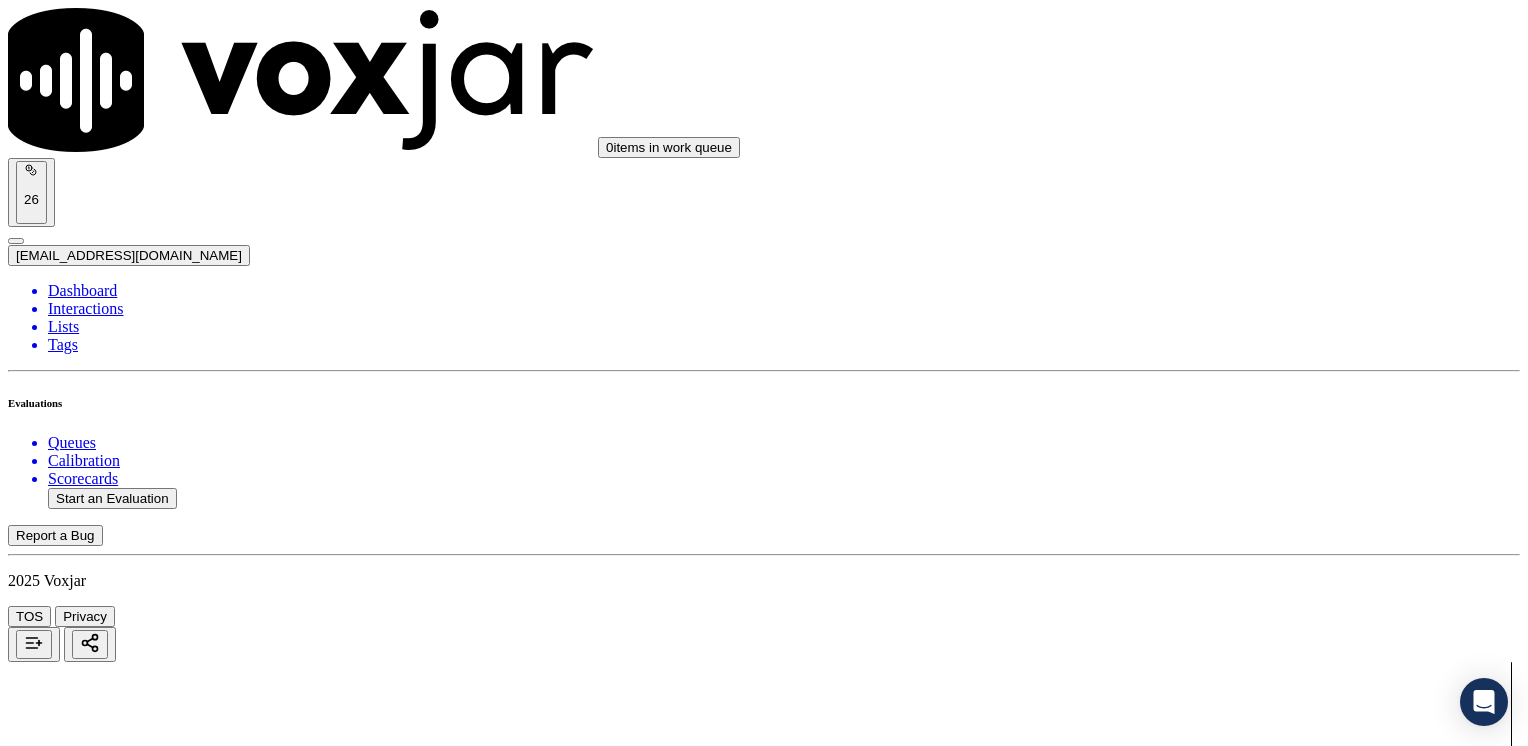 scroll, scrollTop: 0, scrollLeft: 0, axis: both 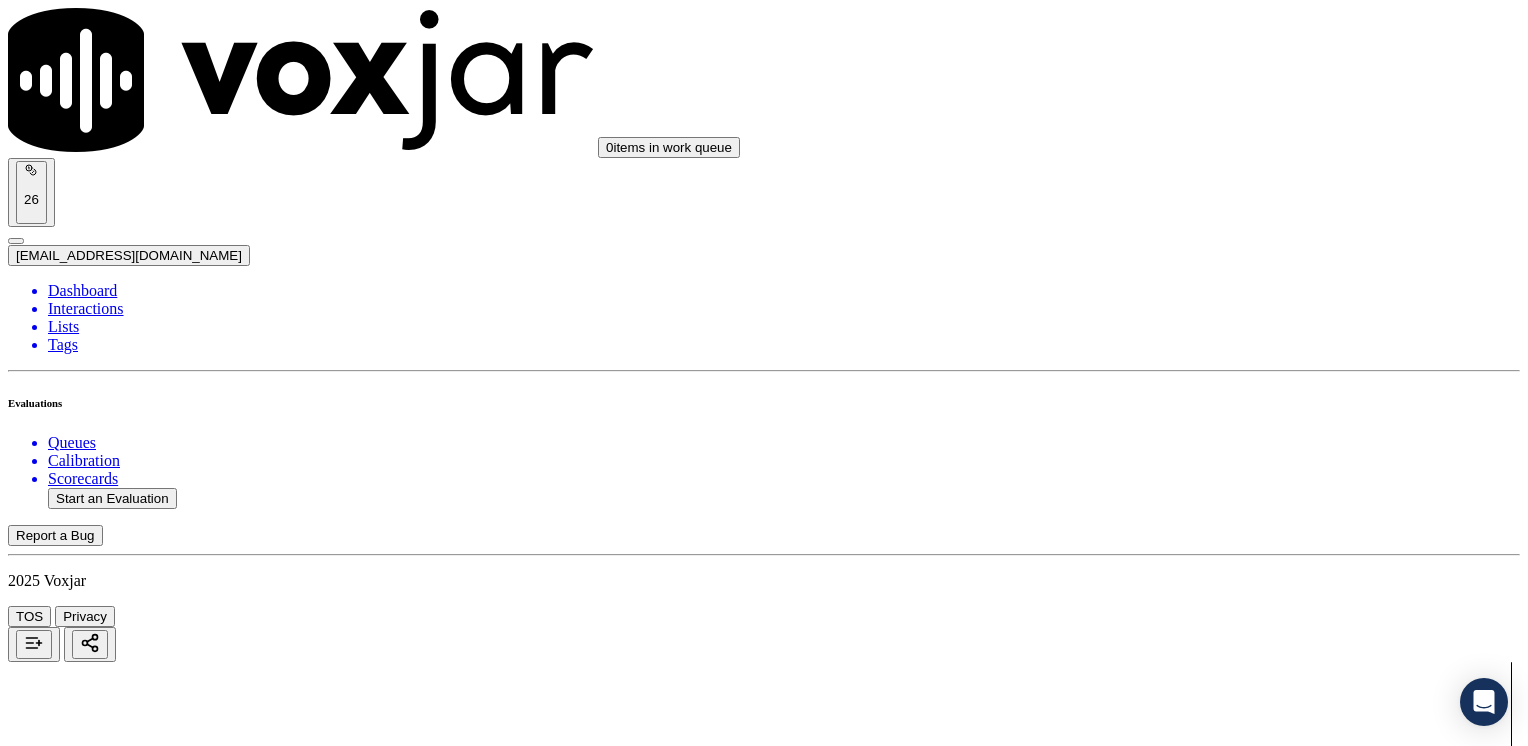 click 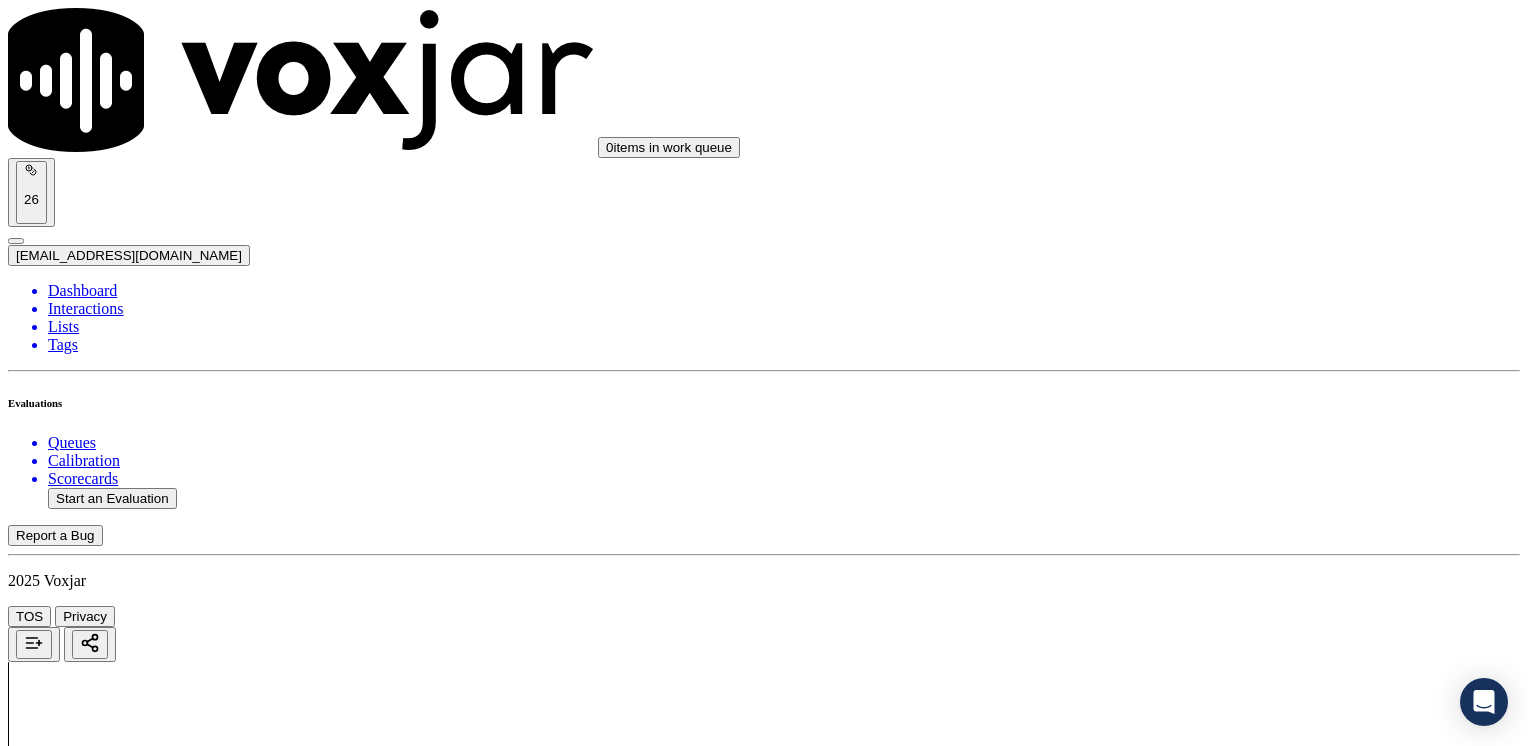 click 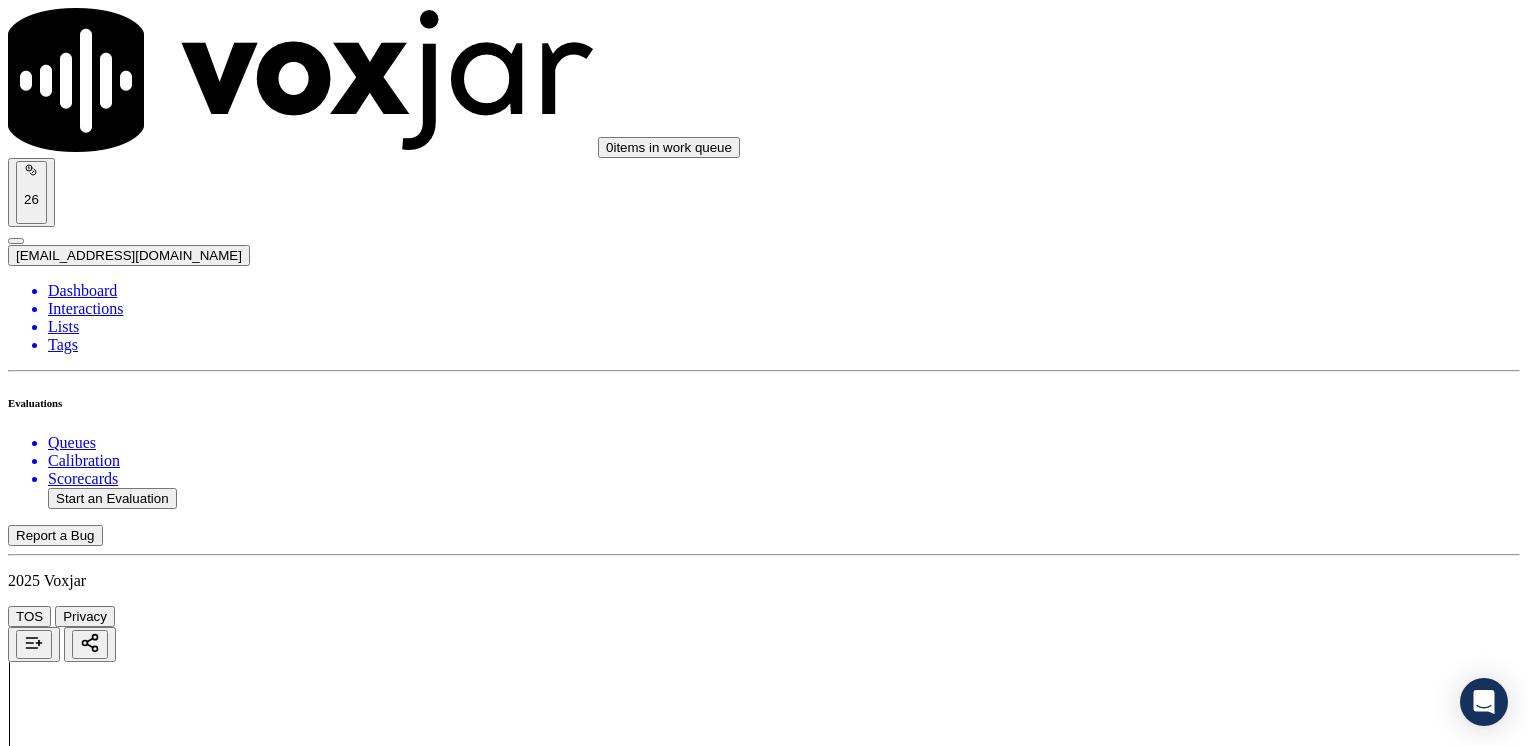 click 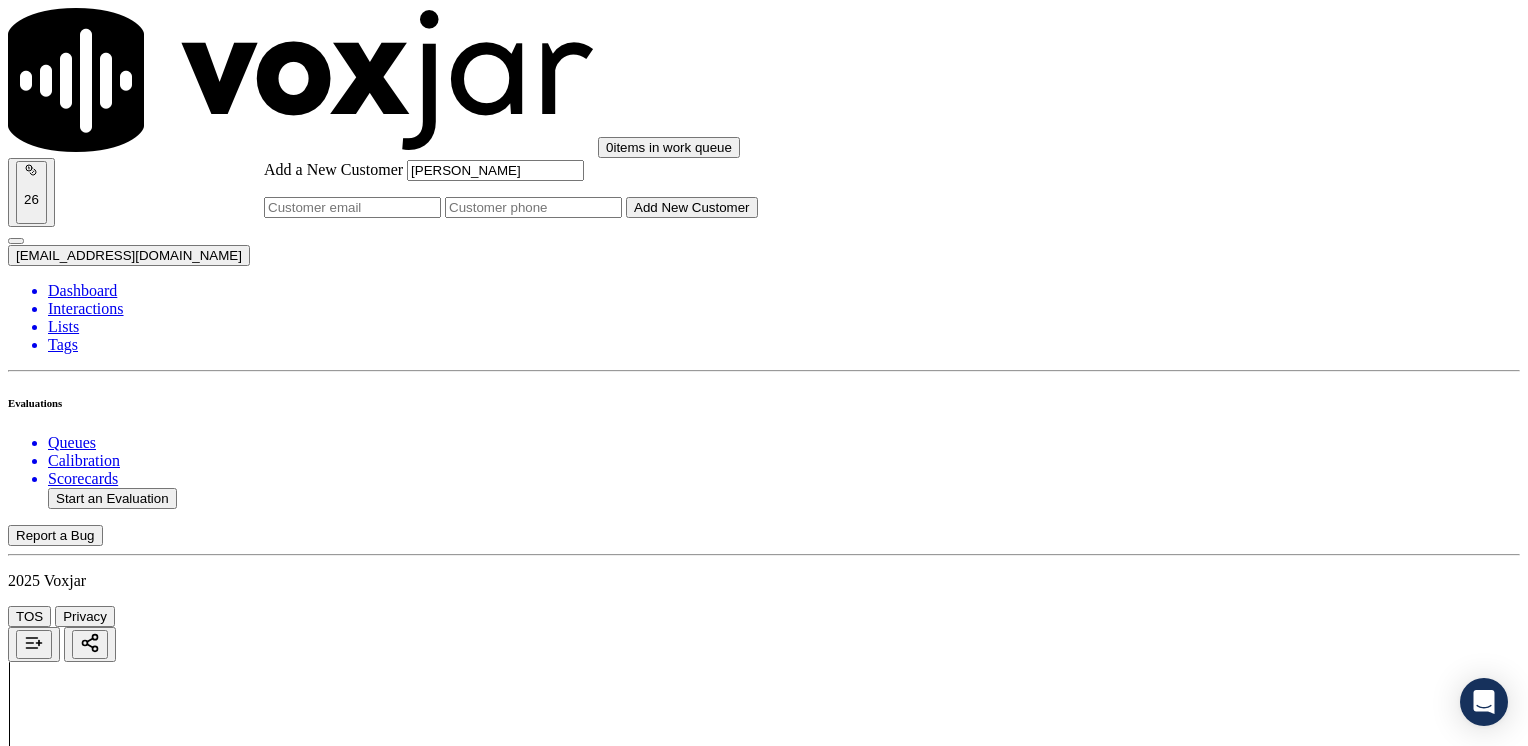 type on "[PERSON_NAME]" 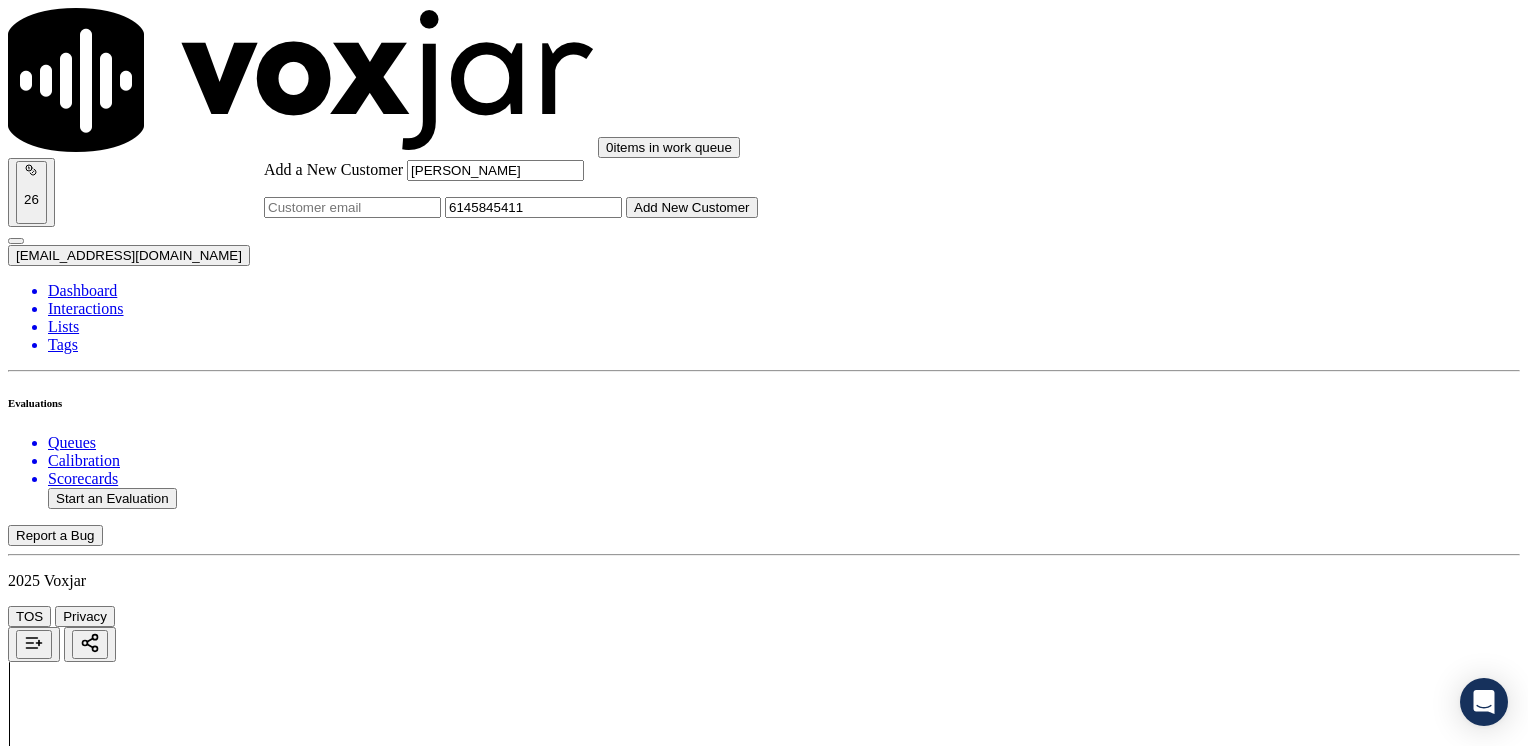 type on "6145845411" 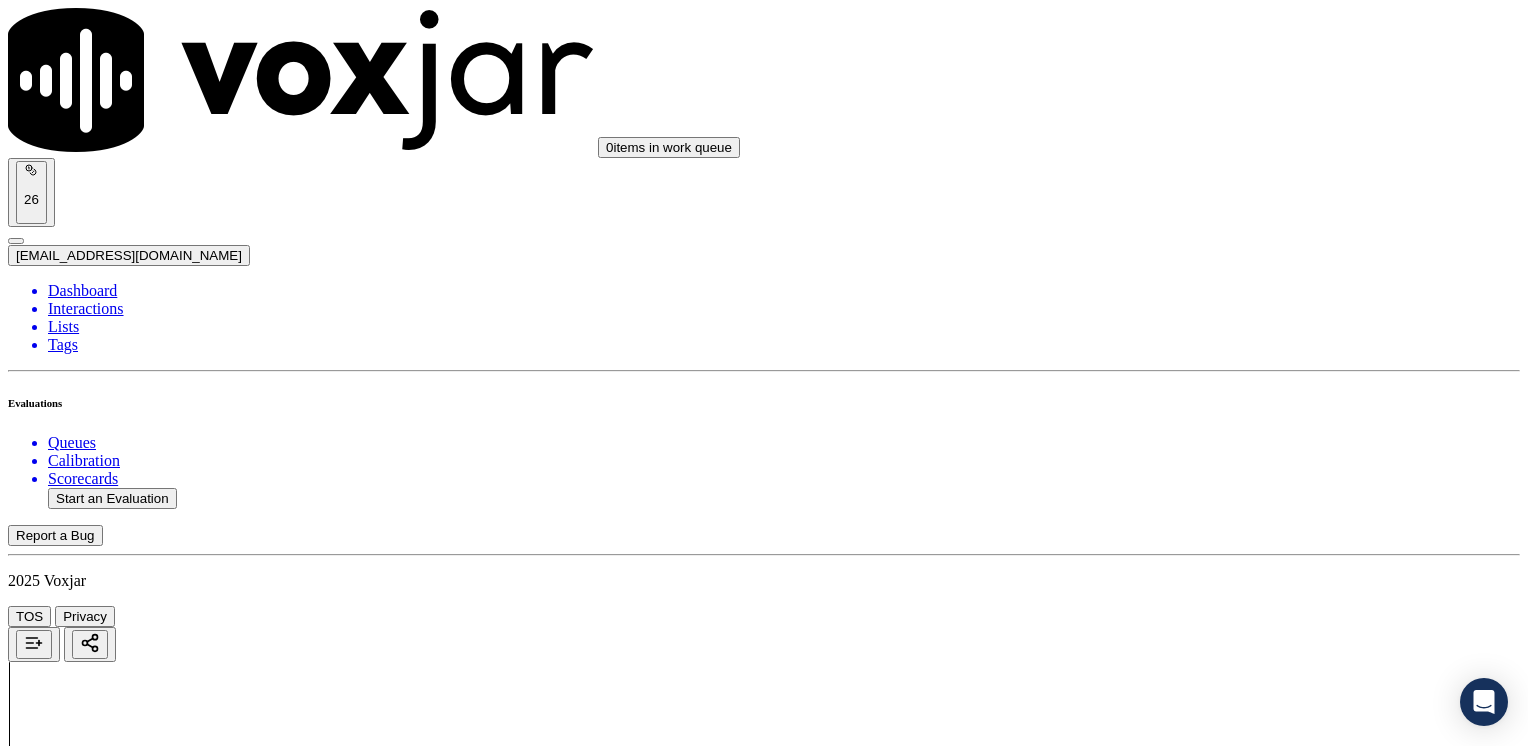click on "6145845411" at bounding box center [764, 2198] 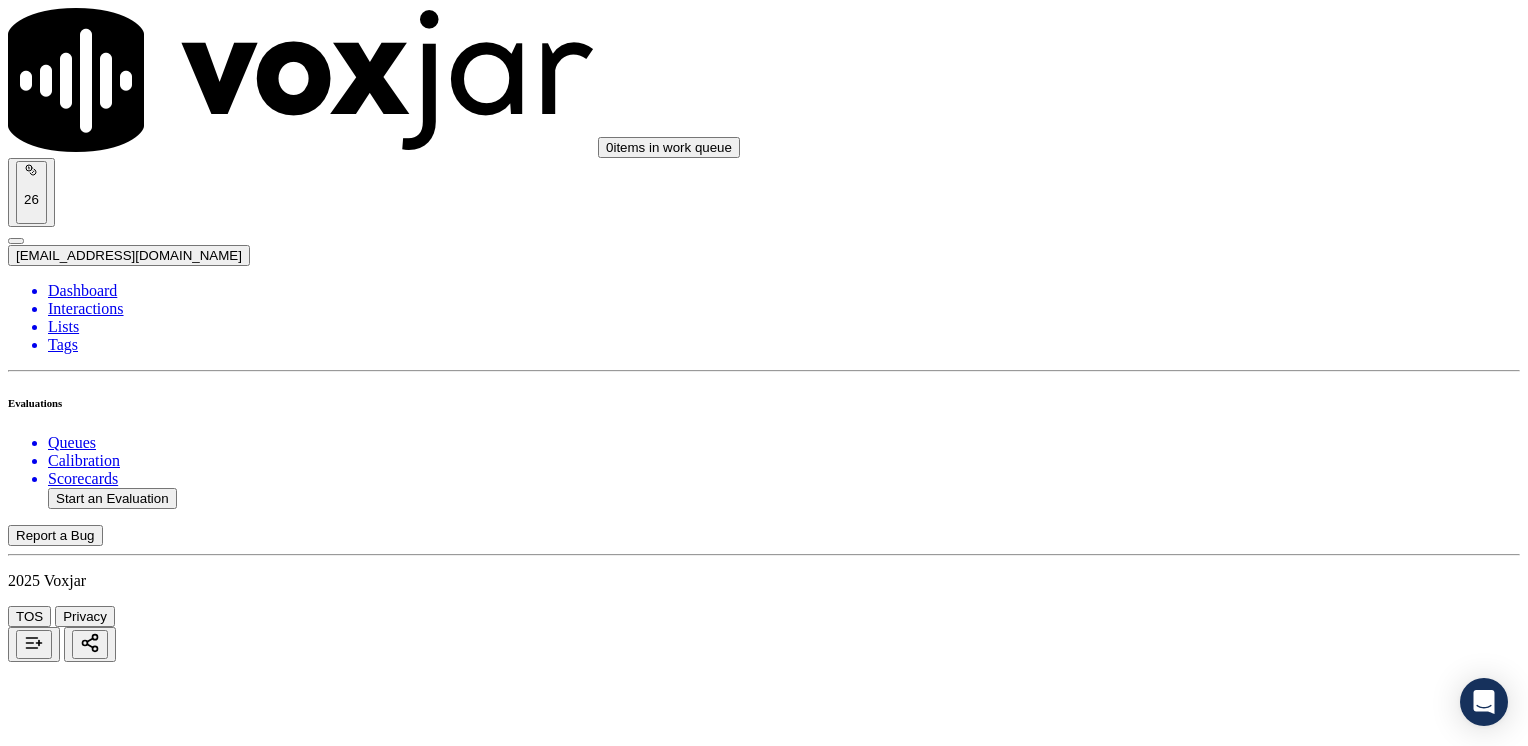 scroll, scrollTop: 263, scrollLeft: 0, axis: vertical 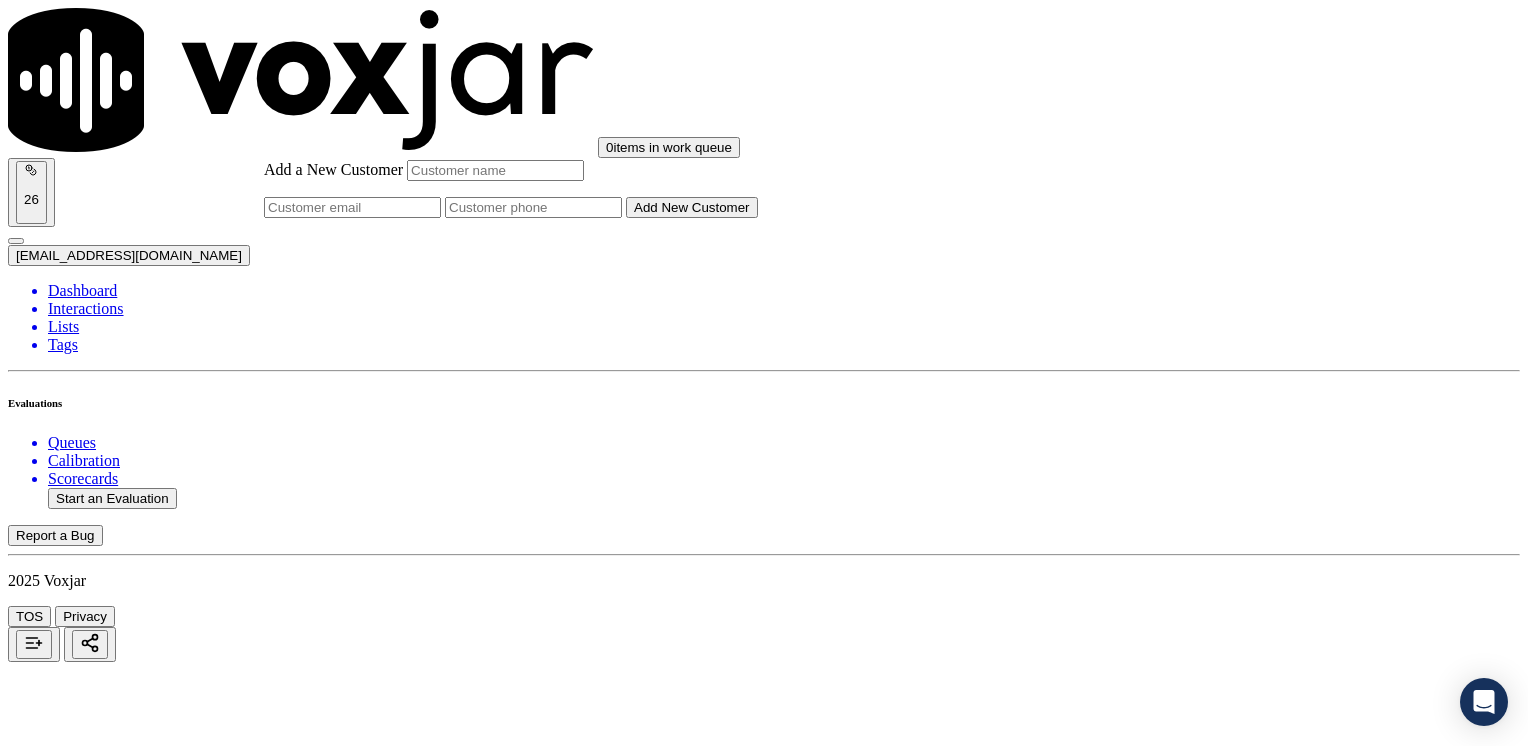 click on "Add a New Customer" 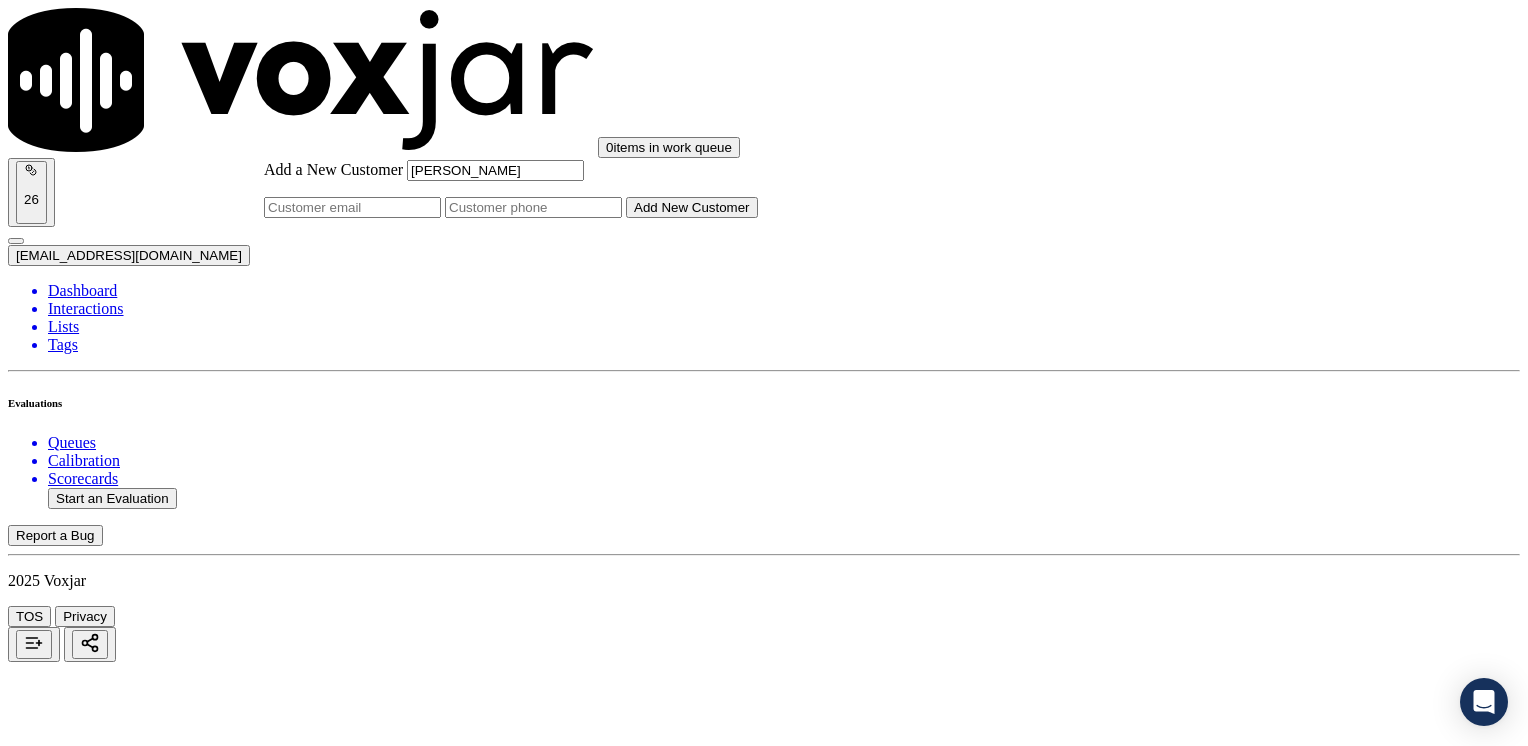type on "[PERSON_NAME]" 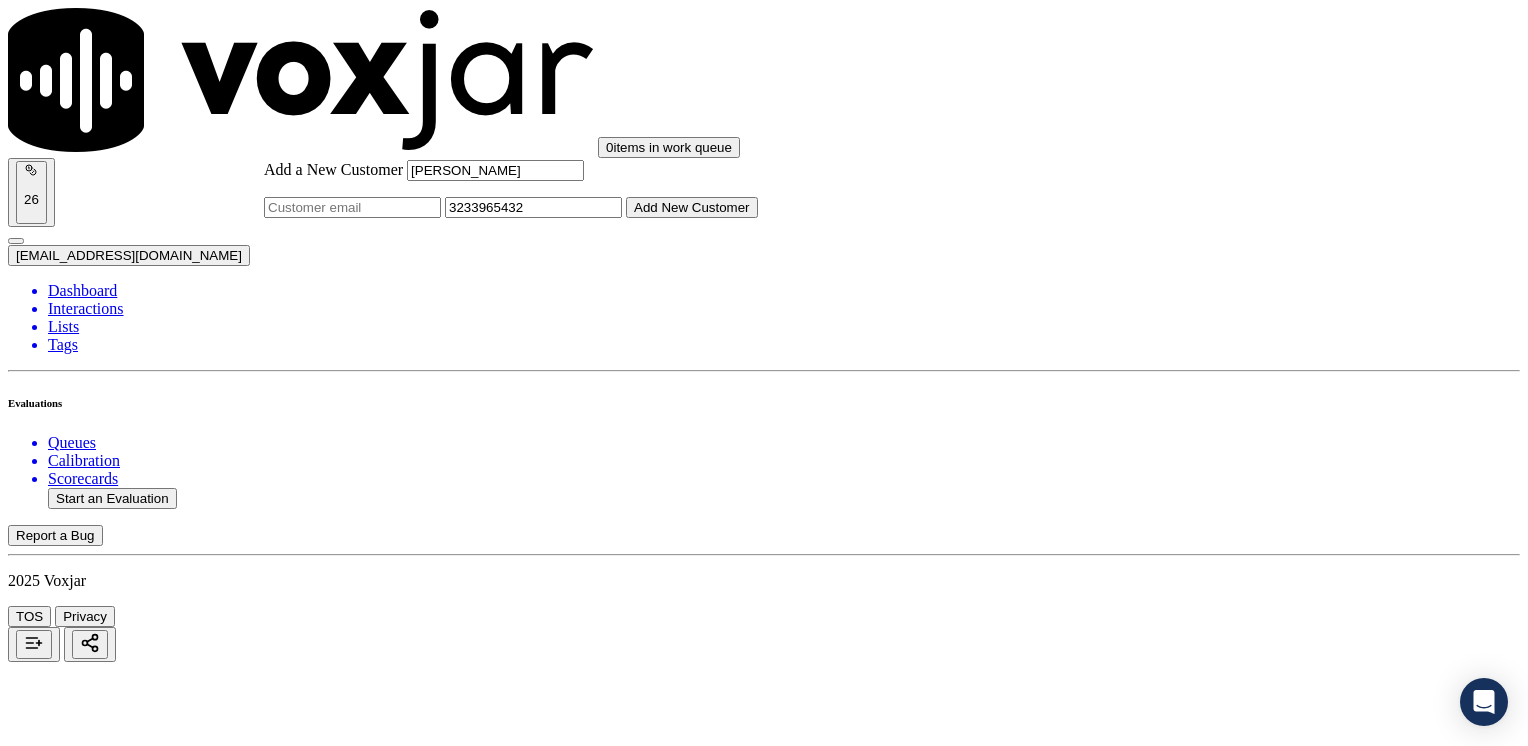 type on "3233965432" 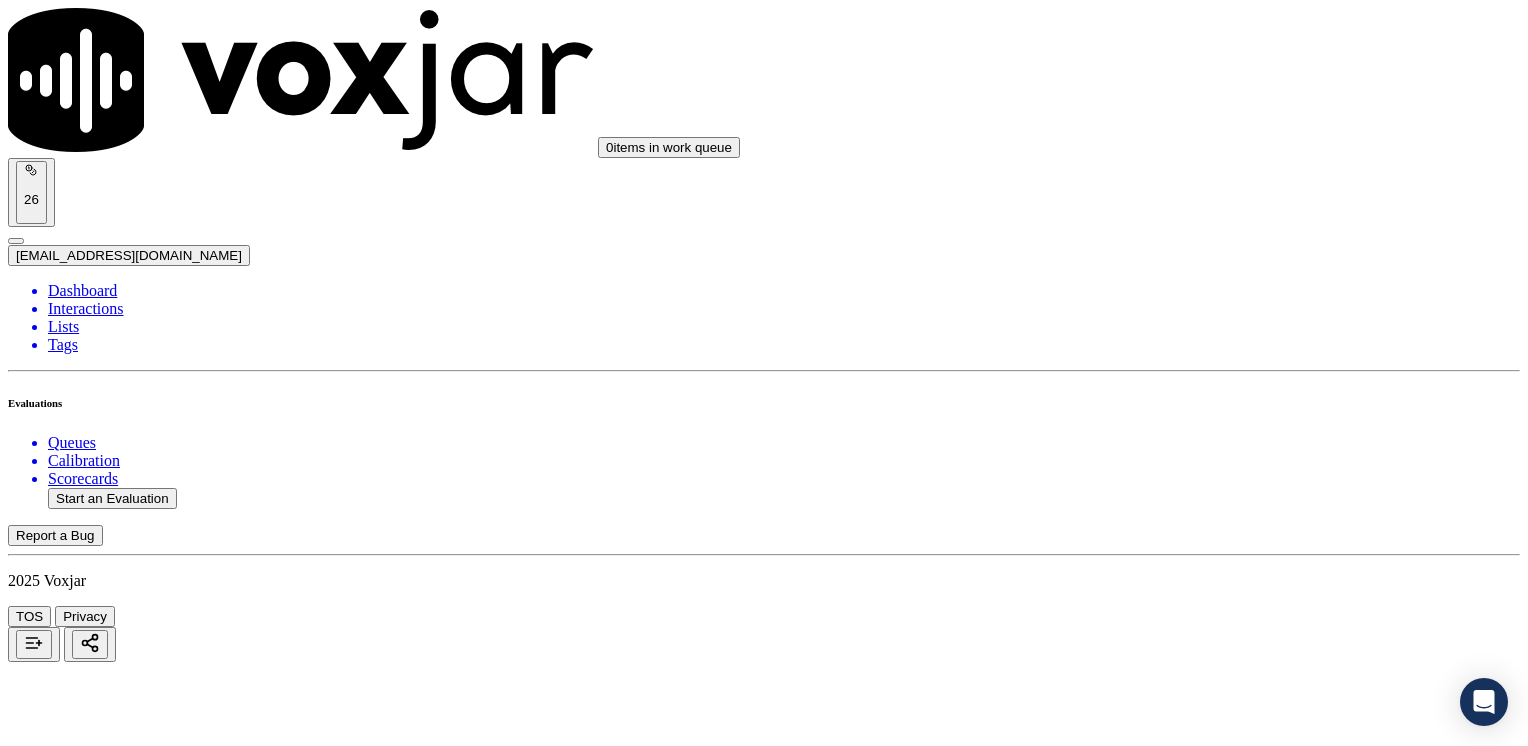 click on "3233965432" at bounding box center [764, 2198] 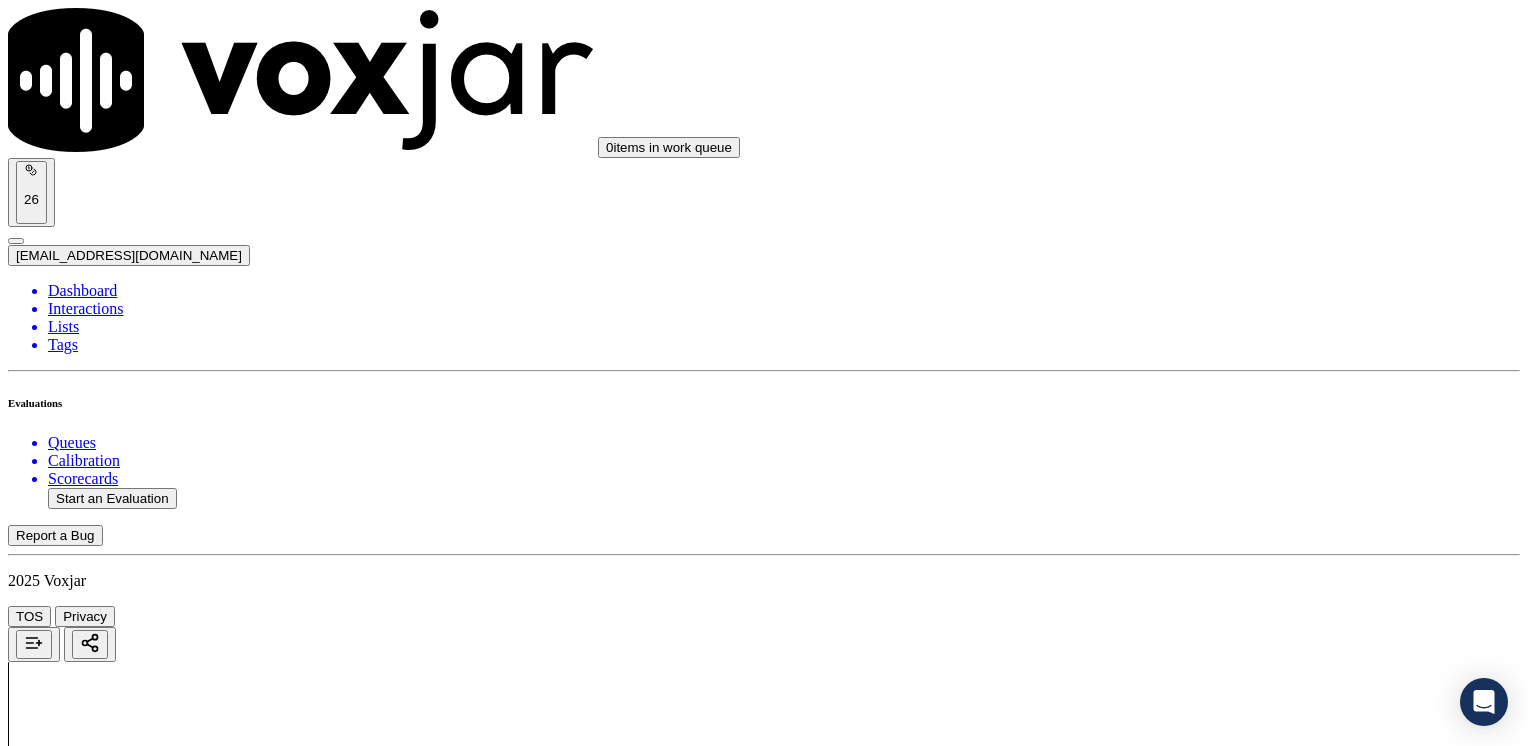 click at bounding box center (96, 2065) 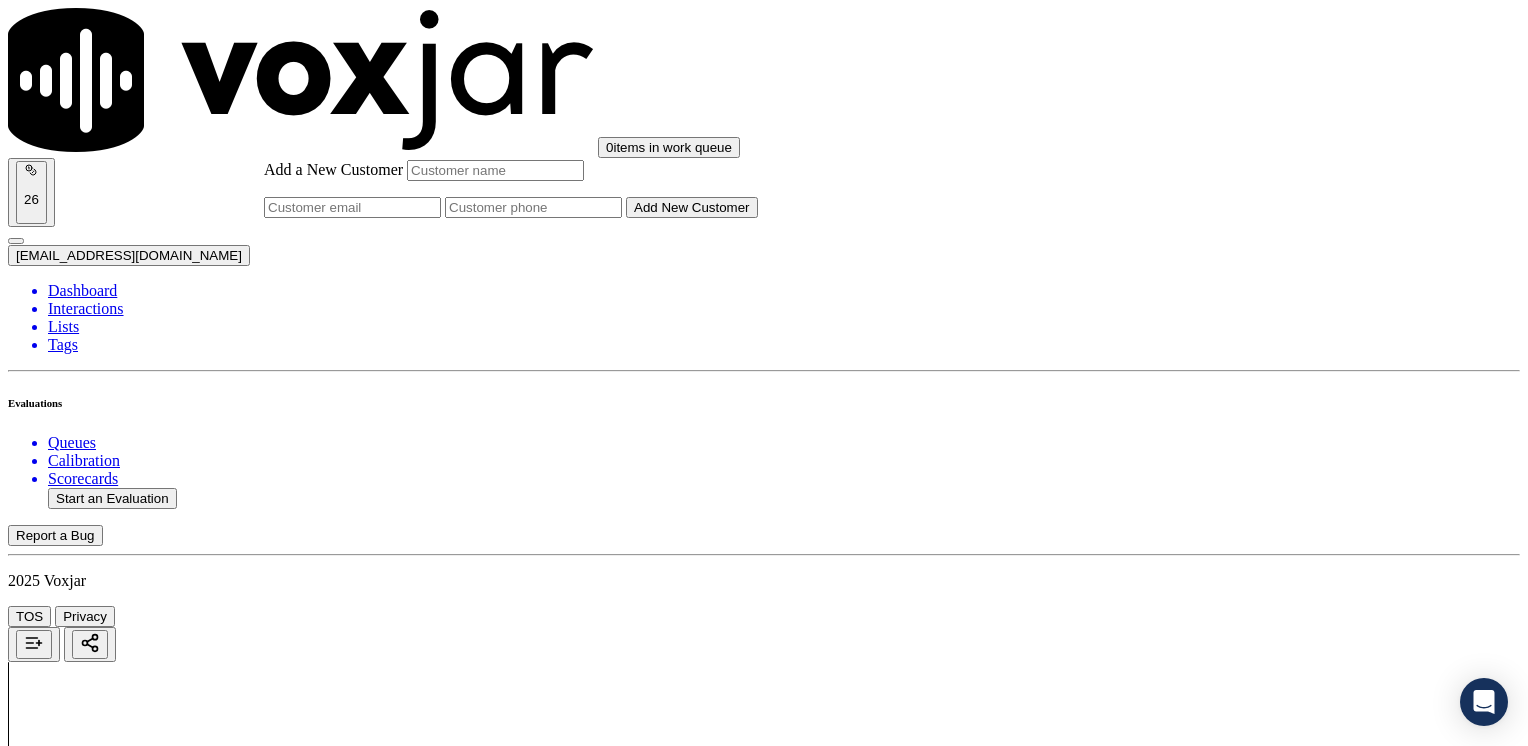 click on "Add a New Customer           Add New Customer" at bounding box center (511, 189) 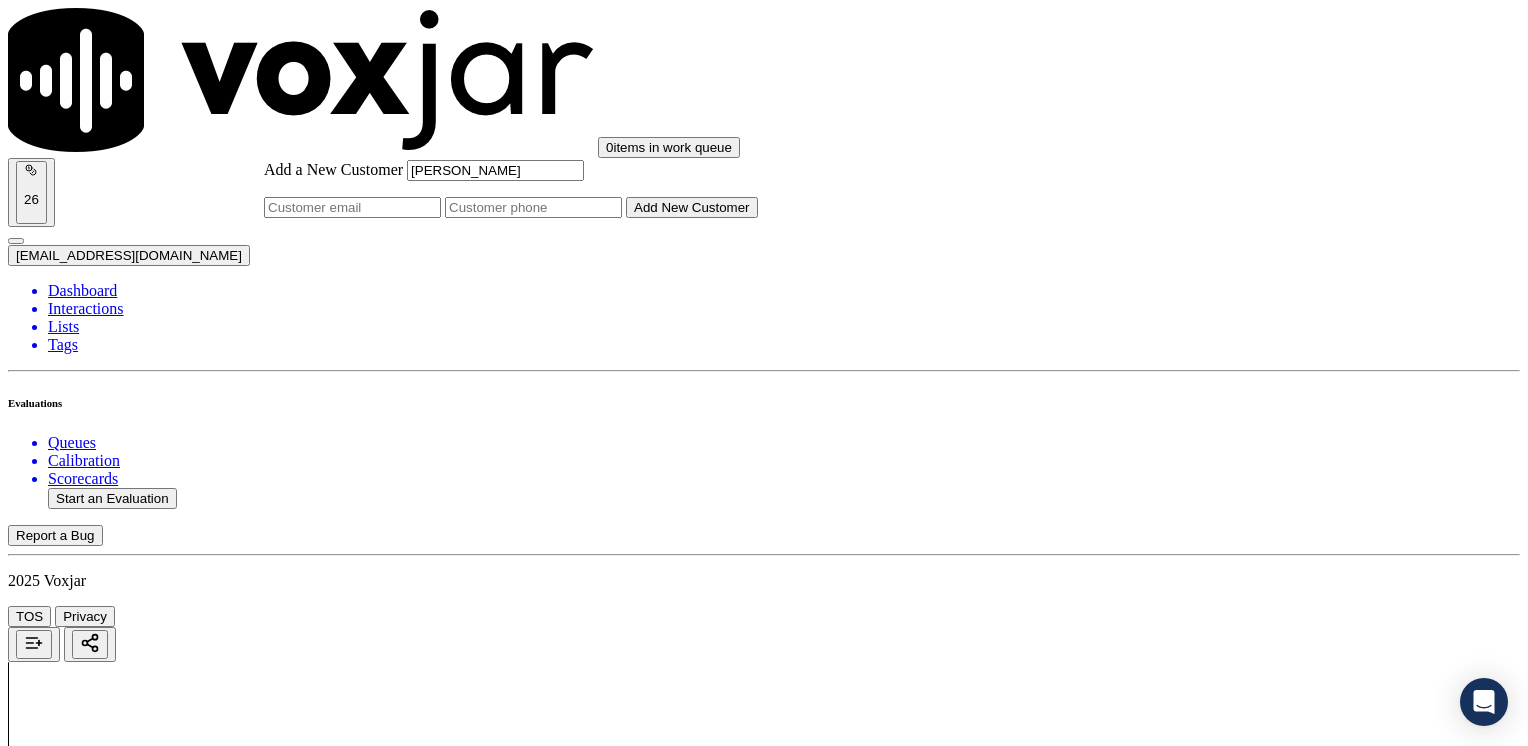 type on "[PERSON_NAME]" 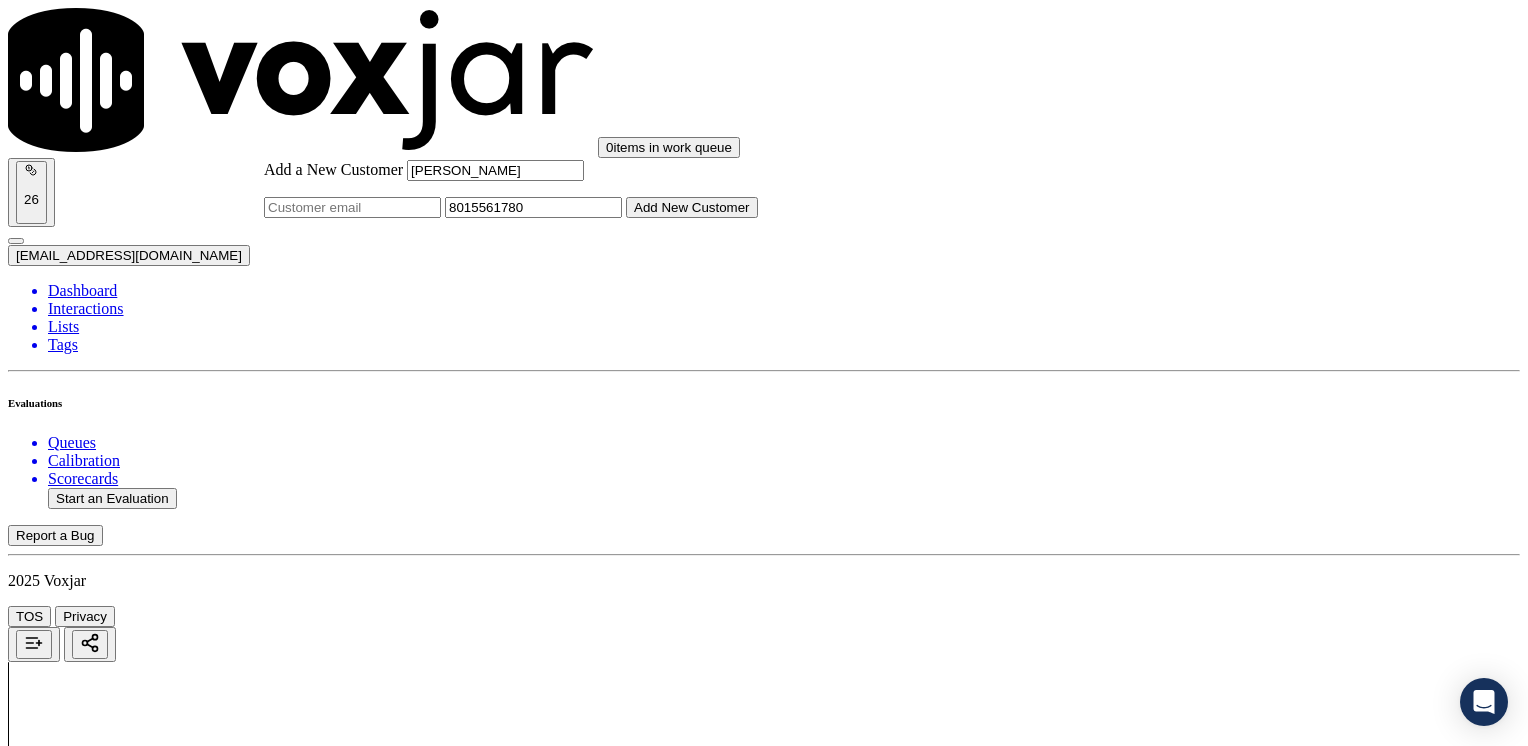 type on "8015561780" 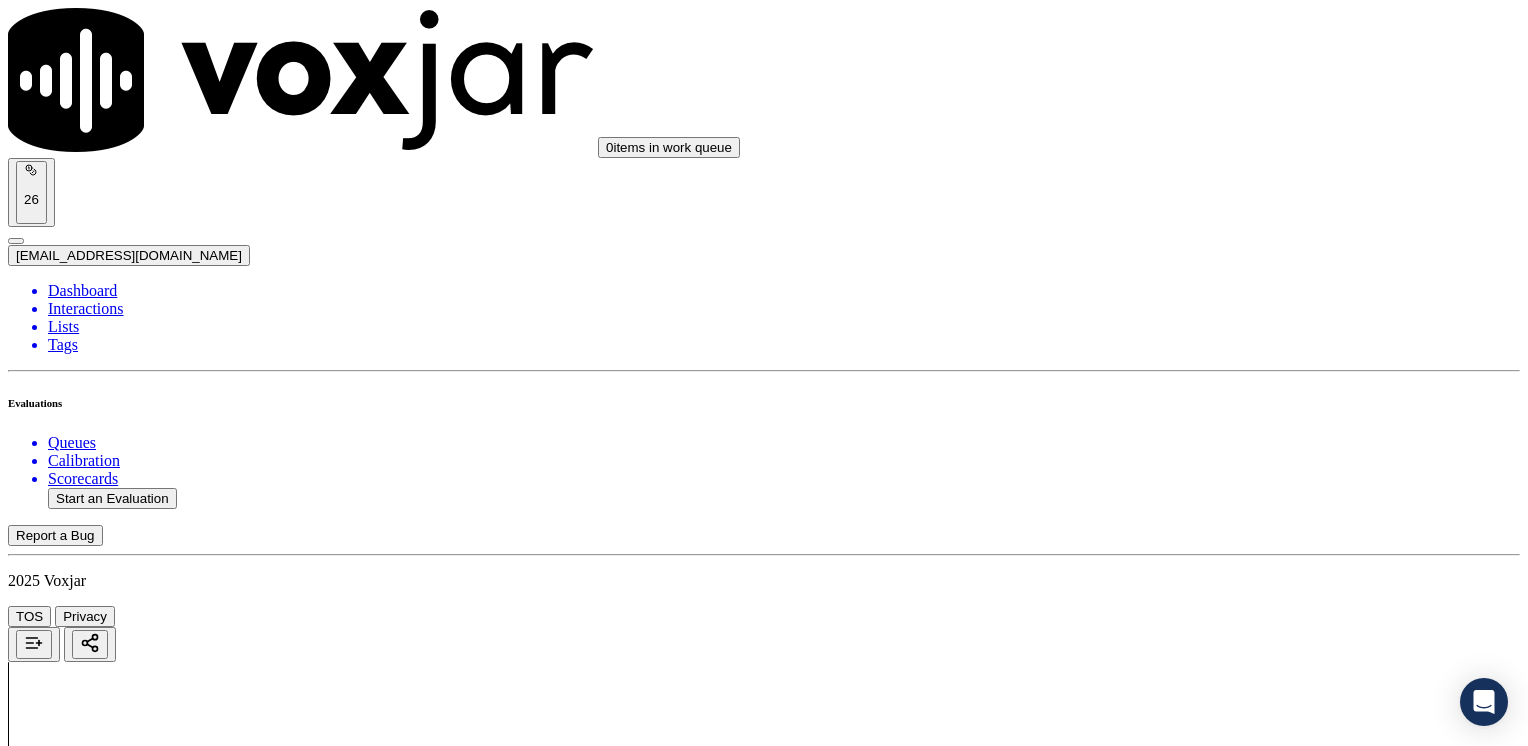 click on "8015561780" at bounding box center [764, 2198] 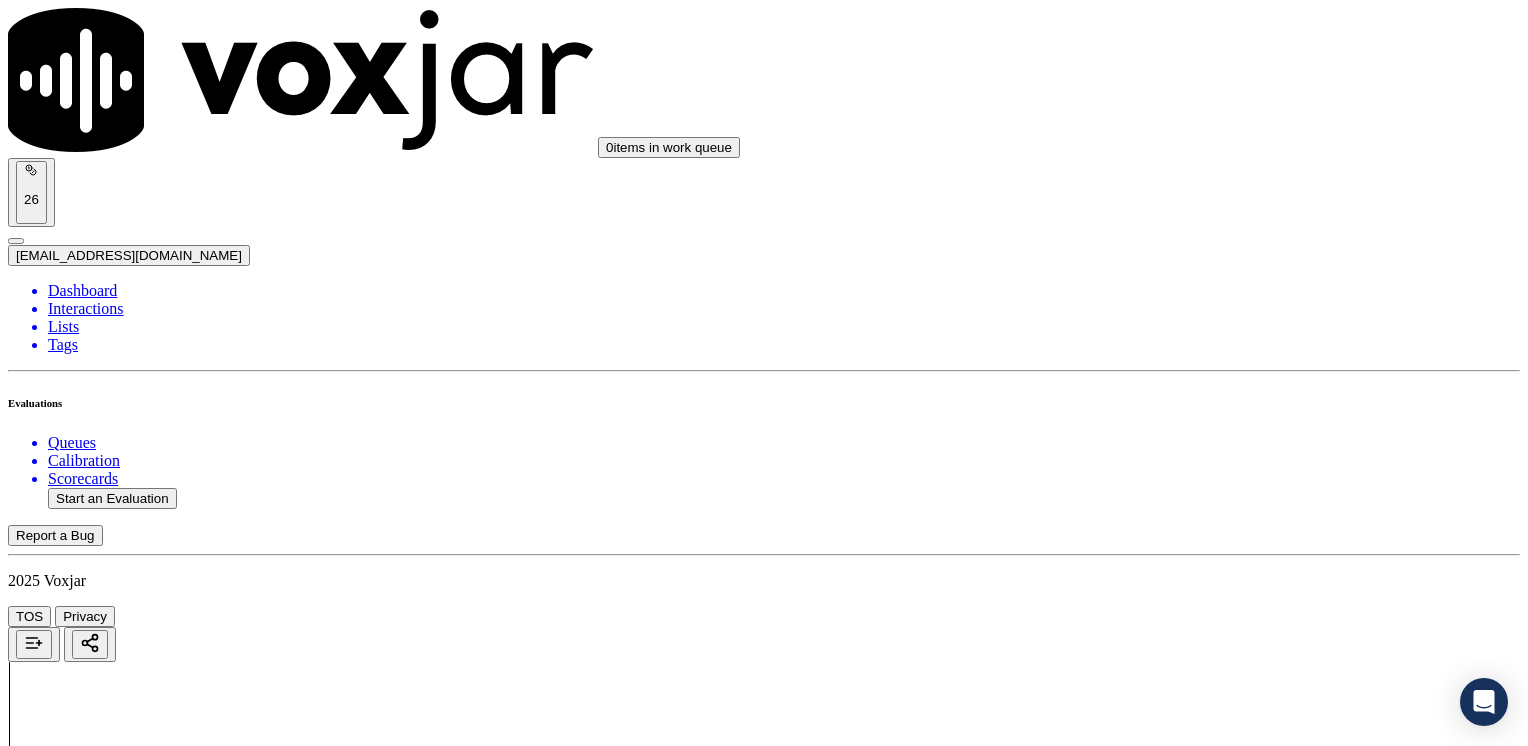 click on "Start a Manual Evaluation" 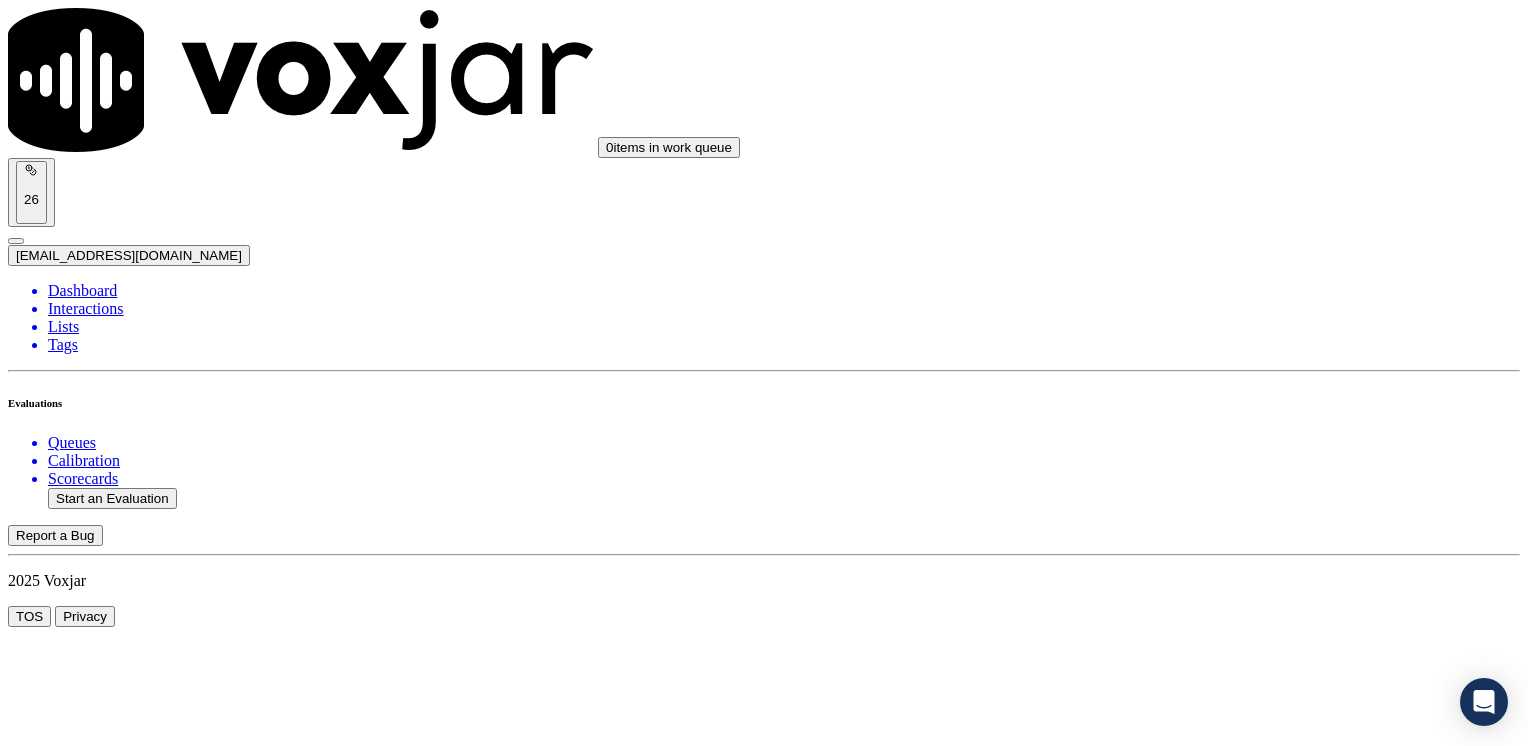click 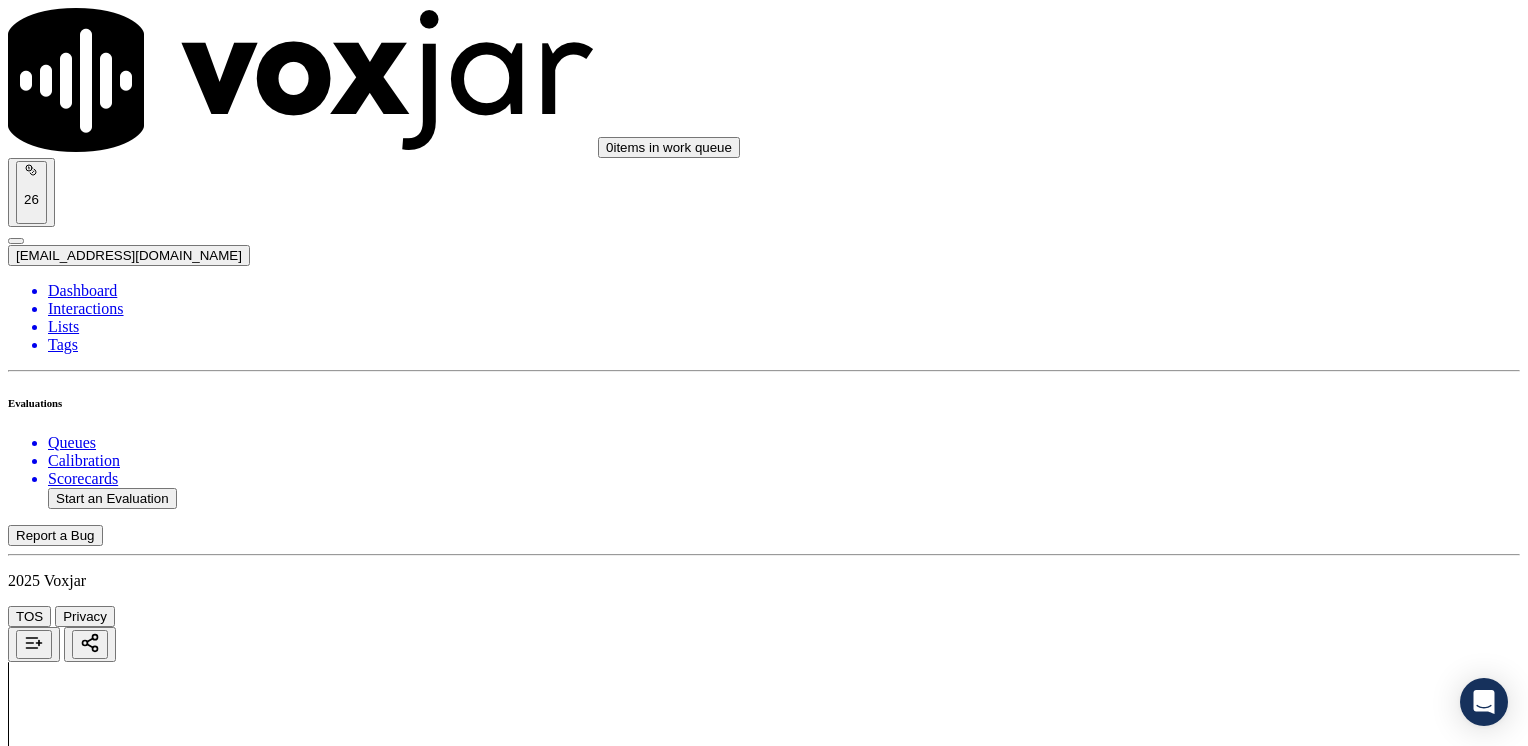scroll, scrollTop: 100, scrollLeft: 0, axis: vertical 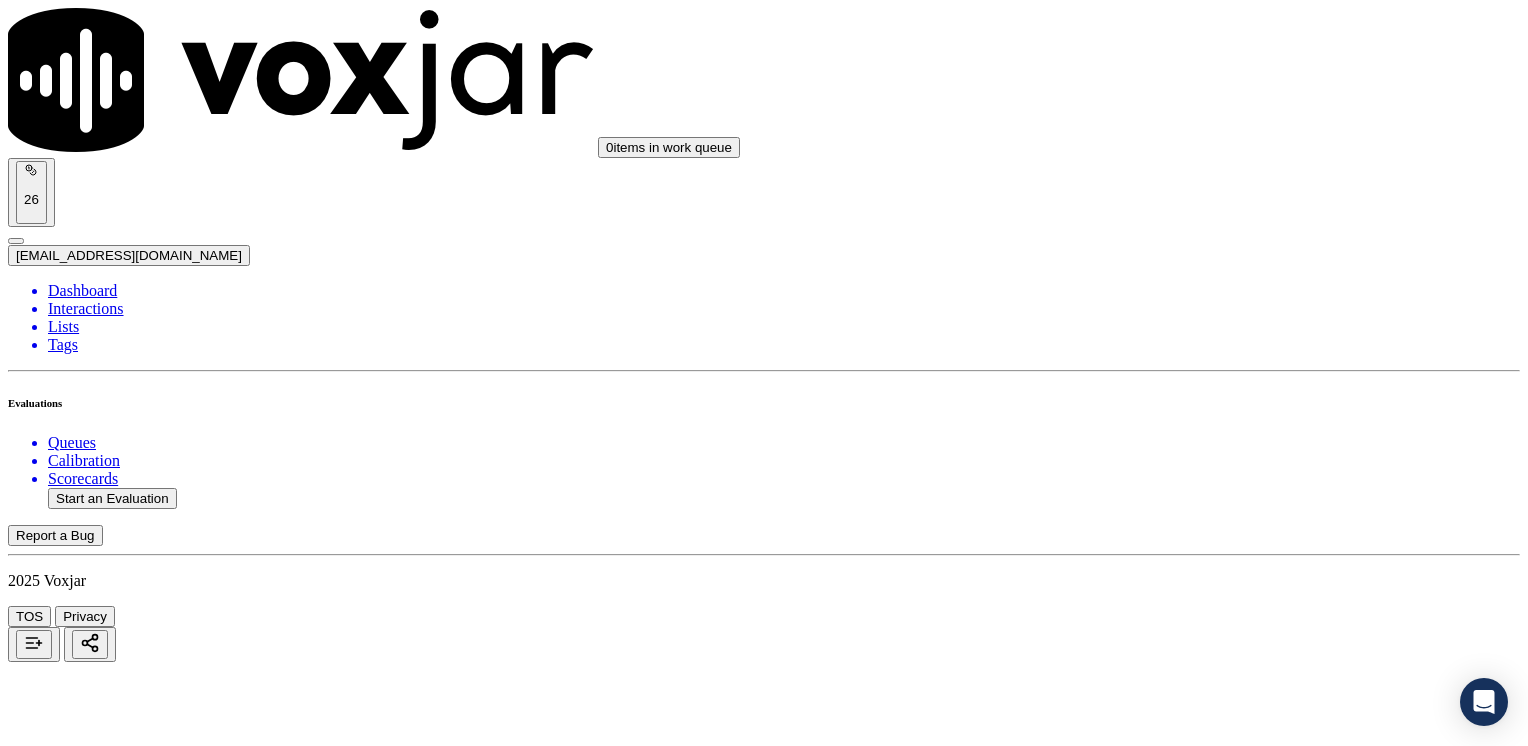 click 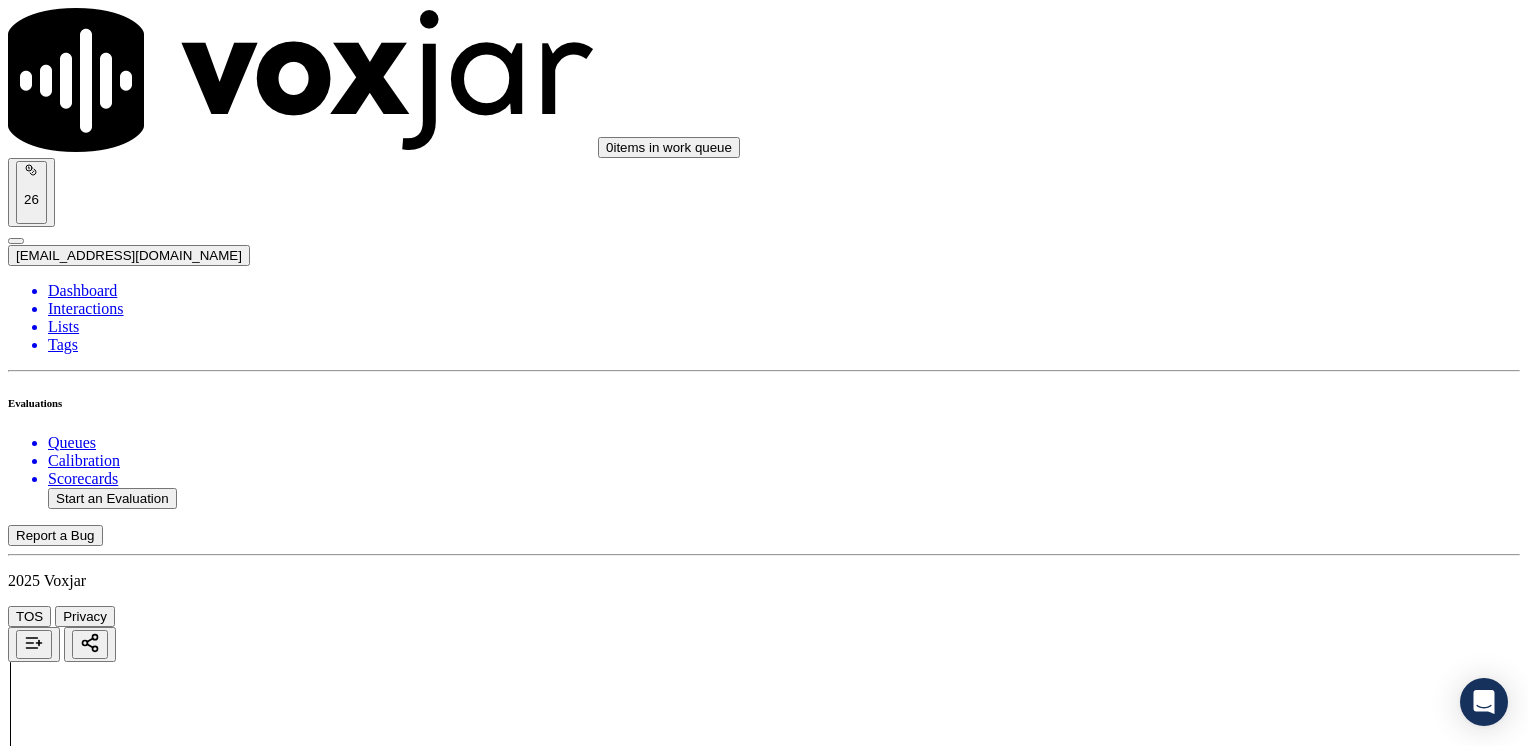 click at bounding box center (96, 2065) 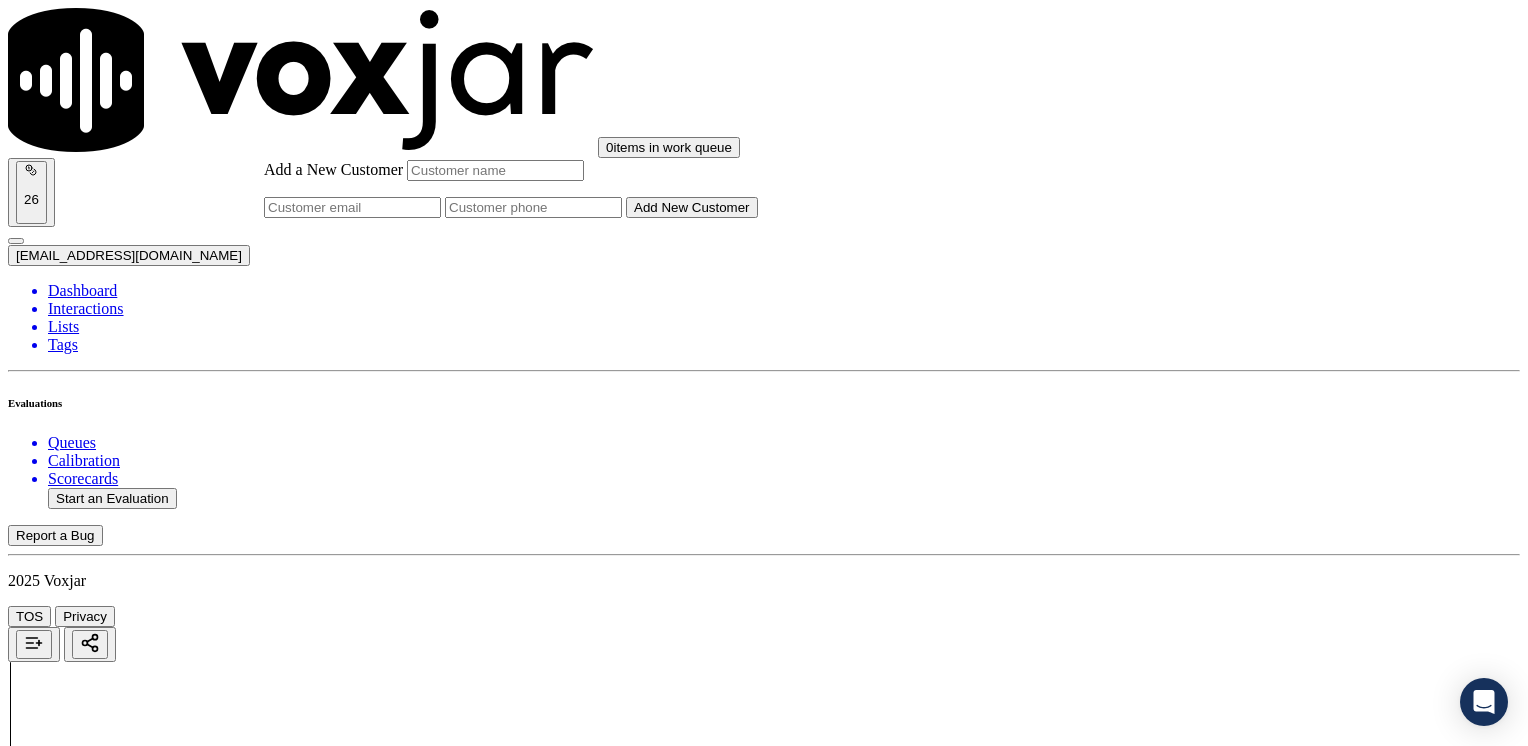 click on "Add a New Customer" 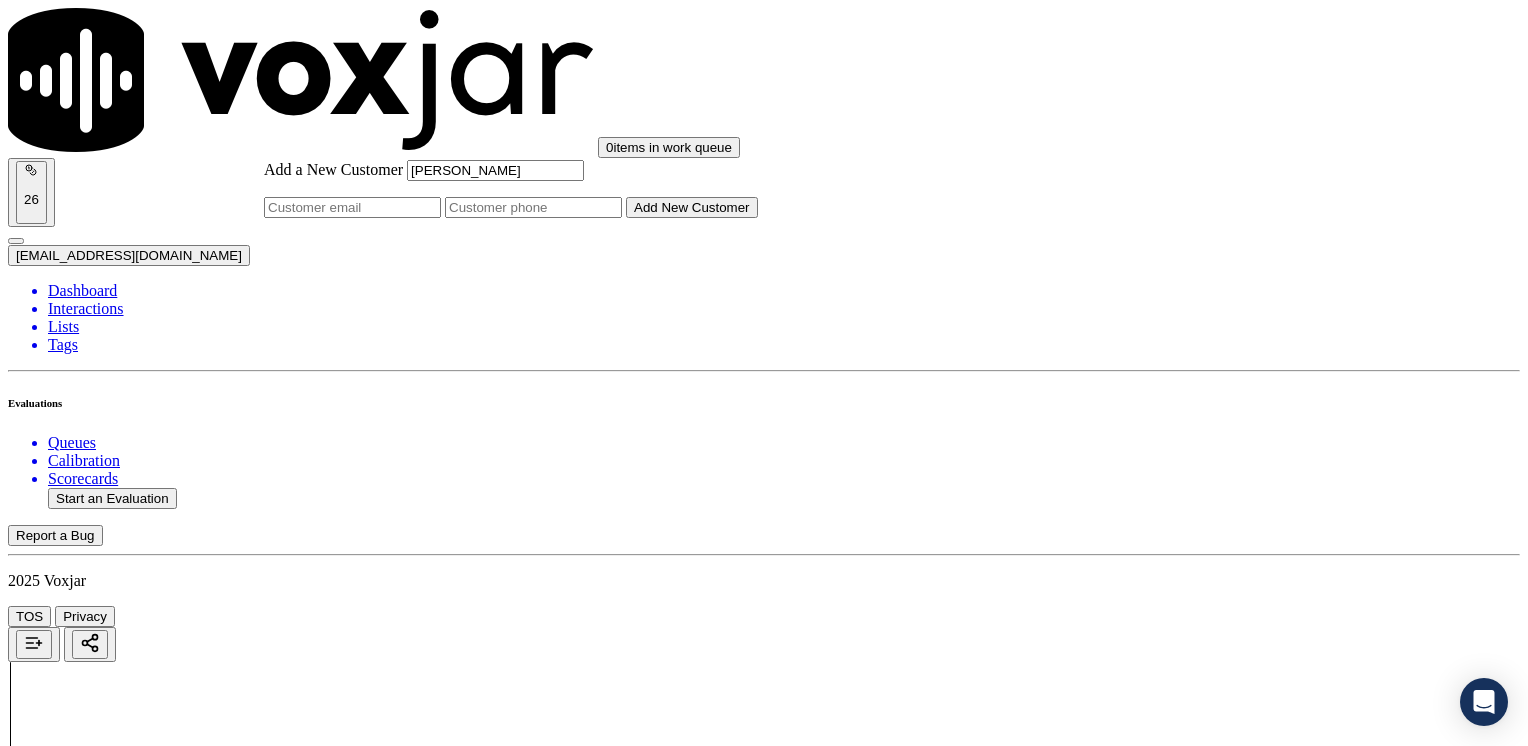 type on "[PERSON_NAME]" 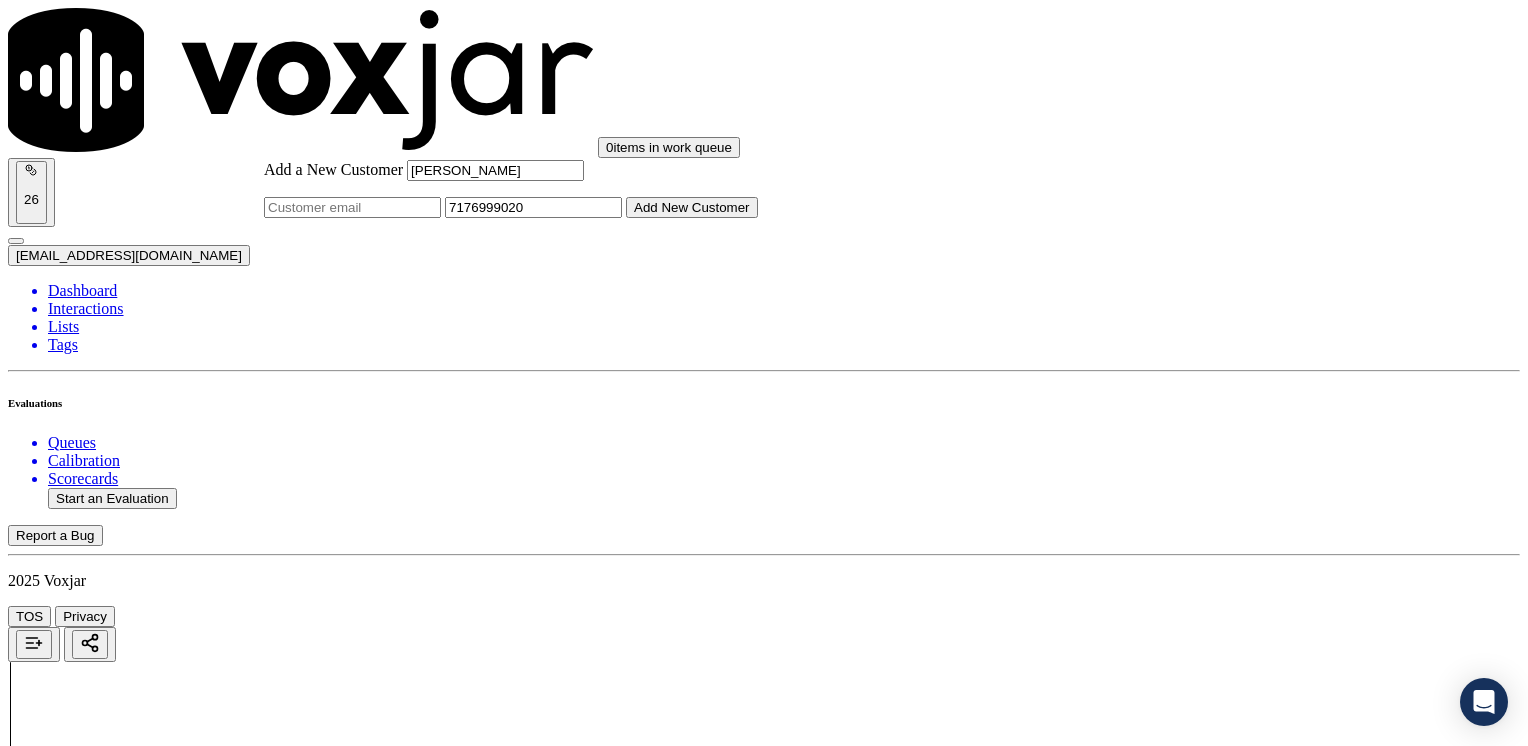 type on "7176999020" 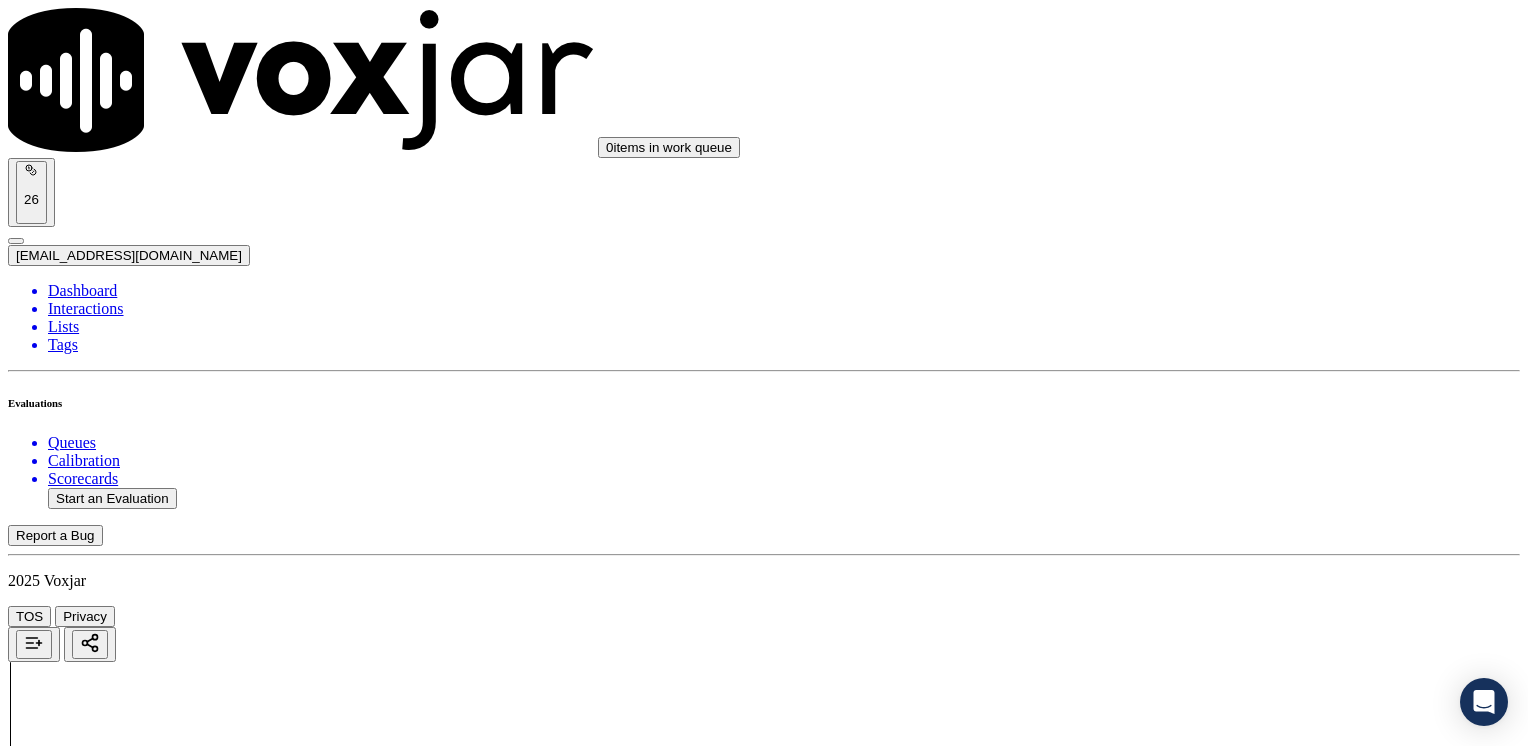 click on "7176999020" at bounding box center (764, 2198) 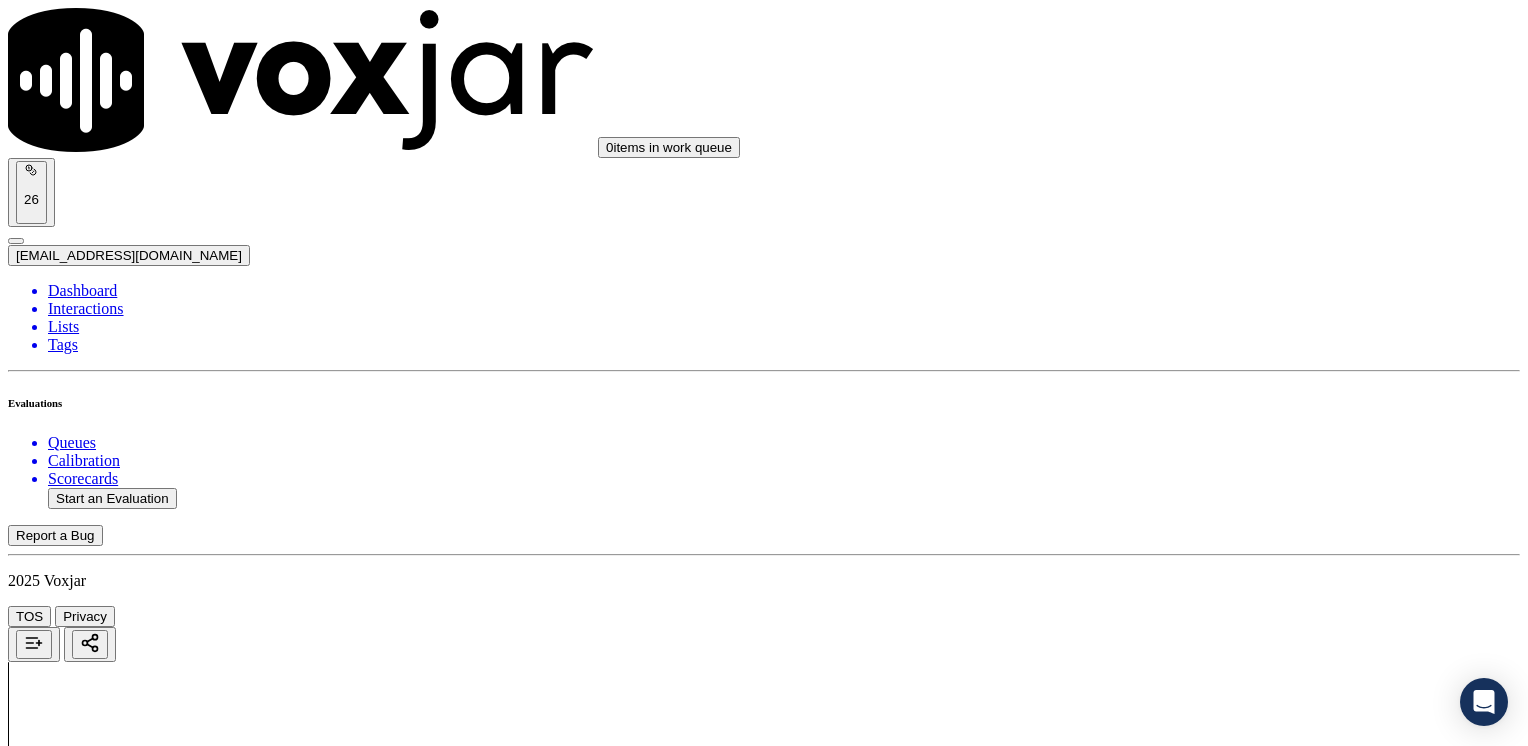 scroll, scrollTop: 200, scrollLeft: 0, axis: vertical 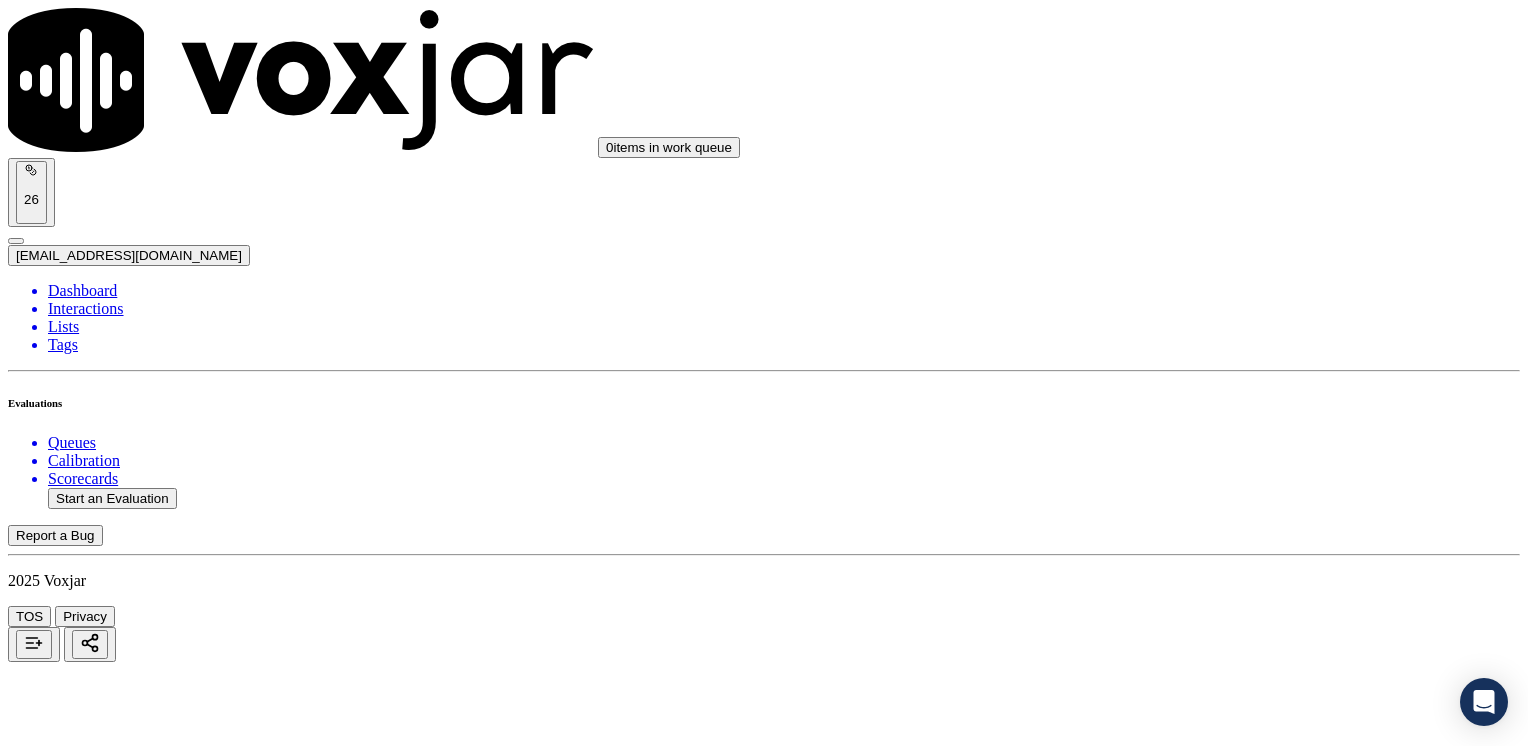 click 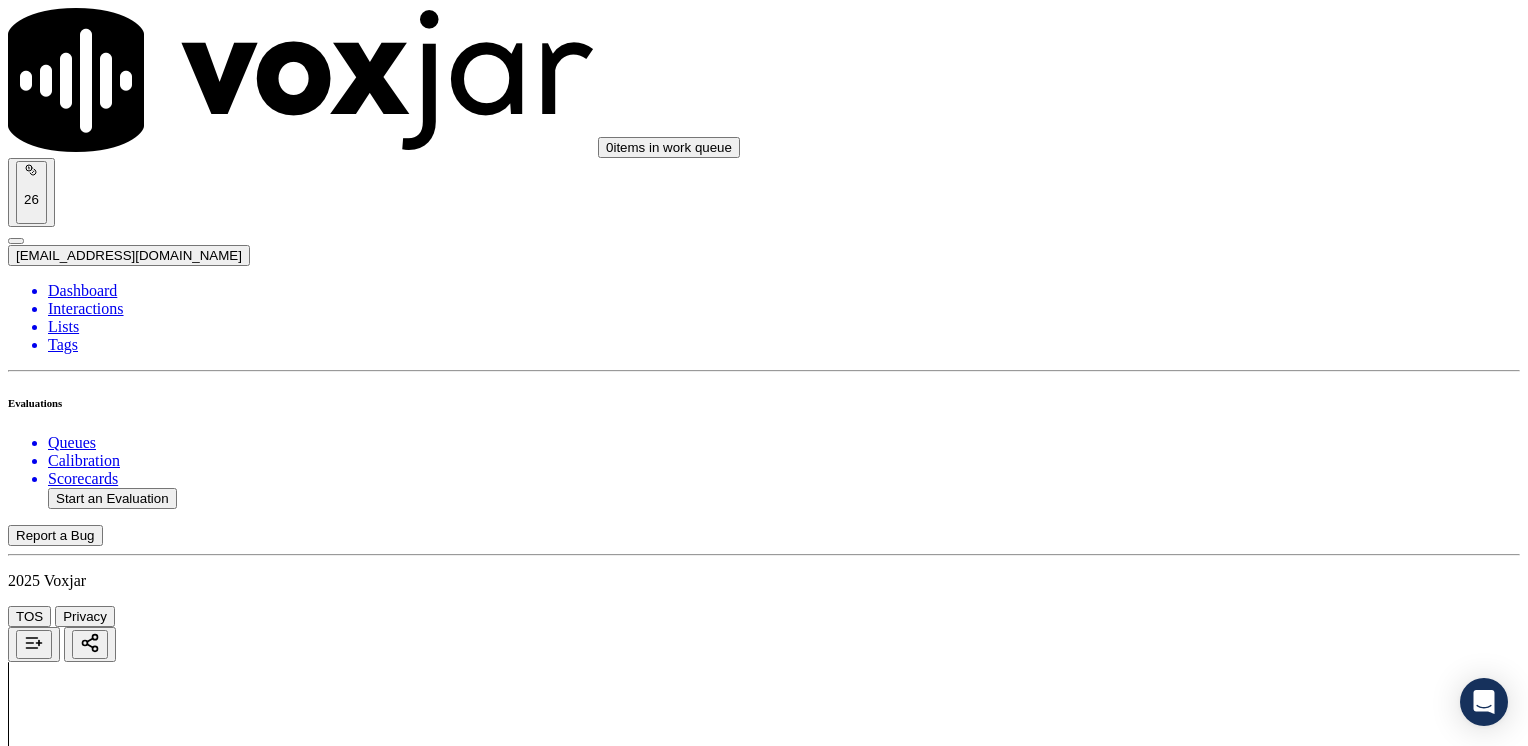 click 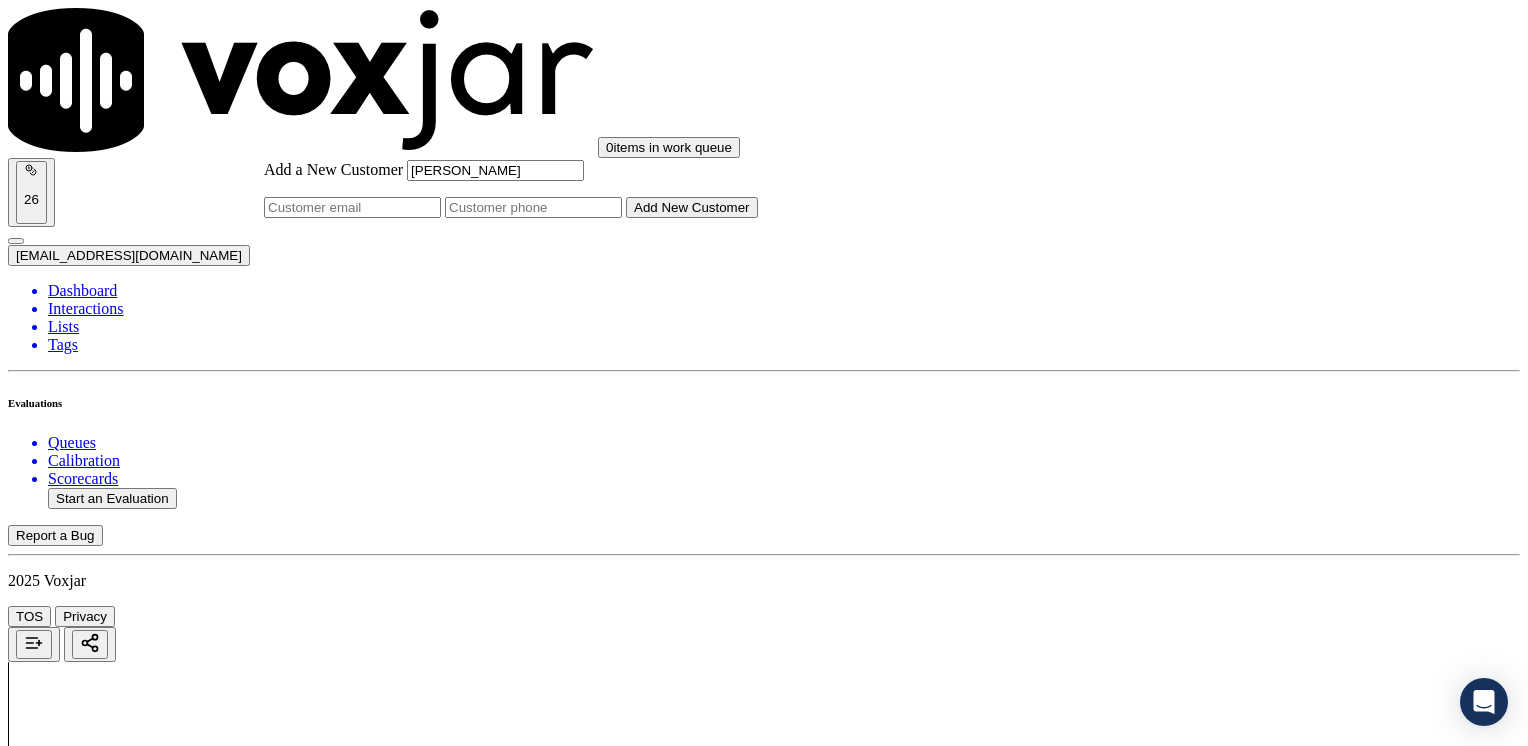type on "[PERSON_NAME]" 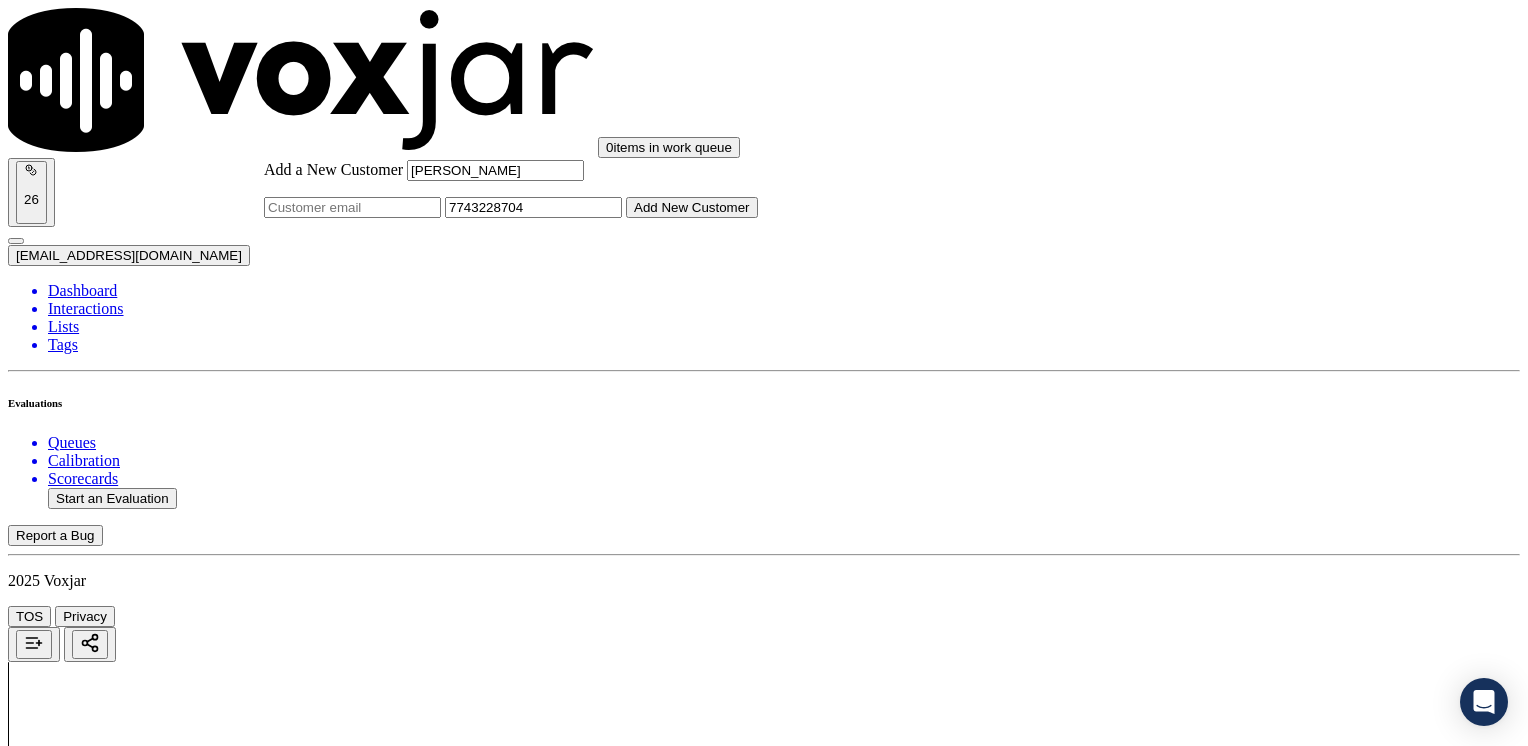 type on "7743228704" 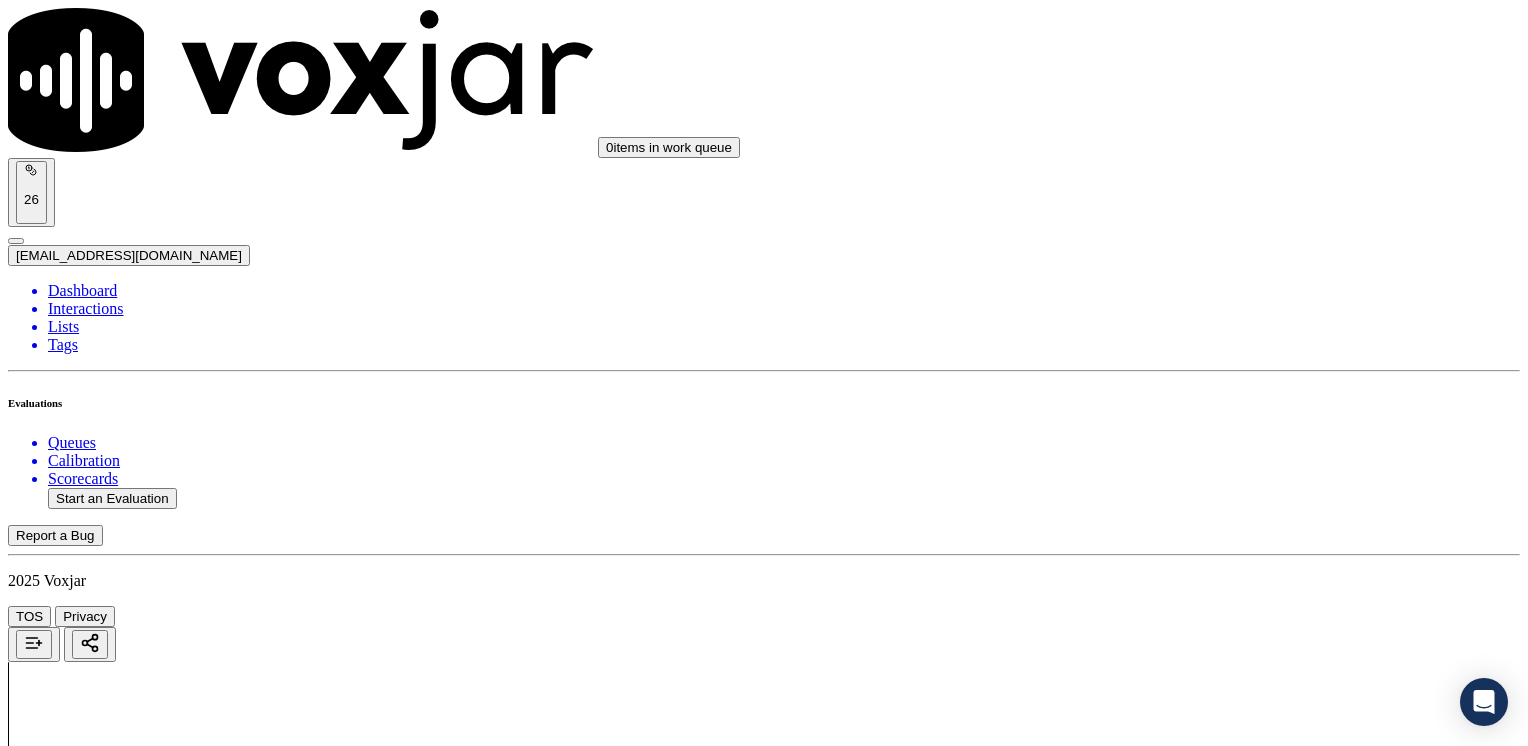 click on "[PERSON_NAME]" at bounding box center (764, 2164) 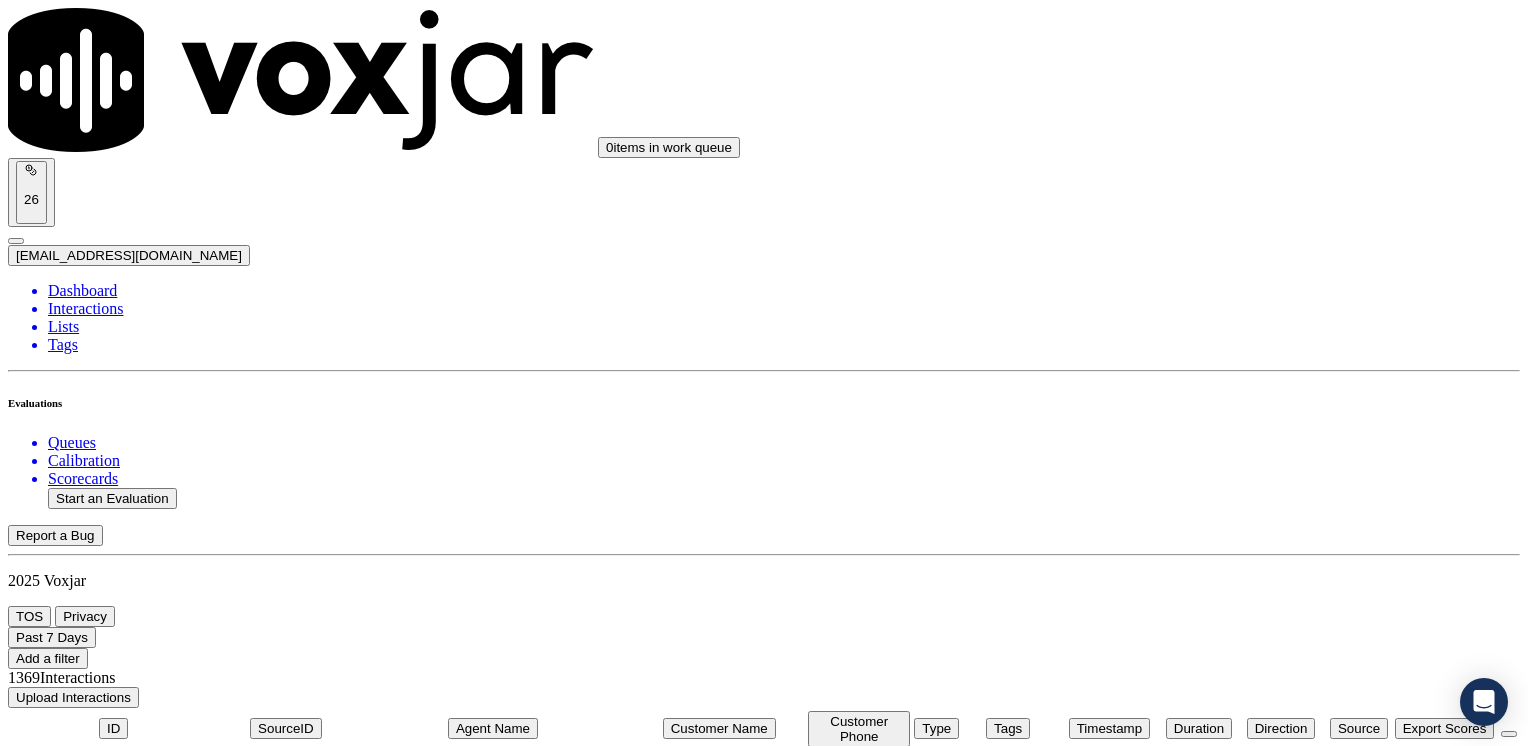 scroll, scrollTop: 100, scrollLeft: 0, axis: vertical 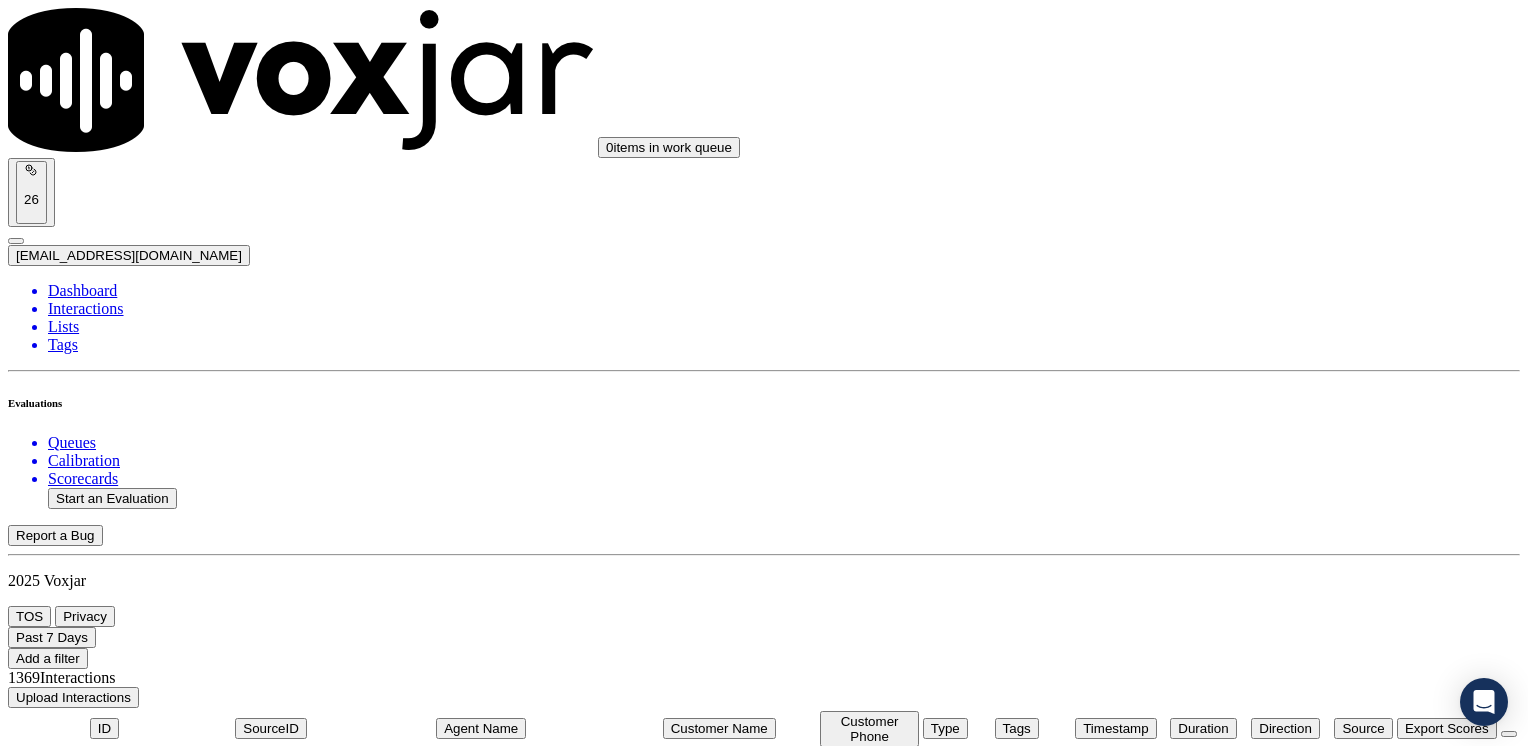 click on "Start an Evaluation" 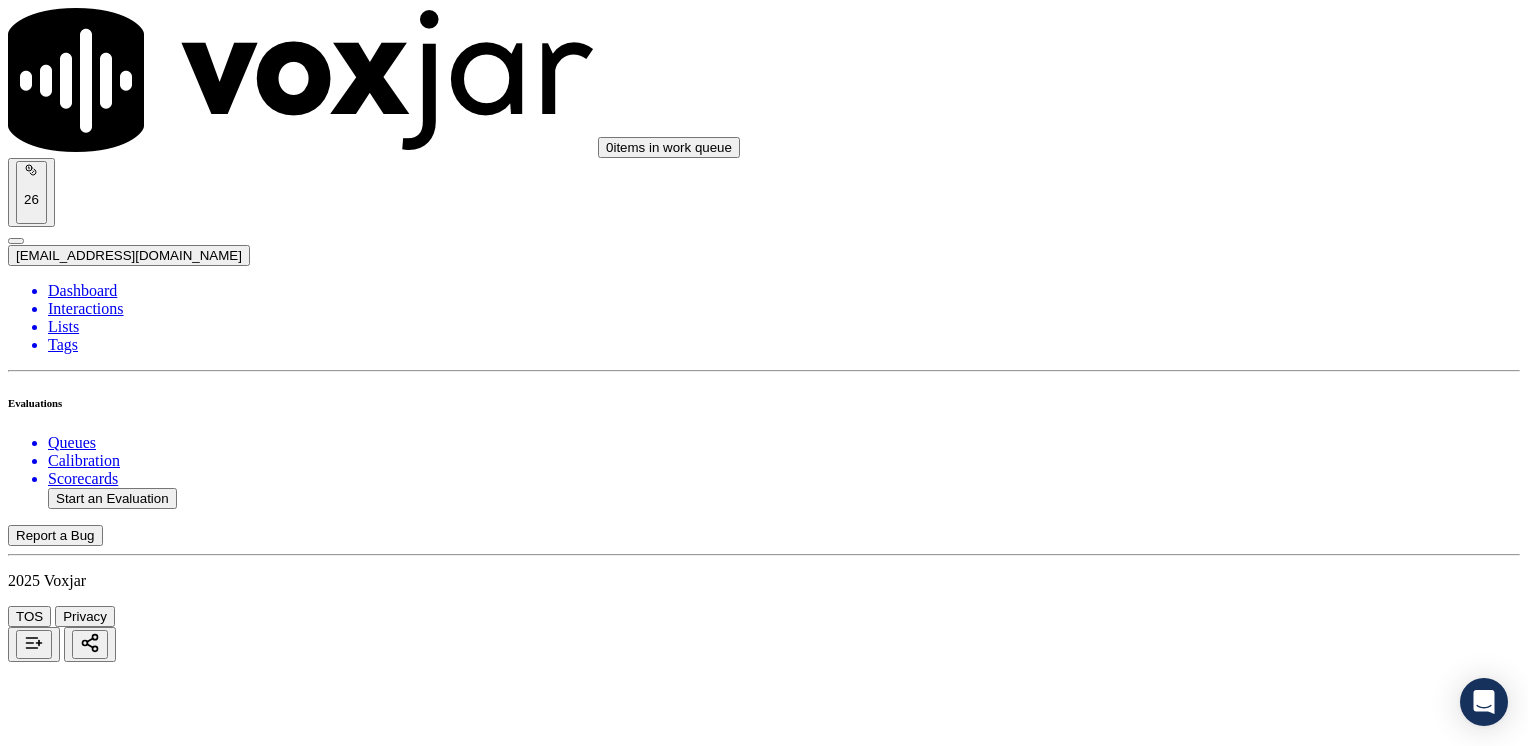 scroll, scrollTop: 100, scrollLeft: 0, axis: vertical 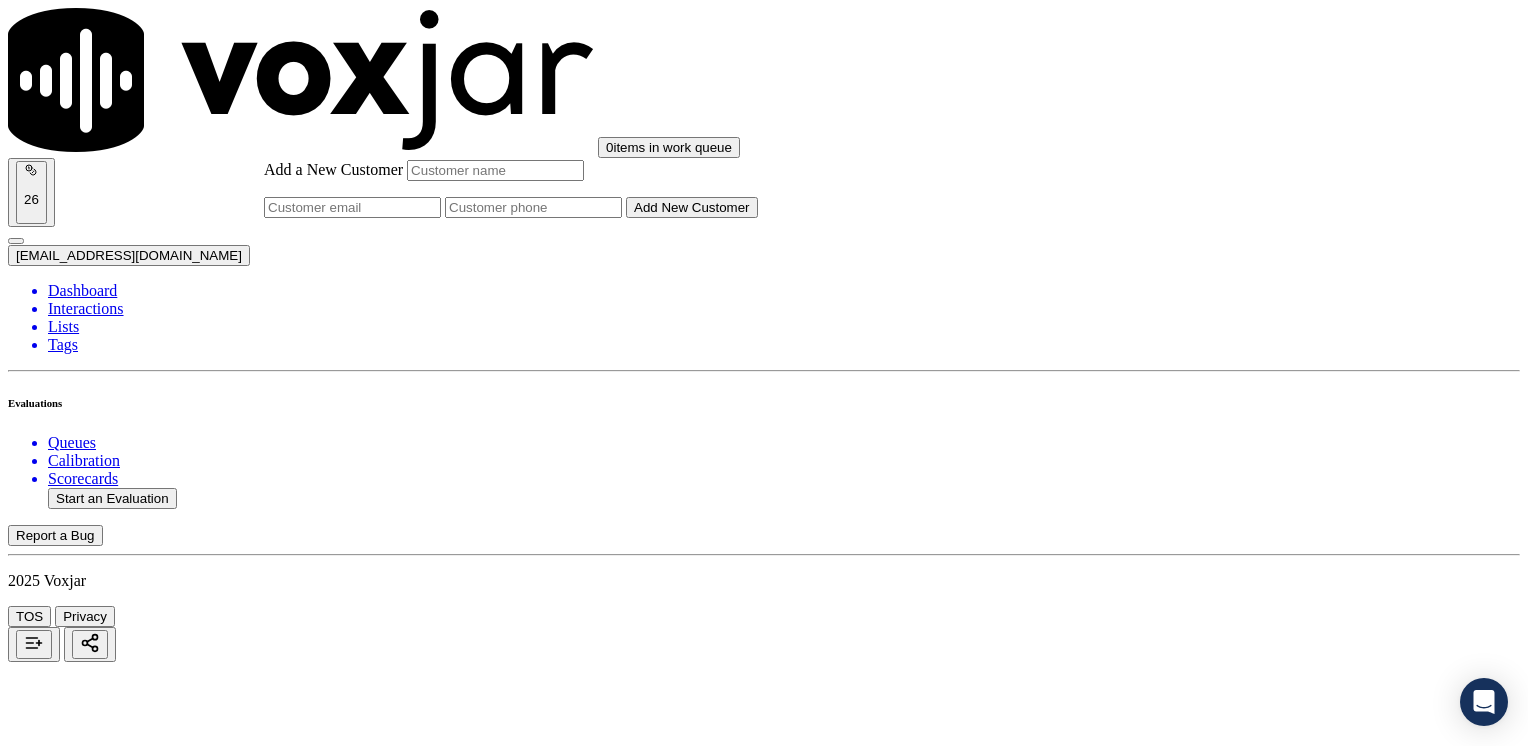 click on "Add a New Customer" 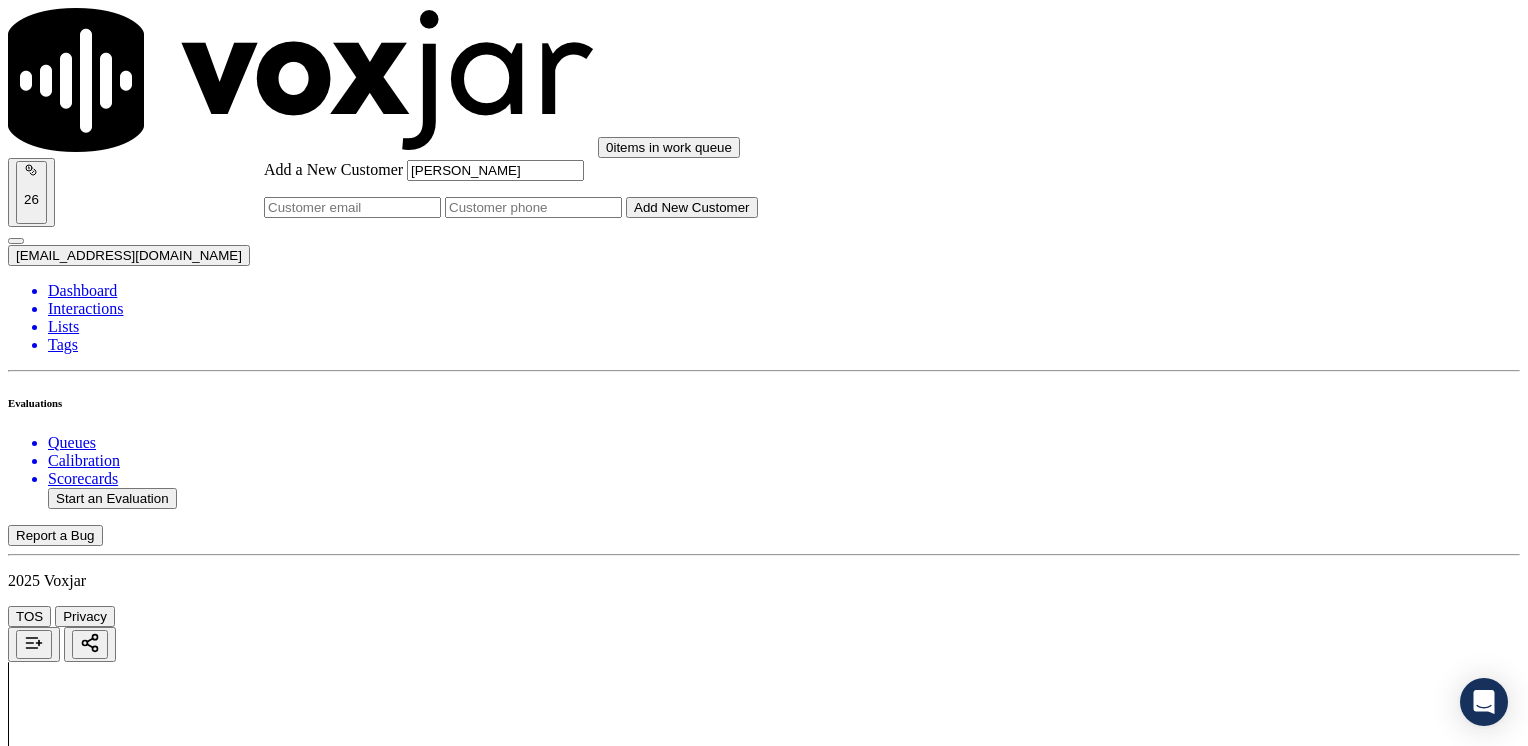 type on "[PERSON_NAME]" 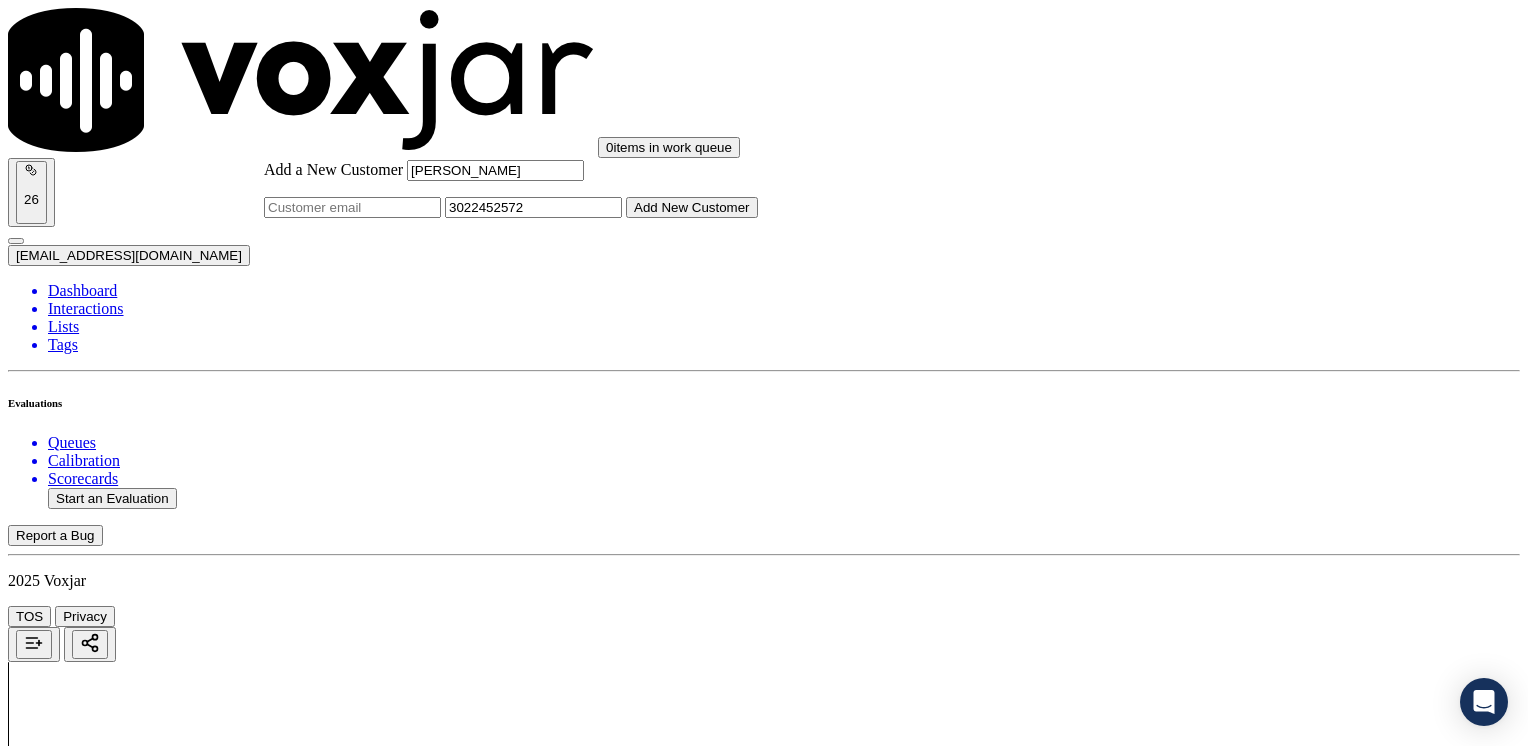 type on "3022452572" 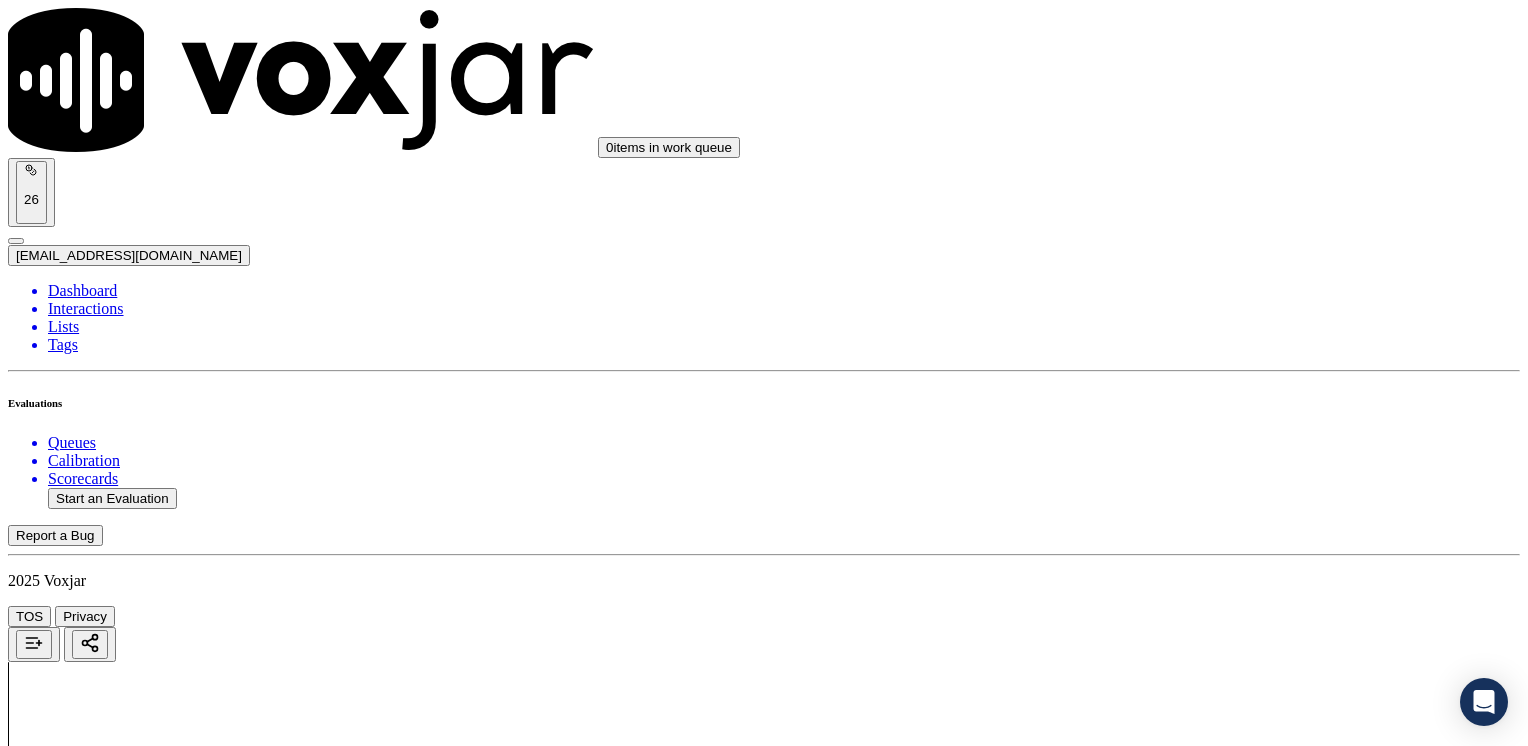 click on "[PERSON_NAME]" at bounding box center [764, 2164] 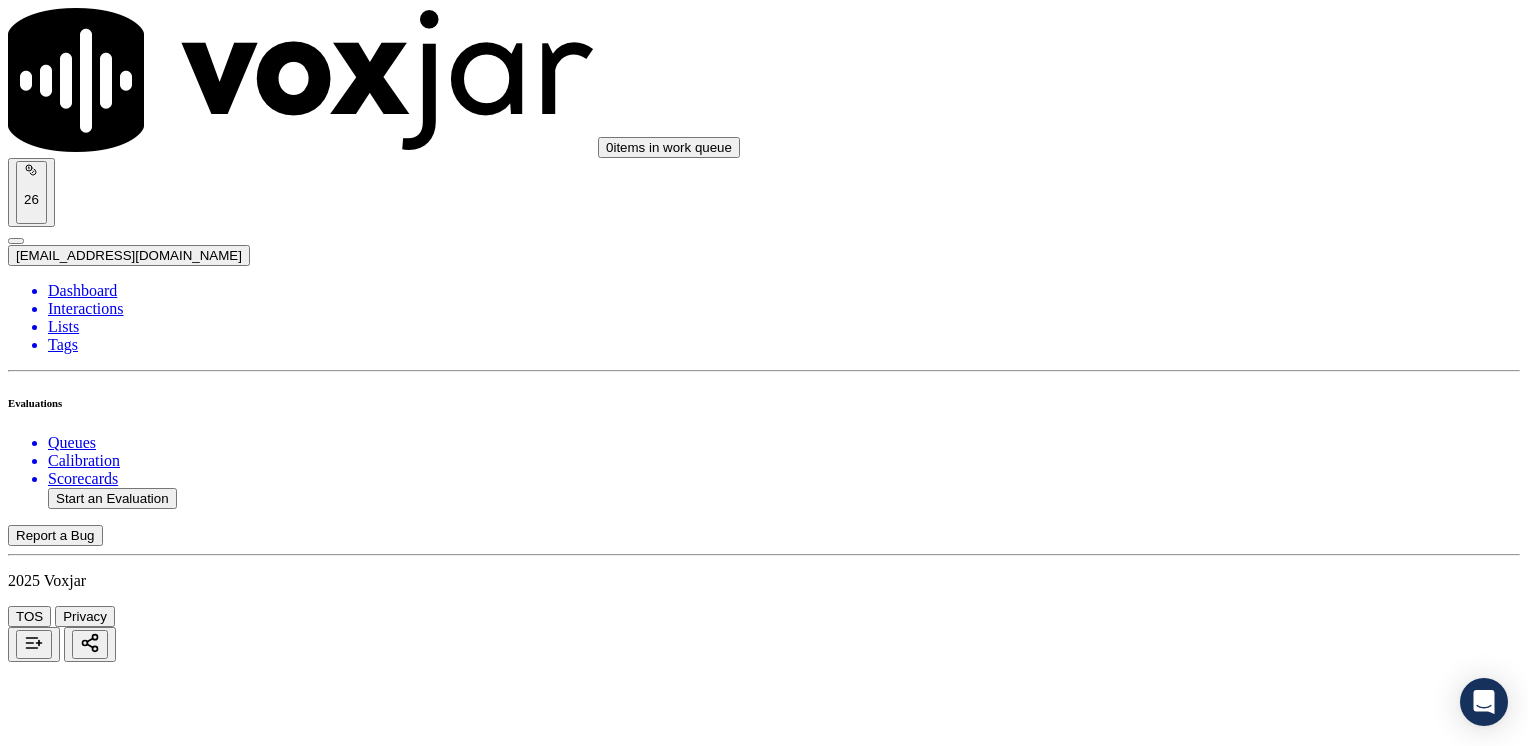 scroll, scrollTop: 200, scrollLeft: 0, axis: vertical 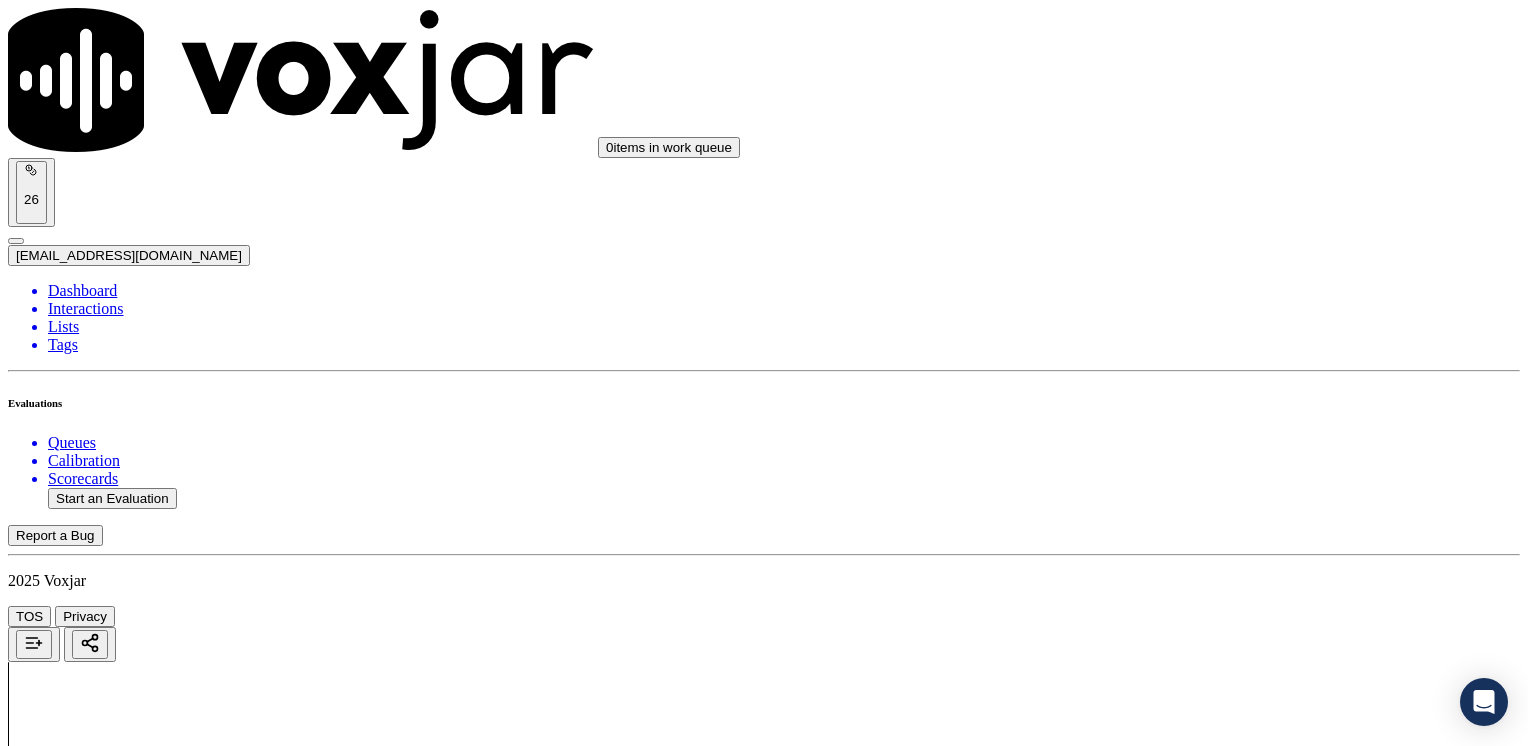 type on "[PERSON_NAME]" 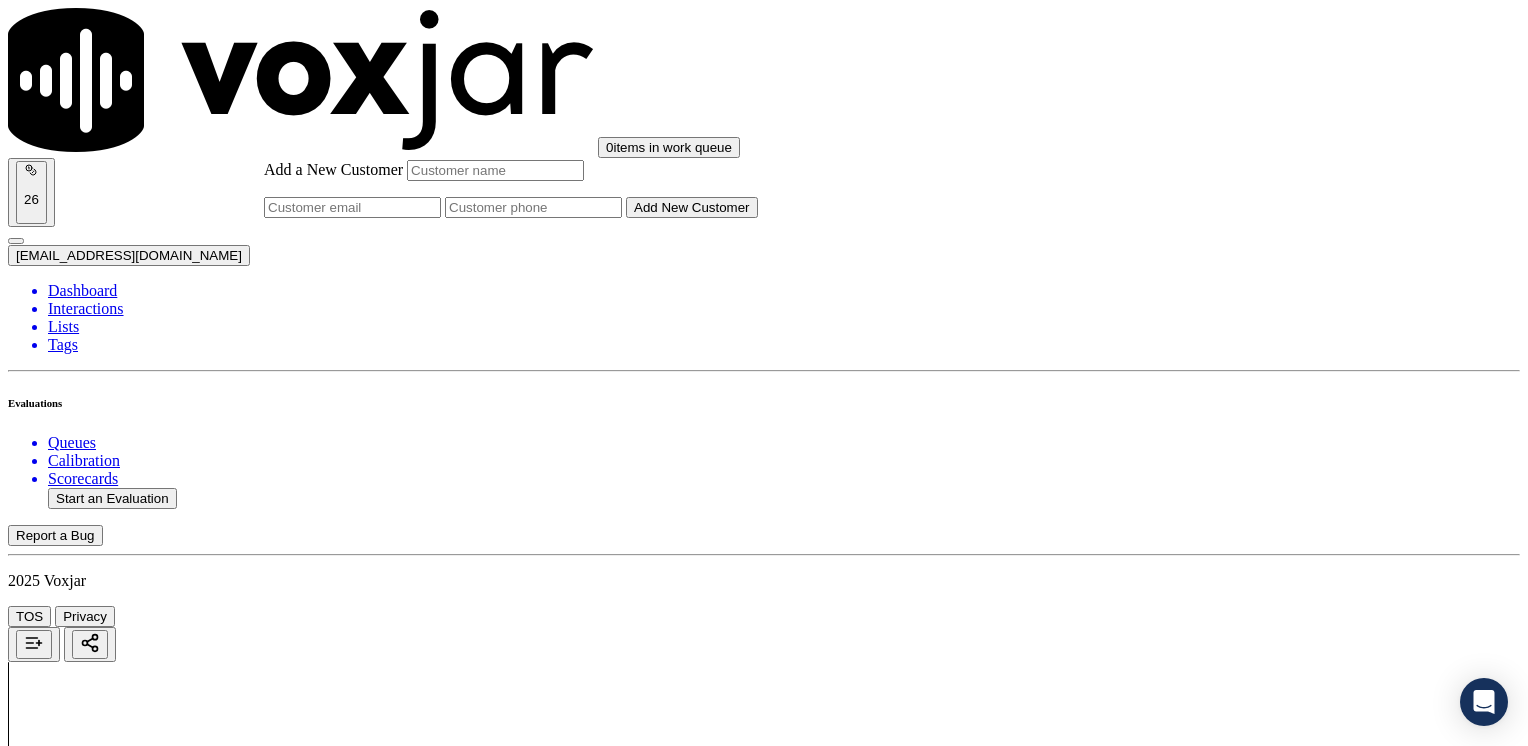 click on "Add a New Customer" 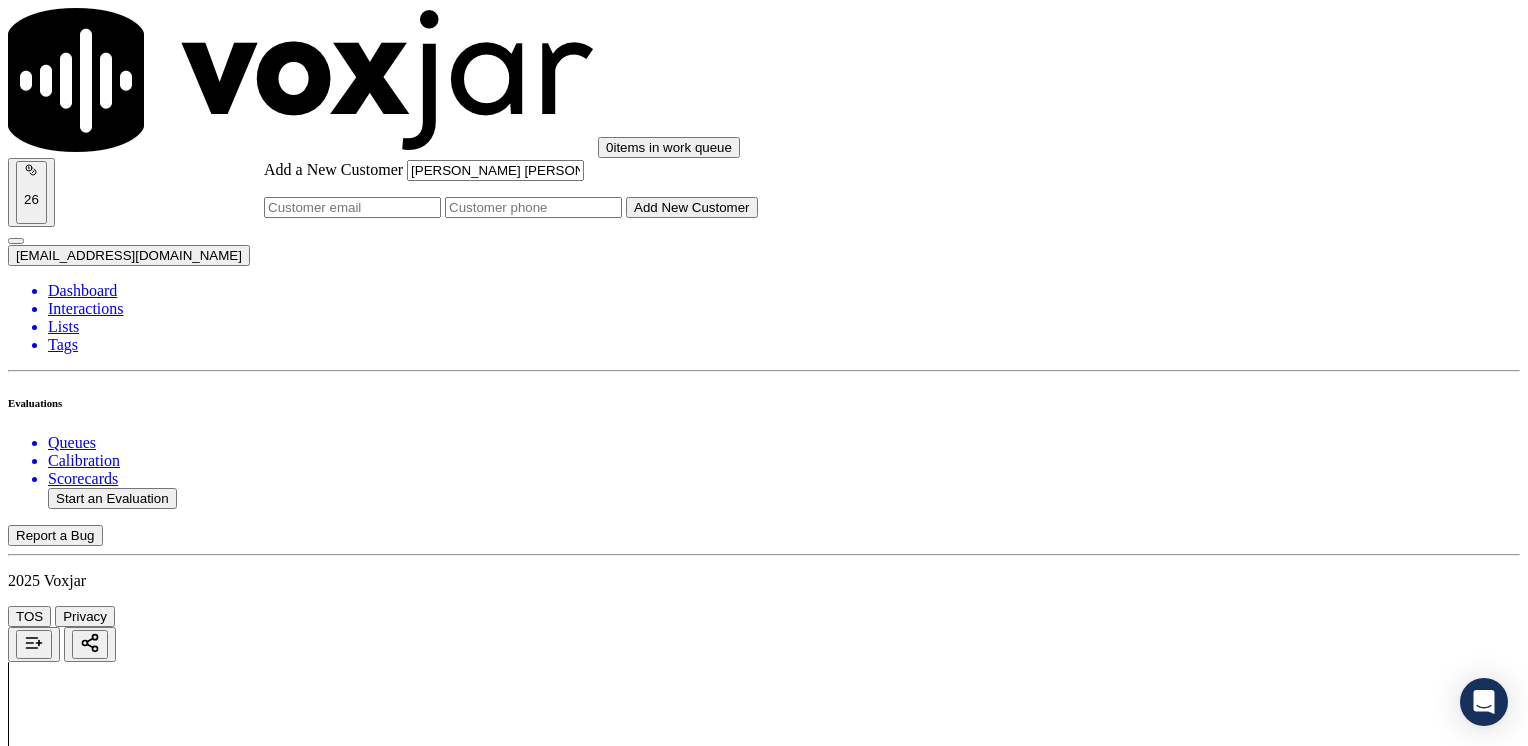 type on "[PERSON_NAME] [PERSON_NAME]" 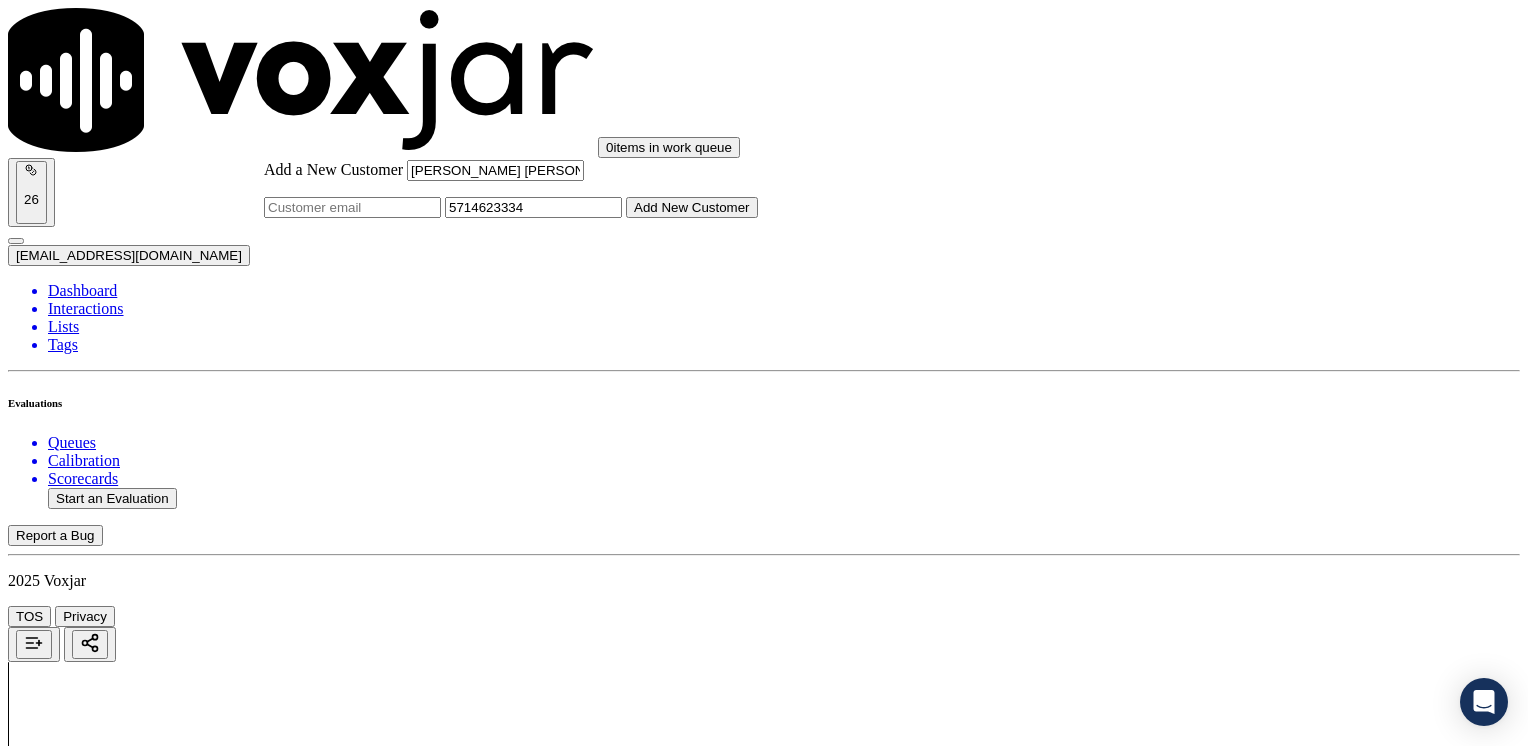 type on "5714623334" 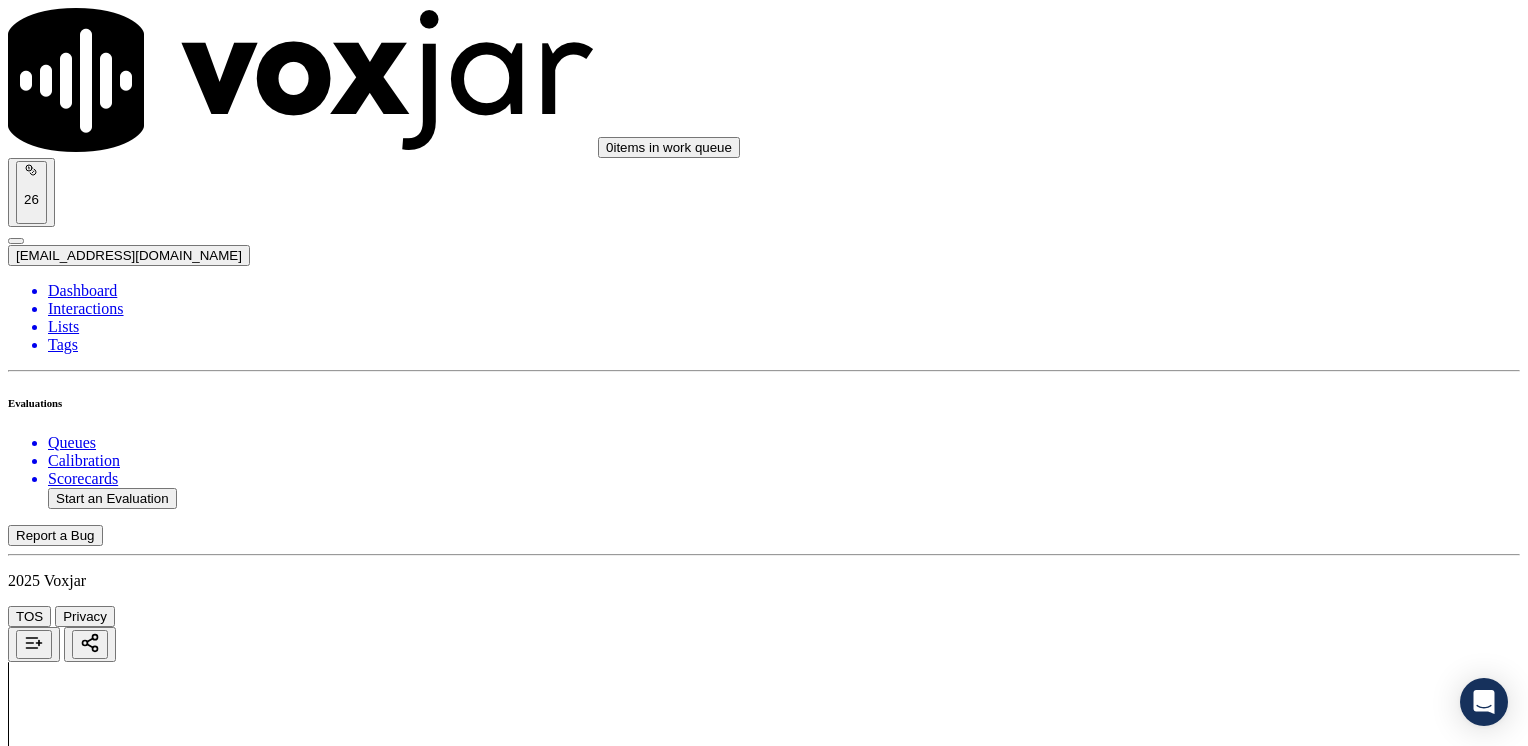 click on "[PERSON_NAME] [PERSON_NAME]" at bounding box center (764, 2164) 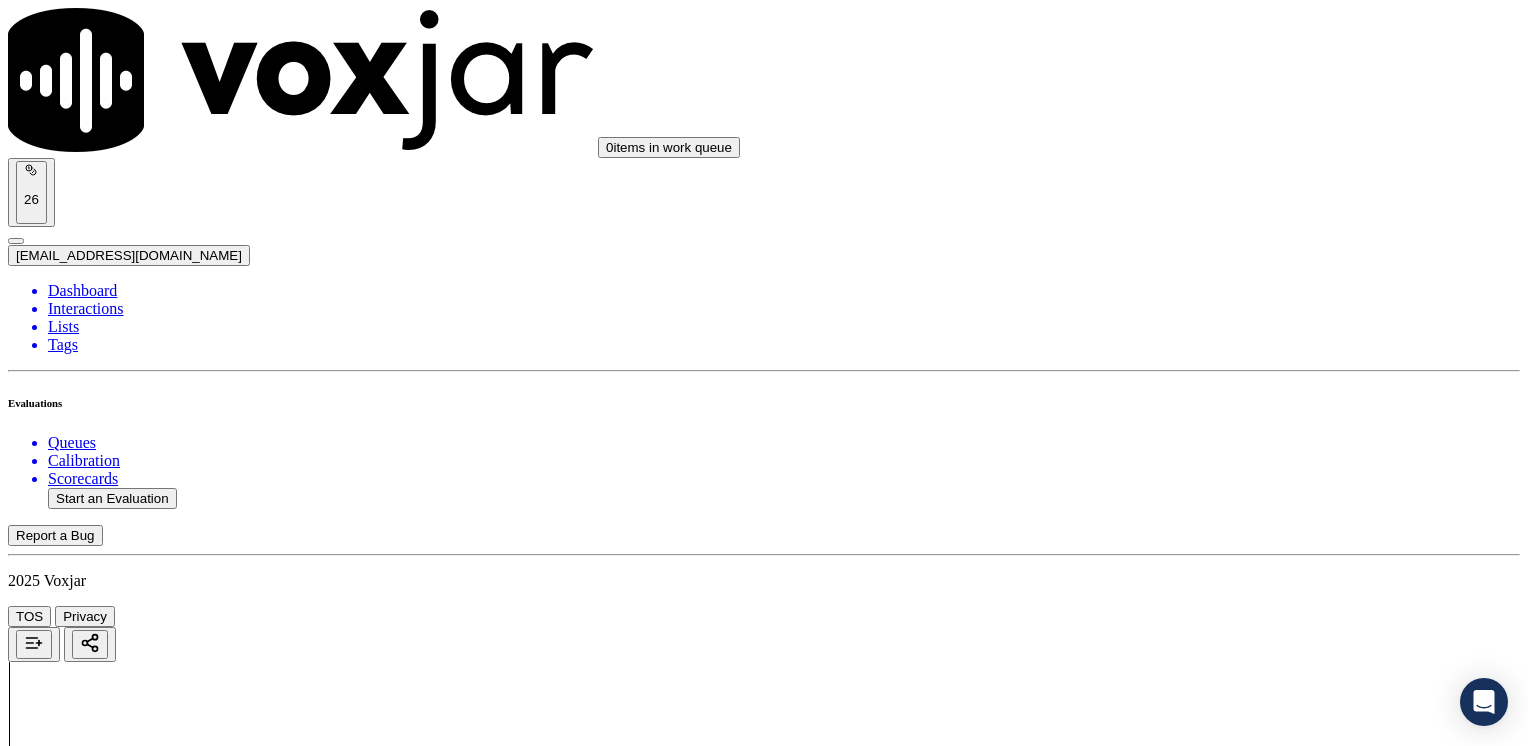 click 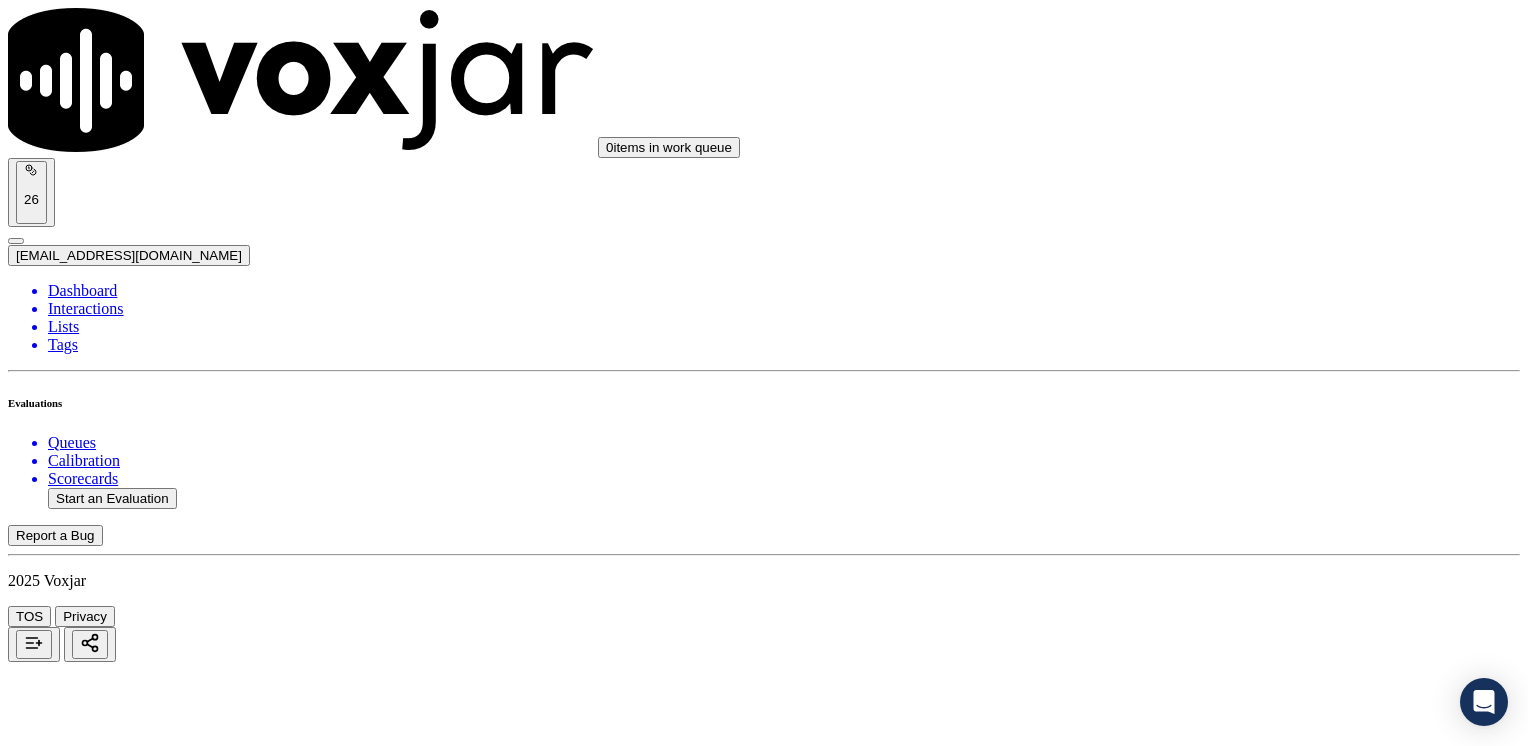 scroll, scrollTop: 200, scrollLeft: 0, axis: vertical 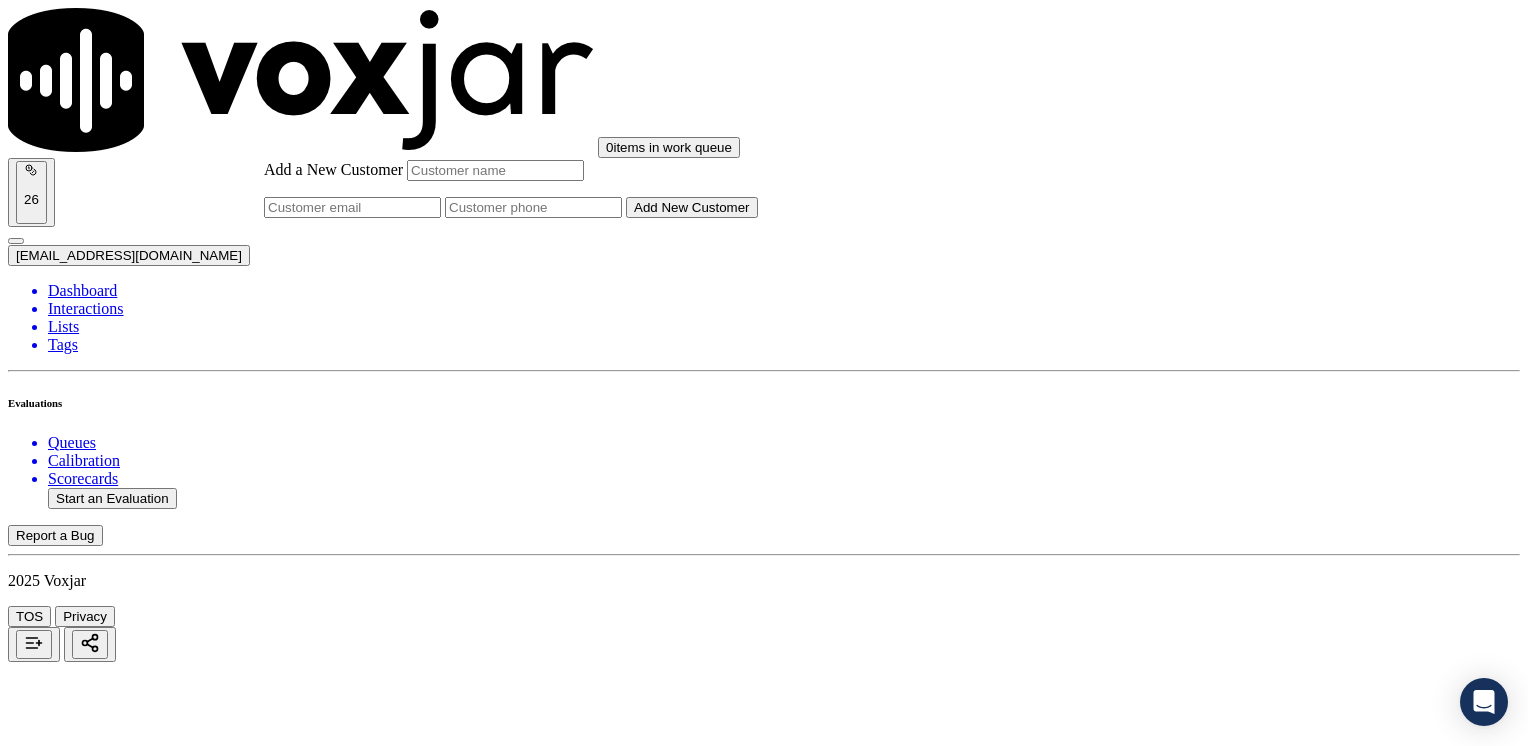 click on "Add a New Customer" 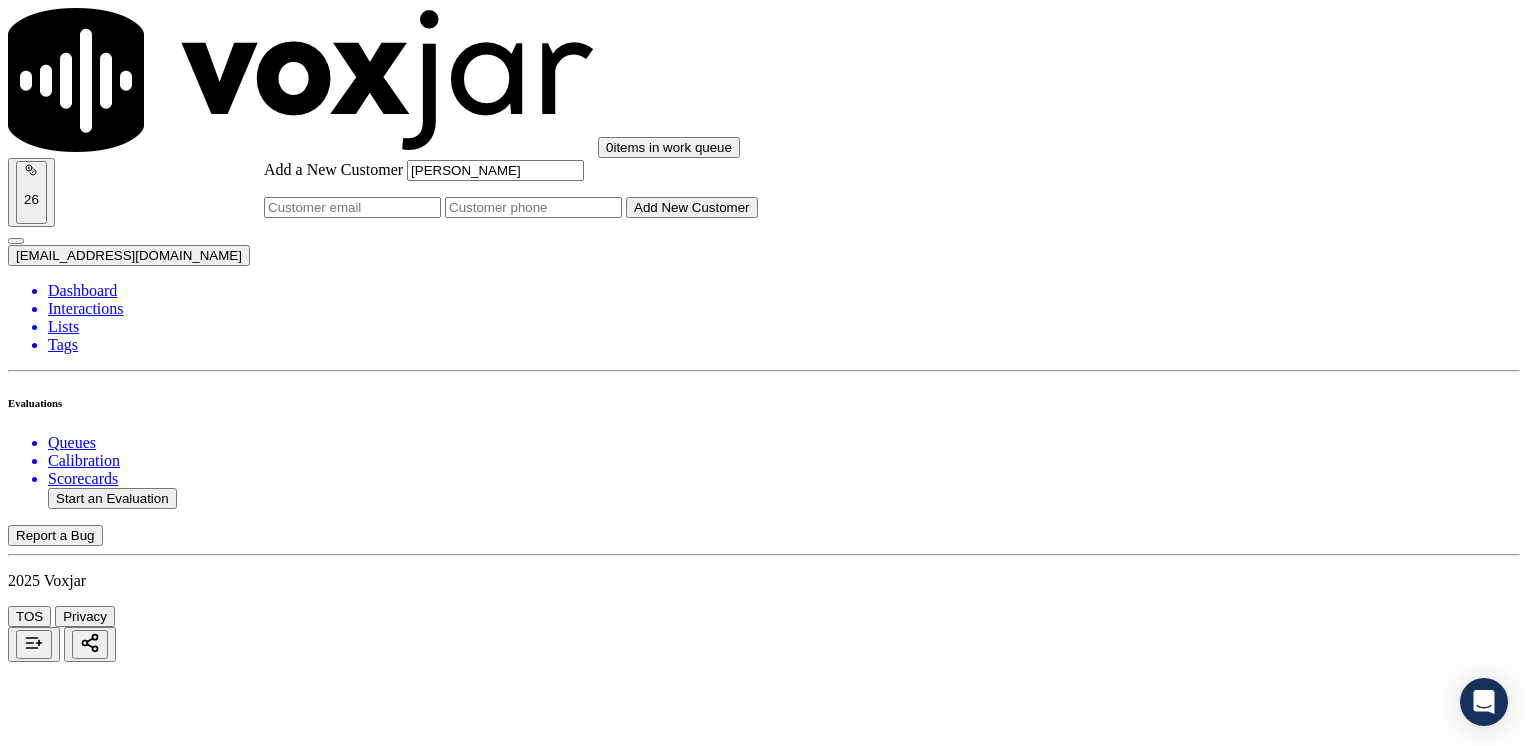 click on "Change Customer   Choose which customer to associate with this interaction   Yoannis
Add a new customer   Add a New Customer   [PERSON_NAME]         Add New Customer       No customers found         Close" at bounding box center [764, 2088] 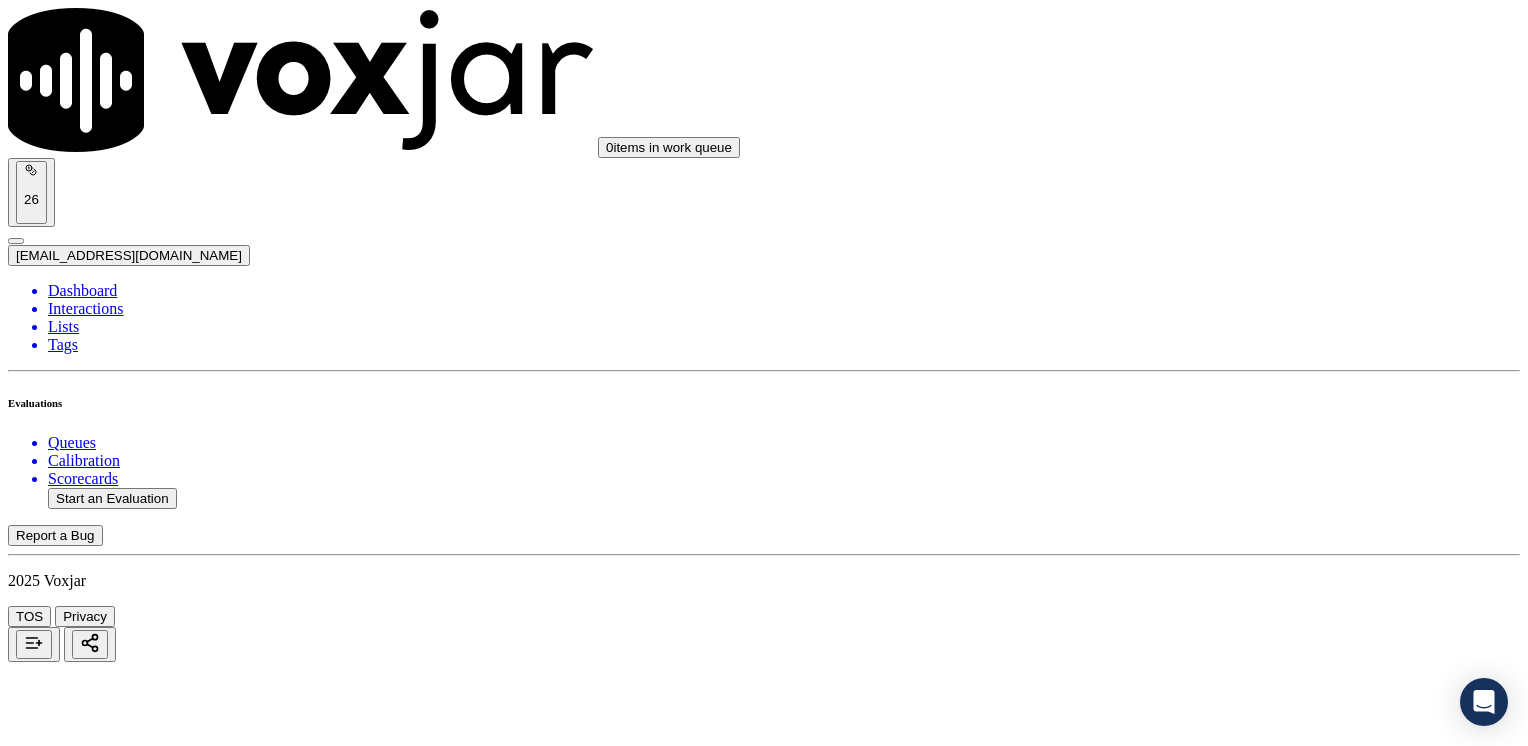 drag, startPoint x: 593, startPoint y: 186, endPoint x: 482, endPoint y: 186, distance: 111 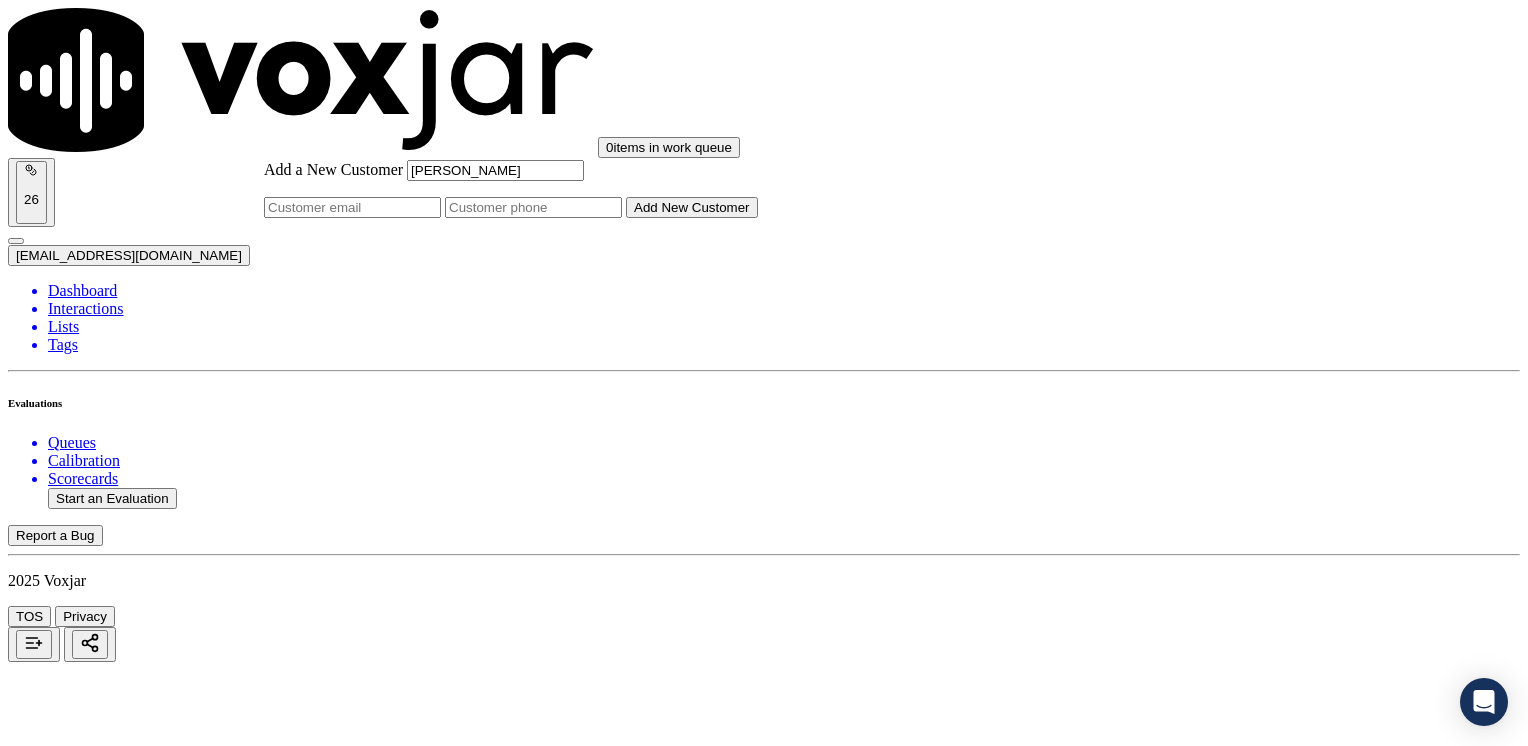 click on "[PERSON_NAME]" 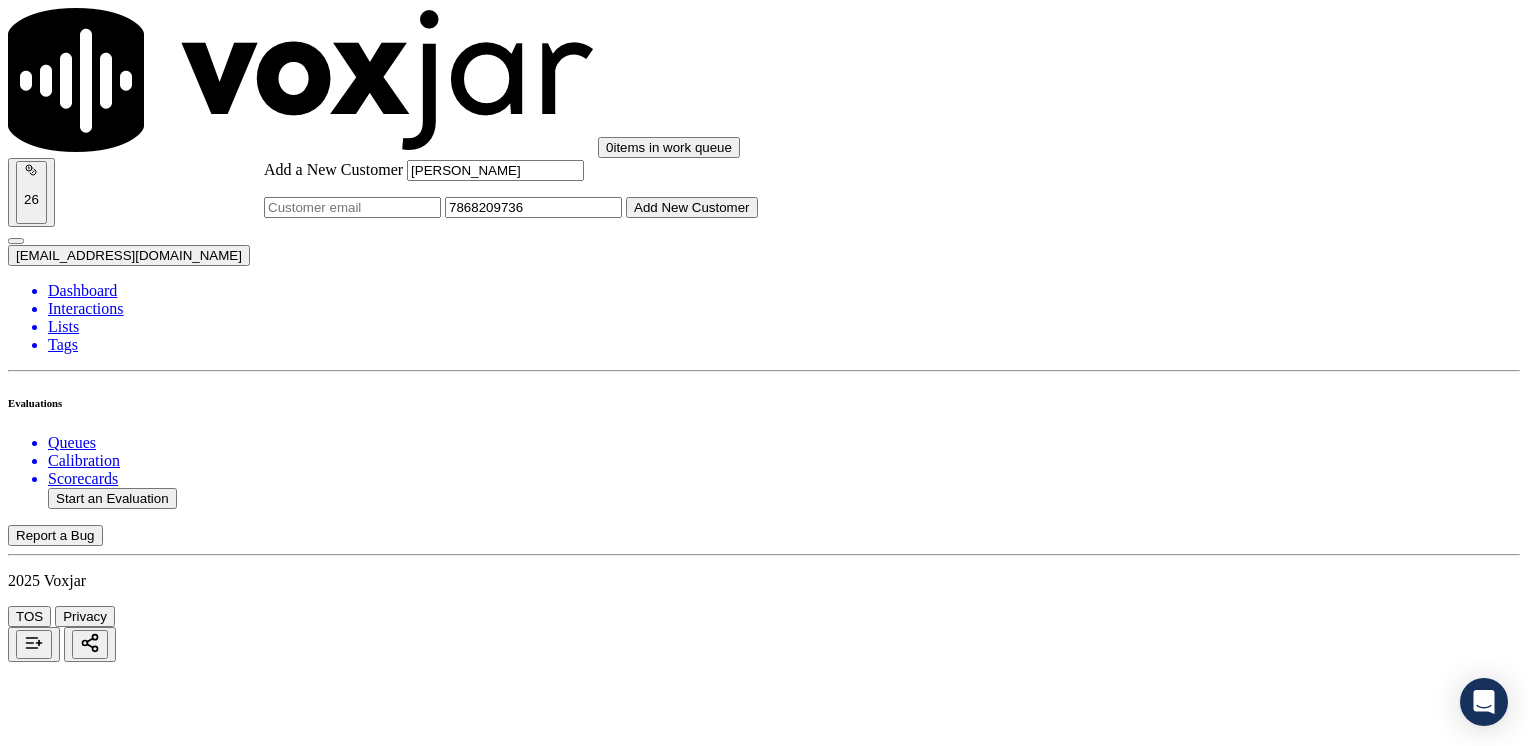 type on "7868209736" 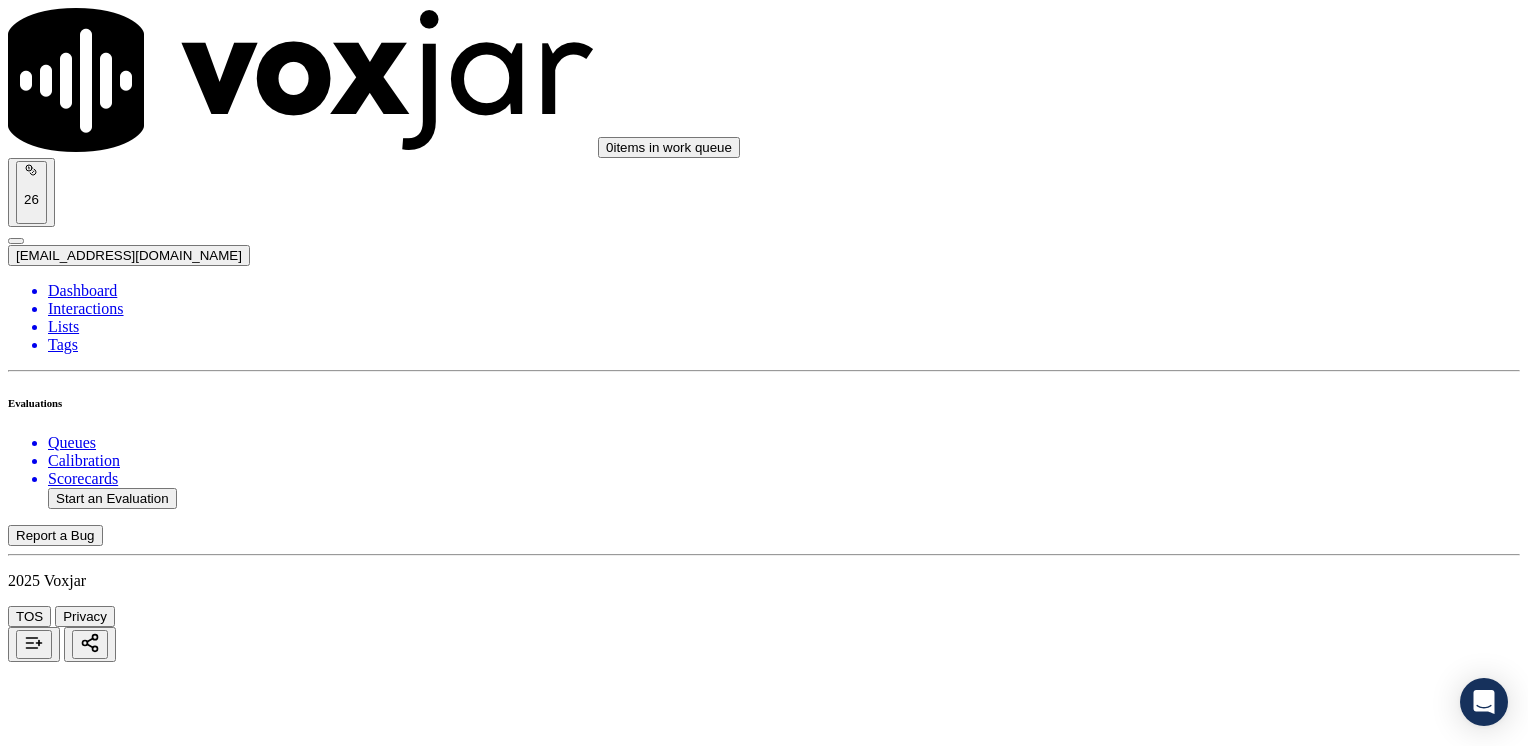 click on "7868209736" at bounding box center [764, 2198] 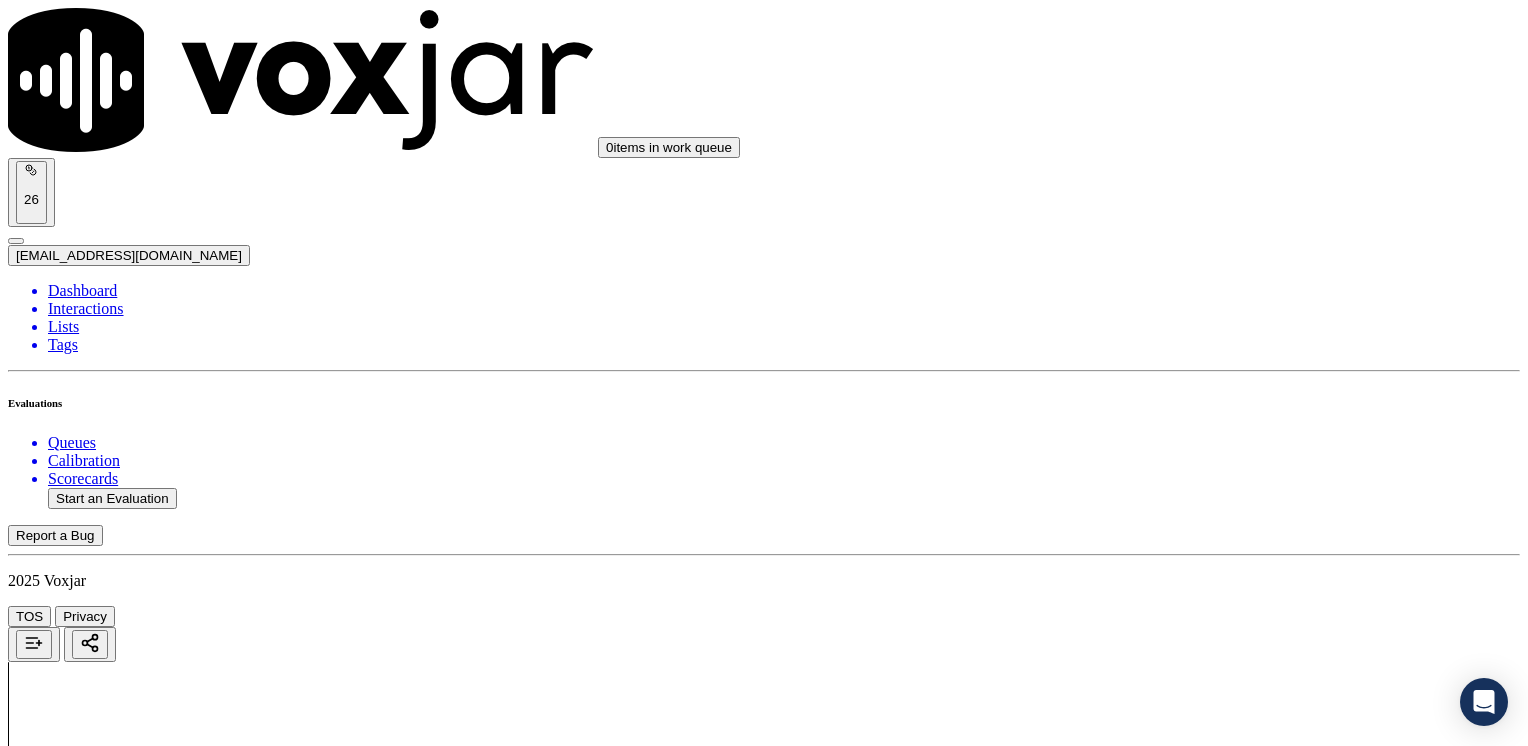 click 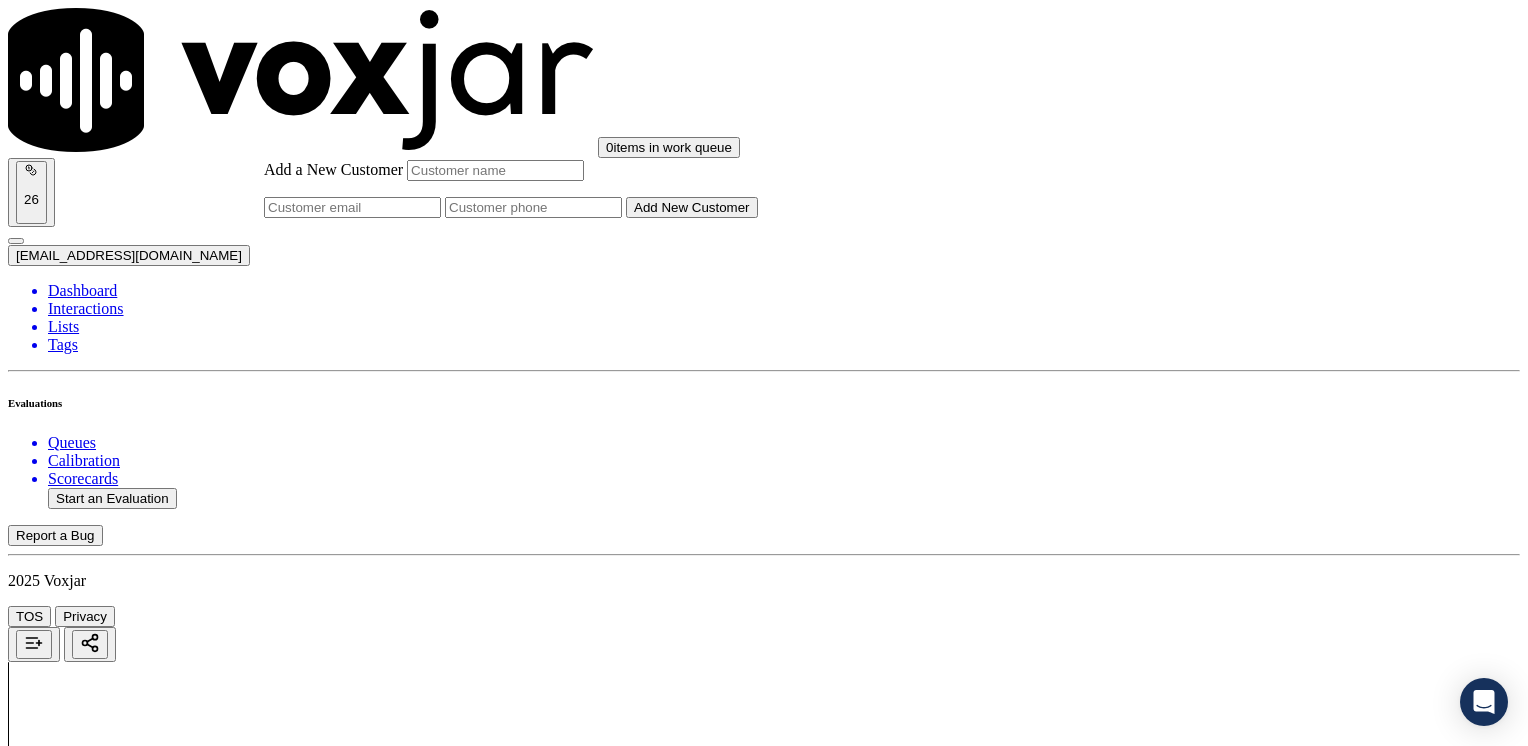click on "Add a New Customer" 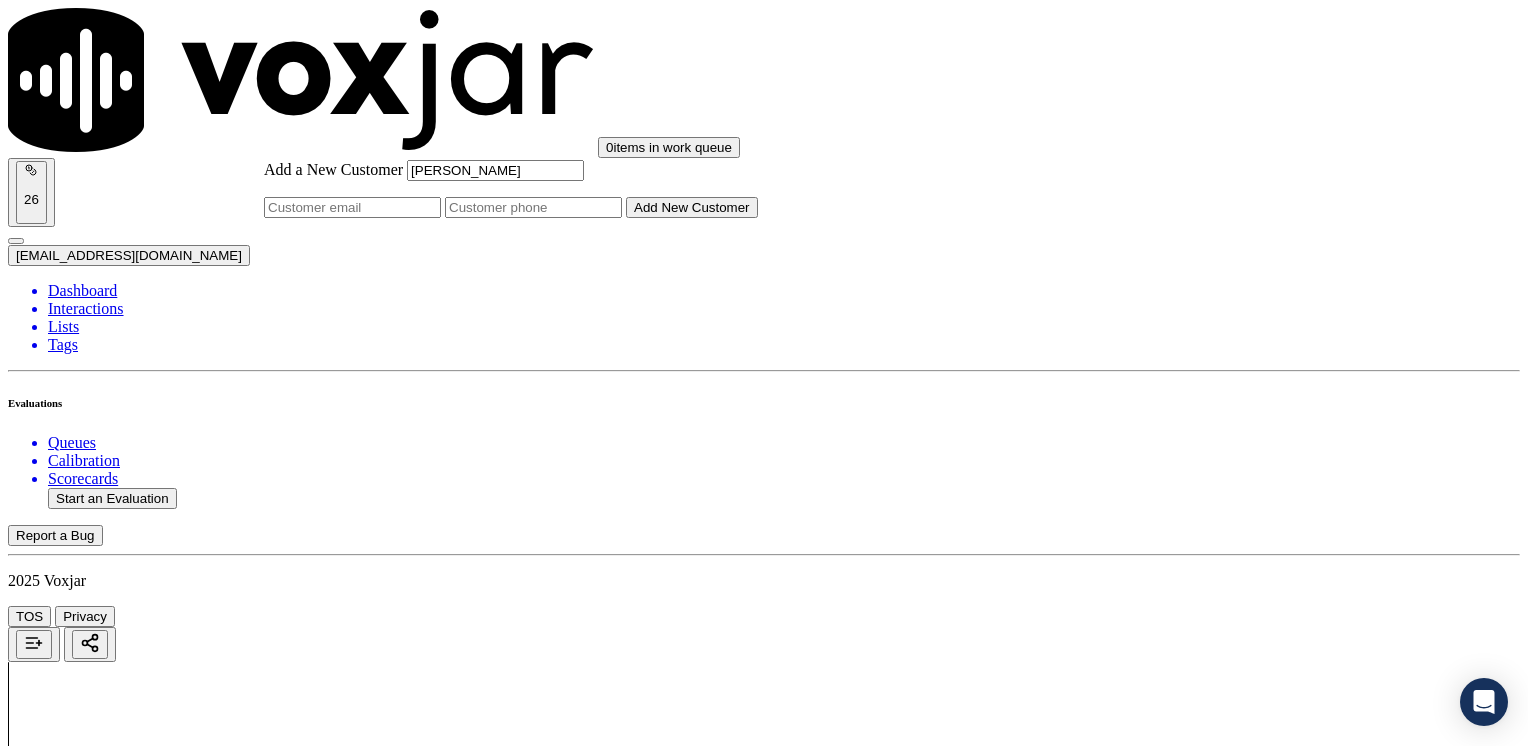 type on "[PERSON_NAME]" 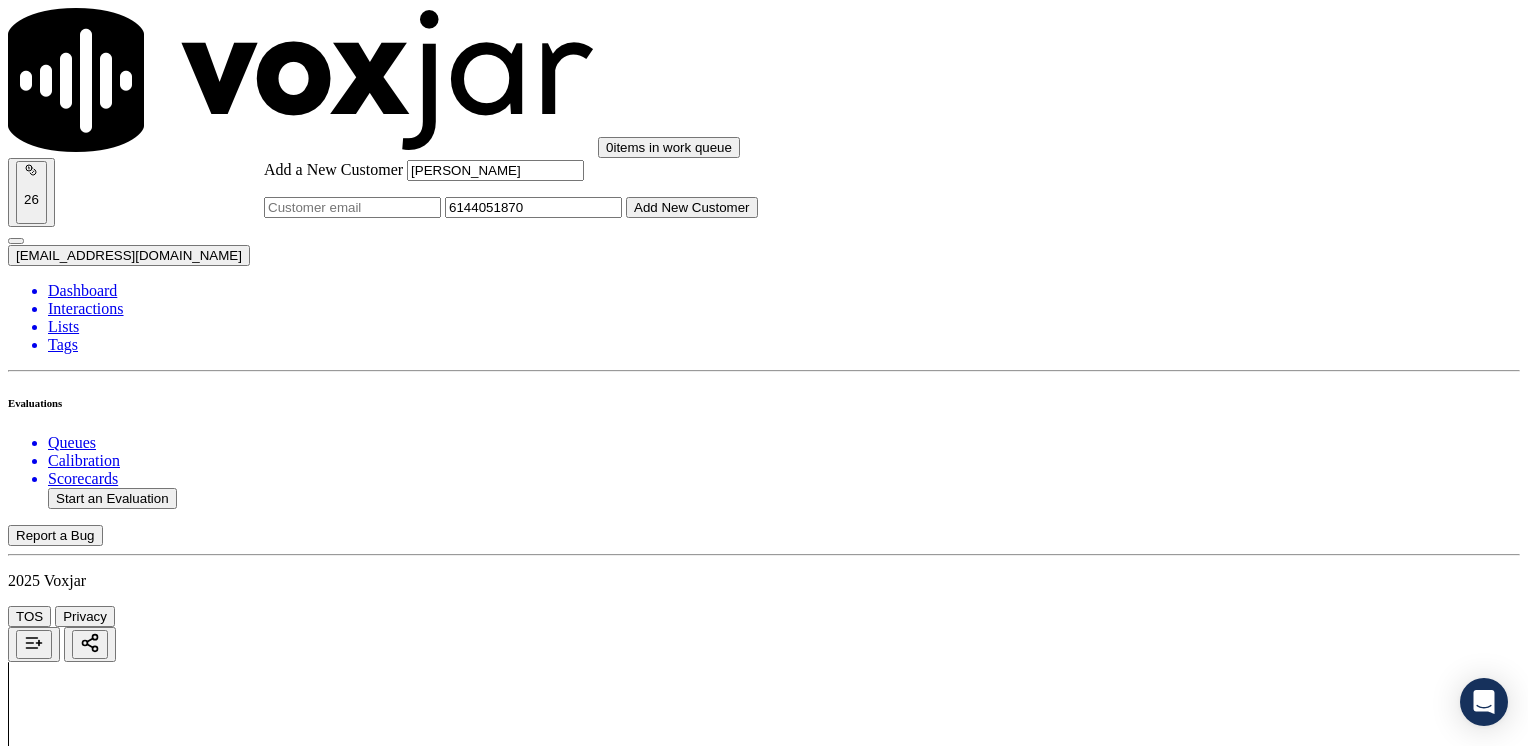 type on "6144051870" 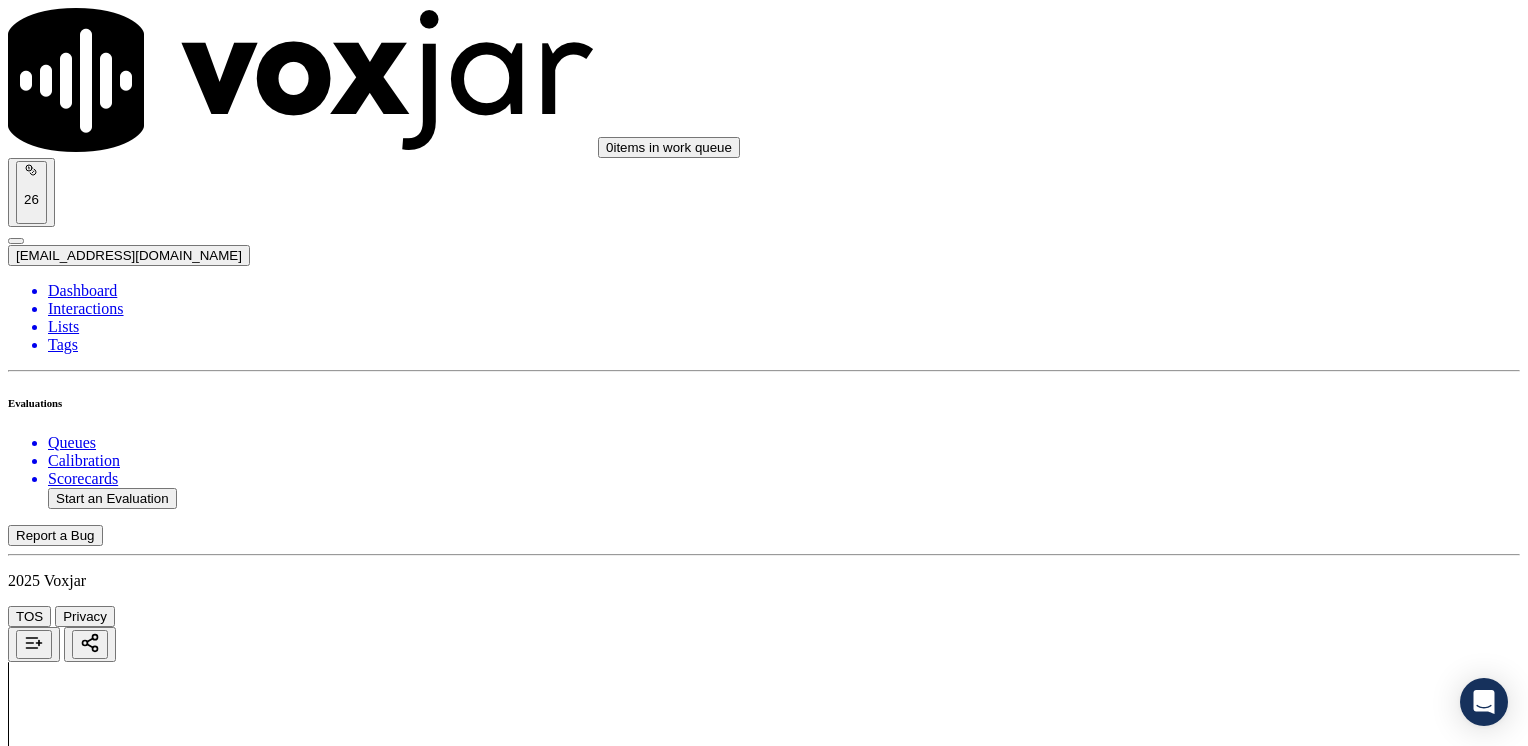 click on "[PERSON_NAME]" at bounding box center (764, 2164) 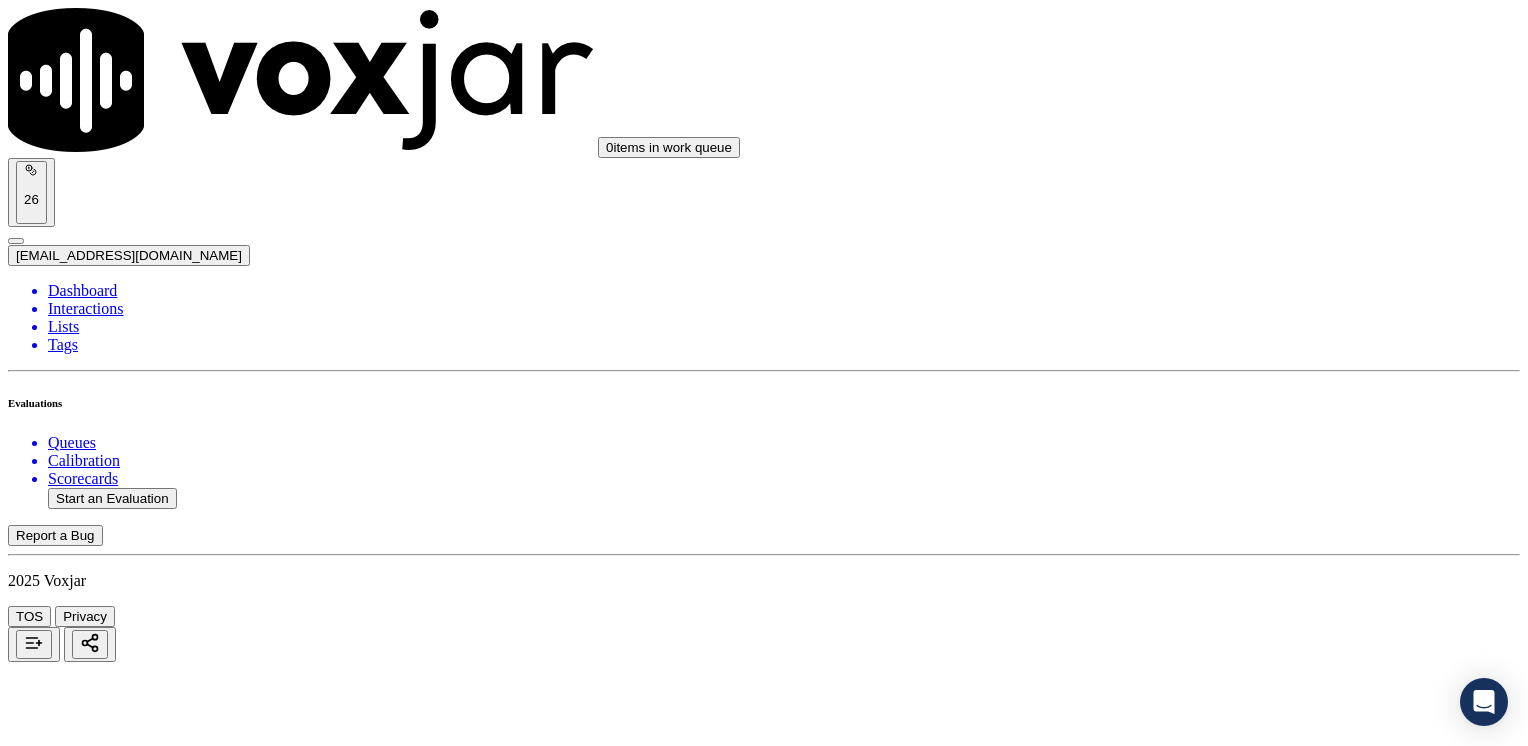 scroll, scrollTop: 200, scrollLeft: 0, axis: vertical 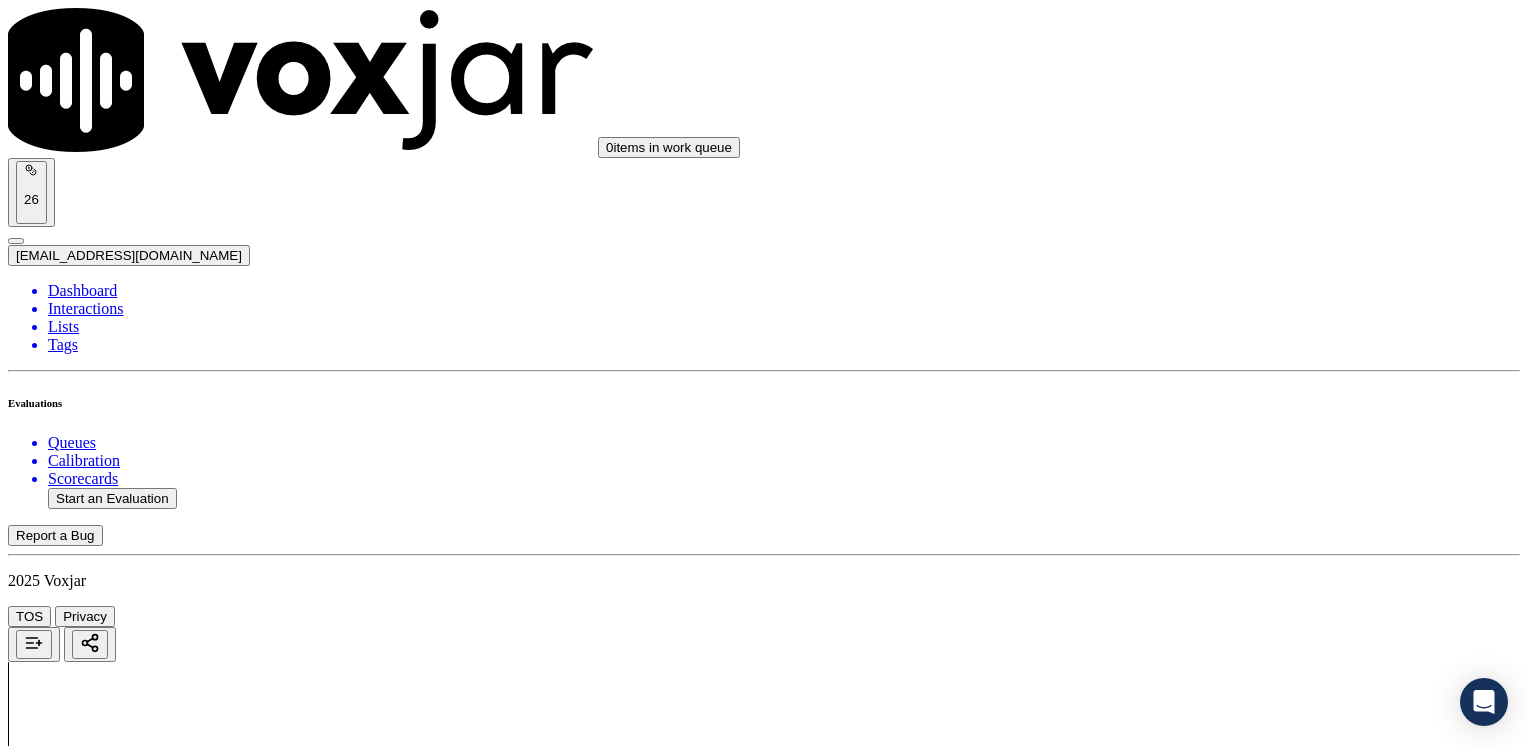 click on "Add a new customer" at bounding box center [86, 2089] 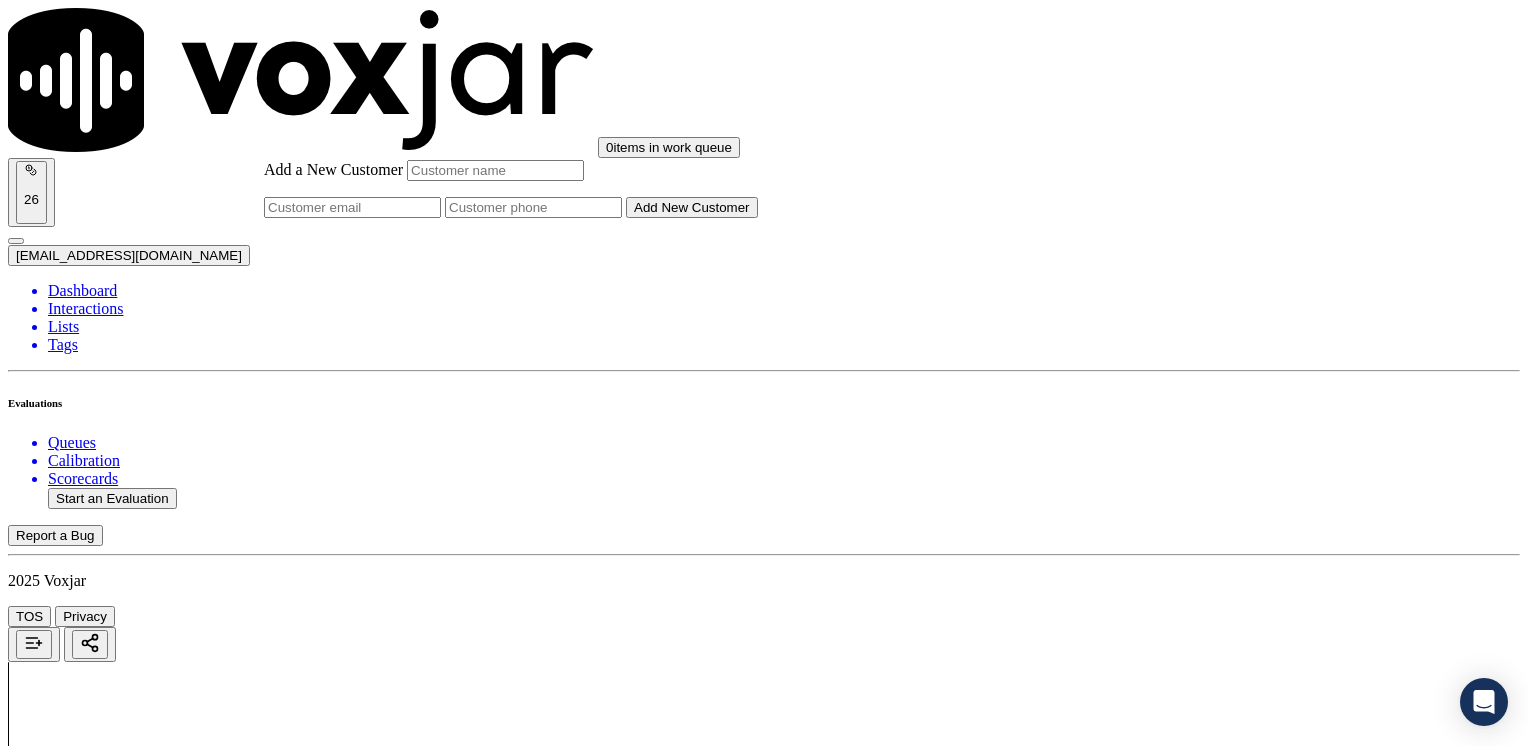 click on "Add a New Customer" 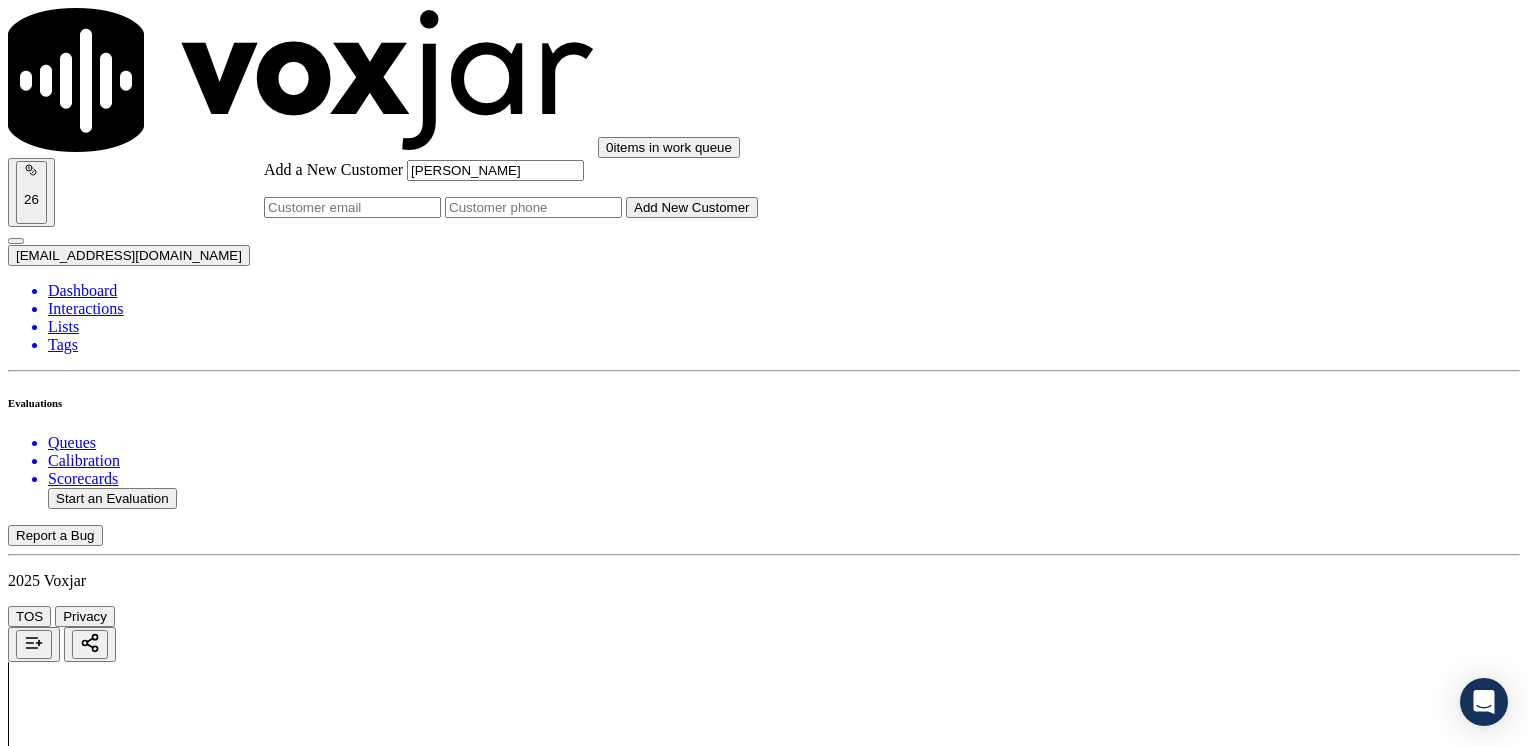 drag, startPoint x: 839, startPoint y: 386, endPoint x: 870, endPoint y: 386, distance: 31 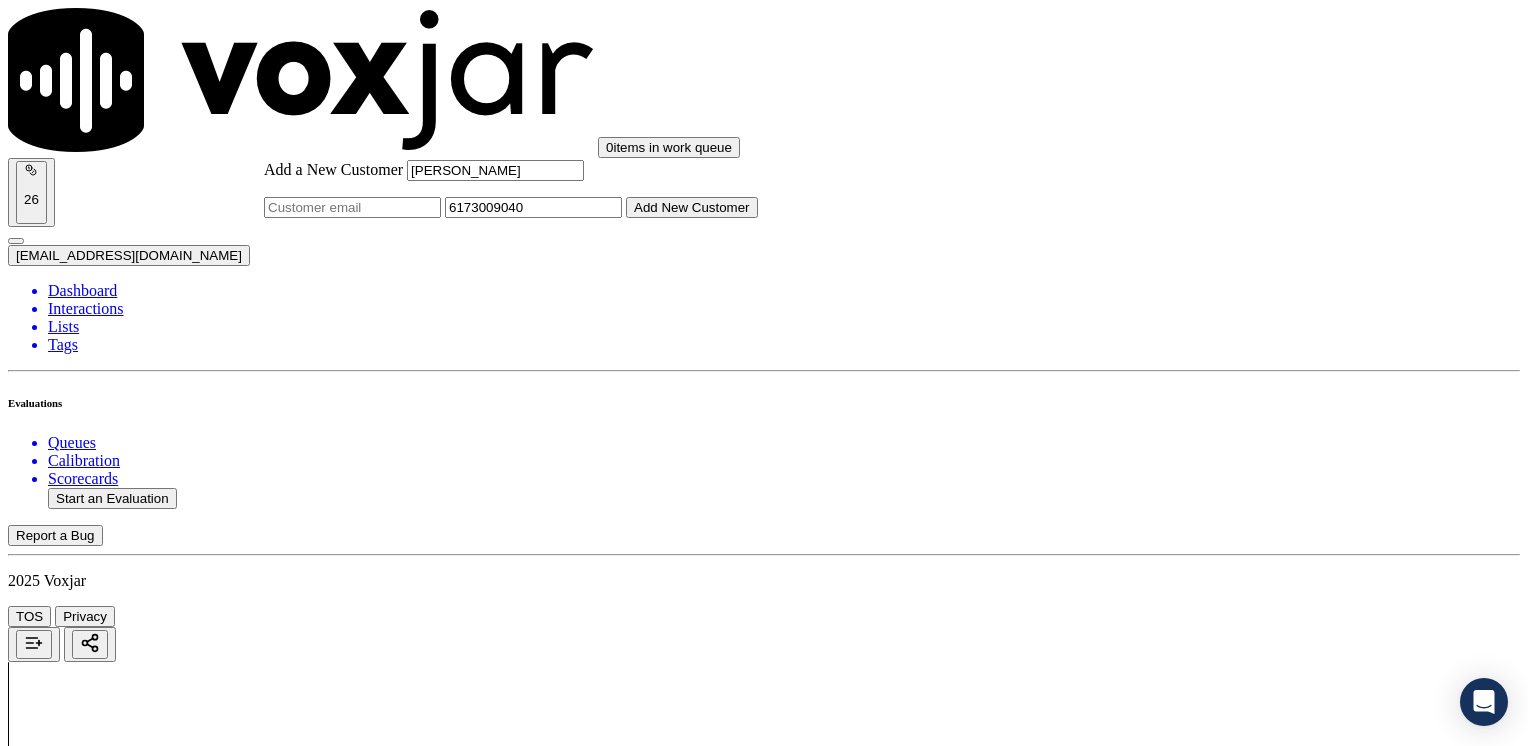 click on "Add New Customer" 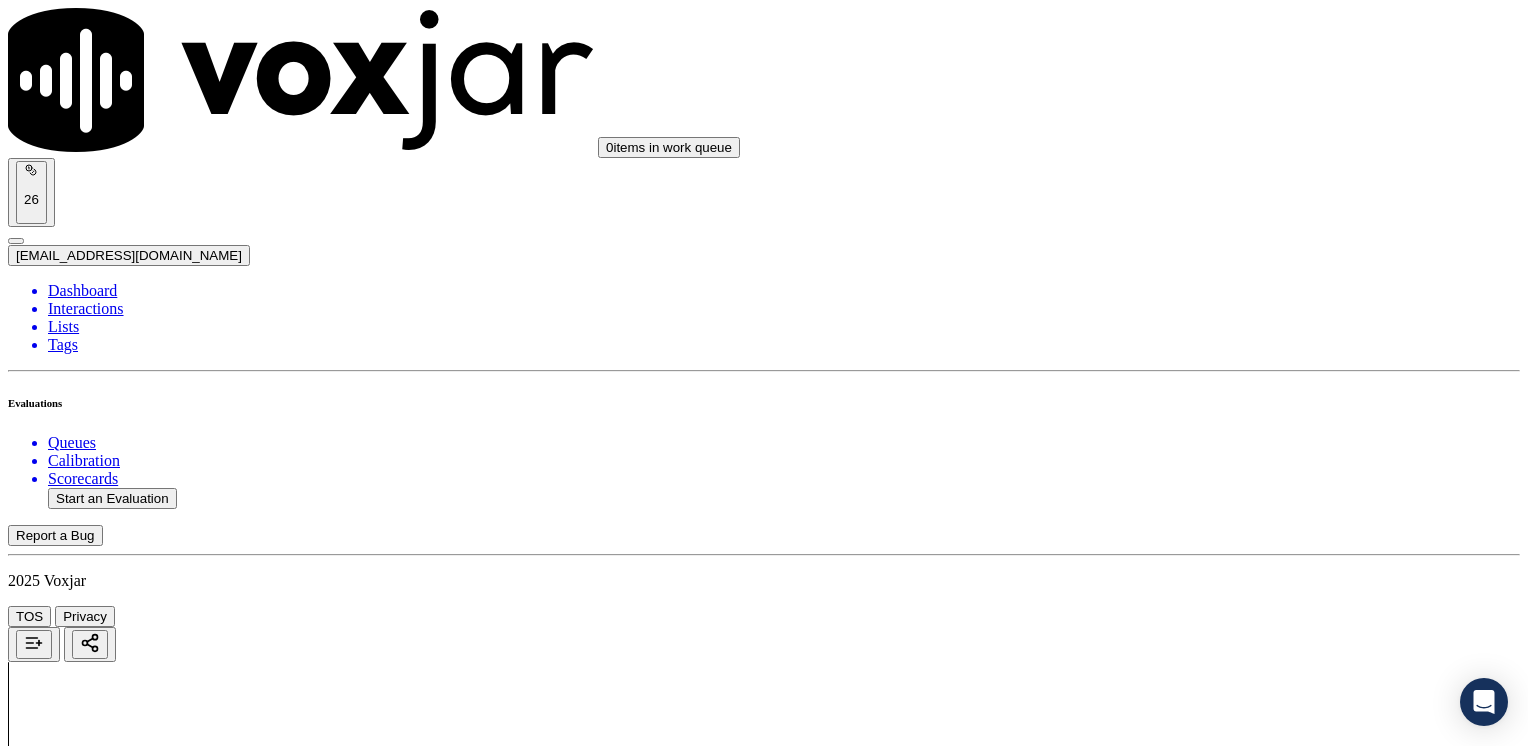 click on "[PERSON_NAME]" at bounding box center (764, 2164) 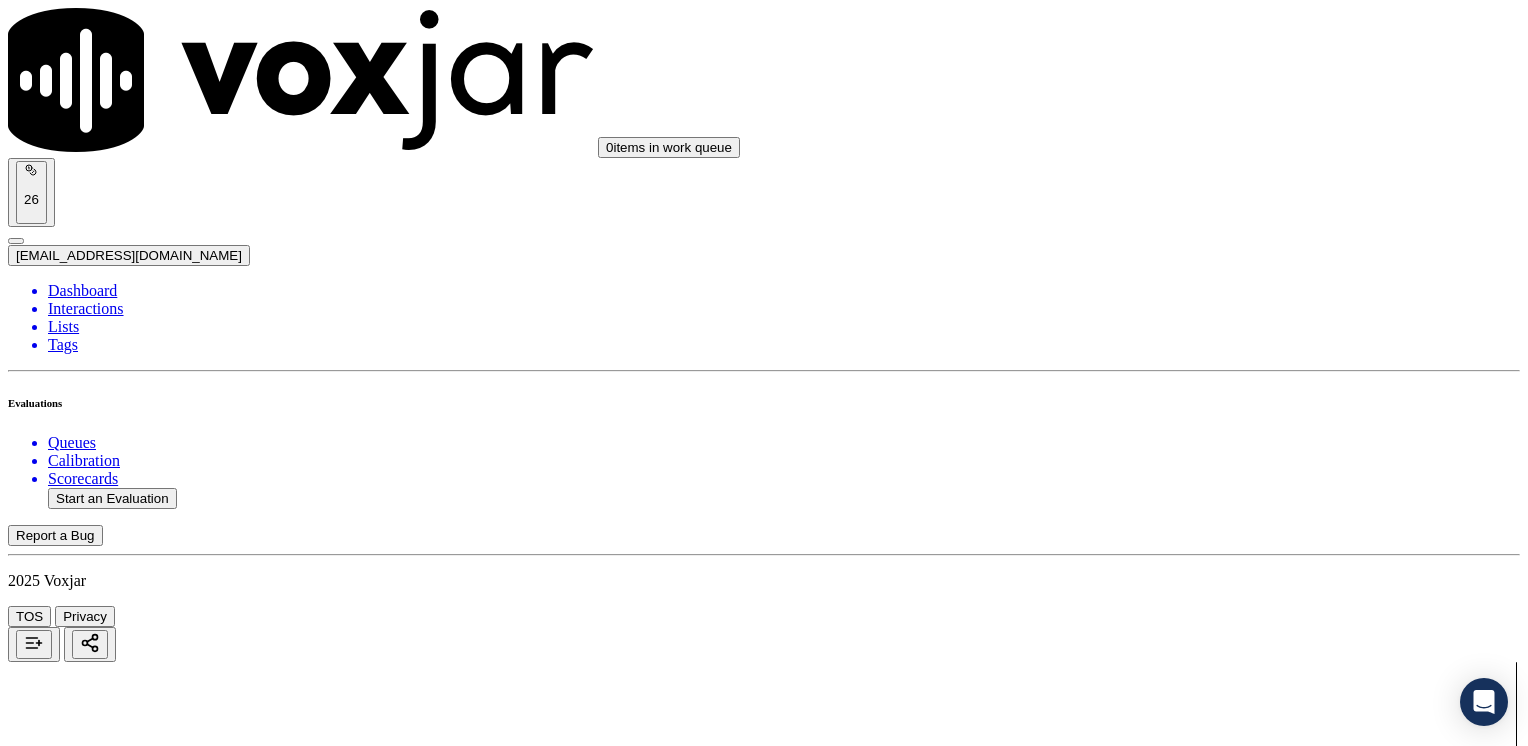 click 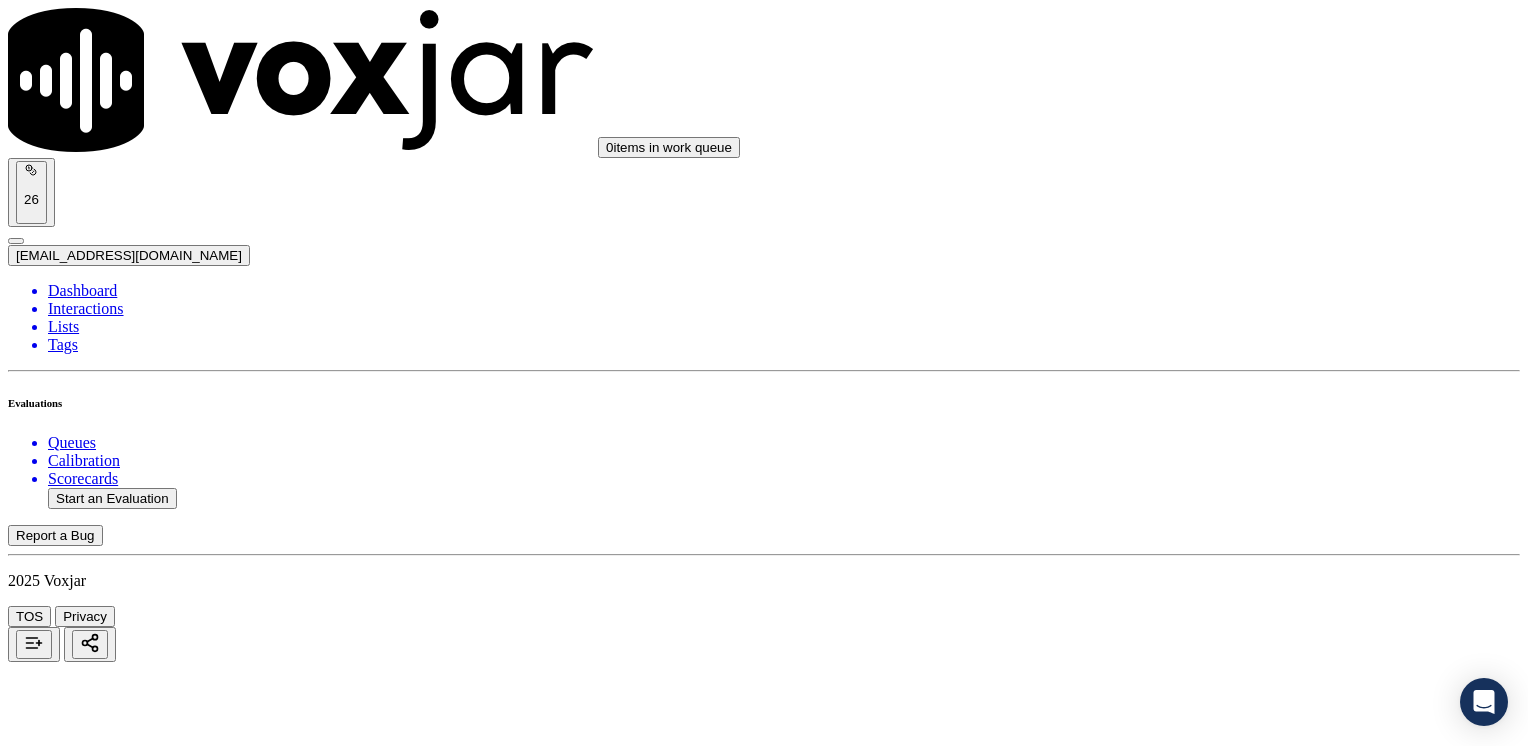 scroll, scrollTop: 100, scrollLeft: 0, axis: vertical 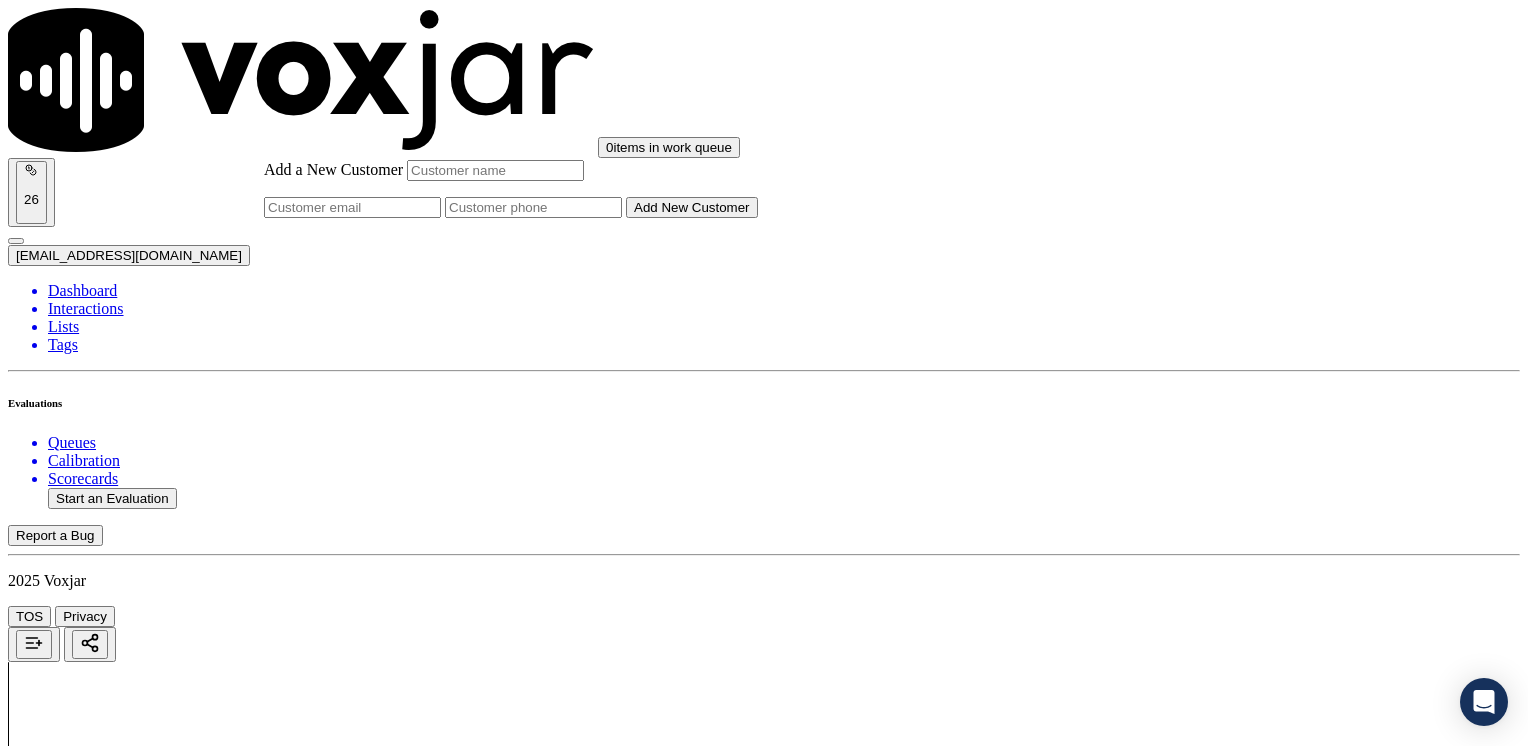 click on "Add a New Customer" 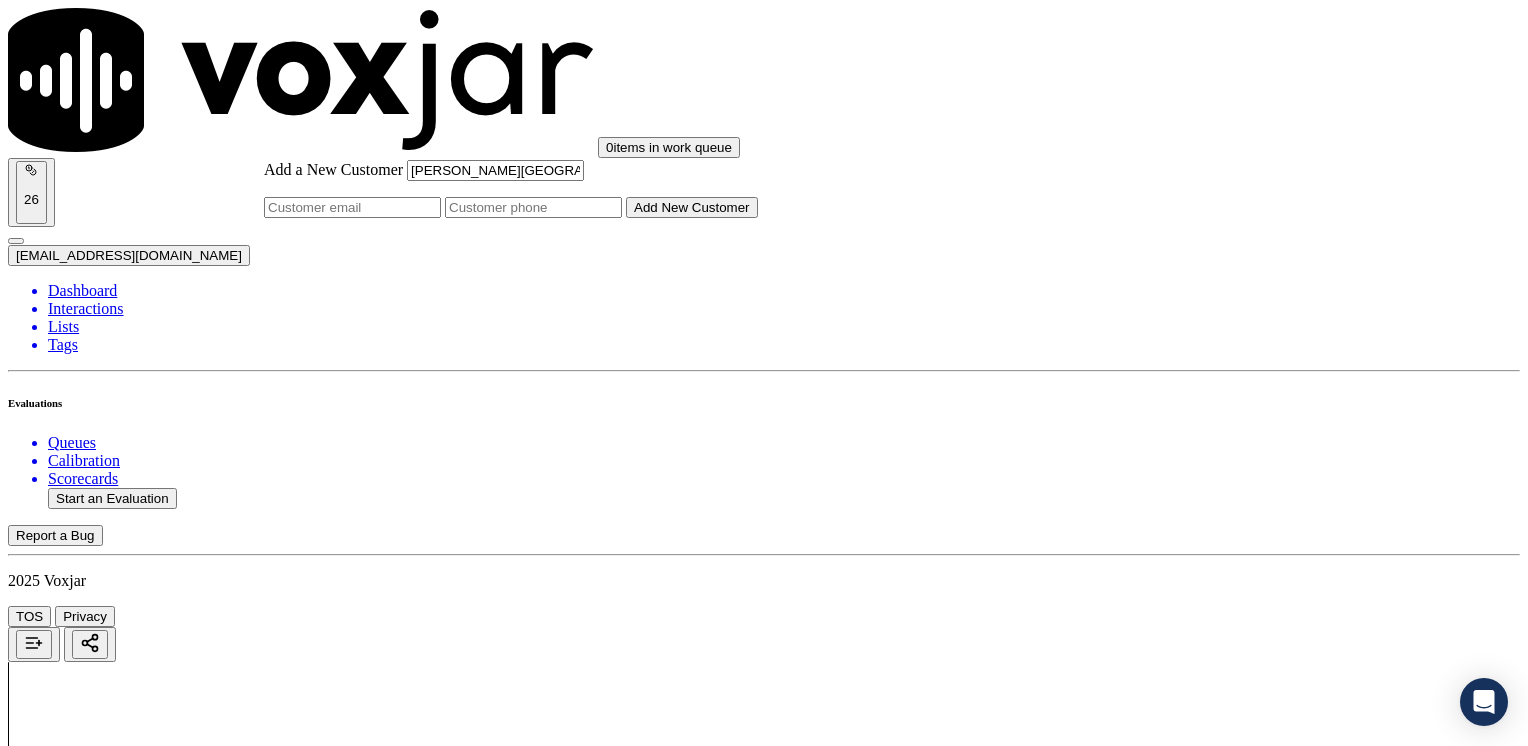 click on "Add a New Customer" 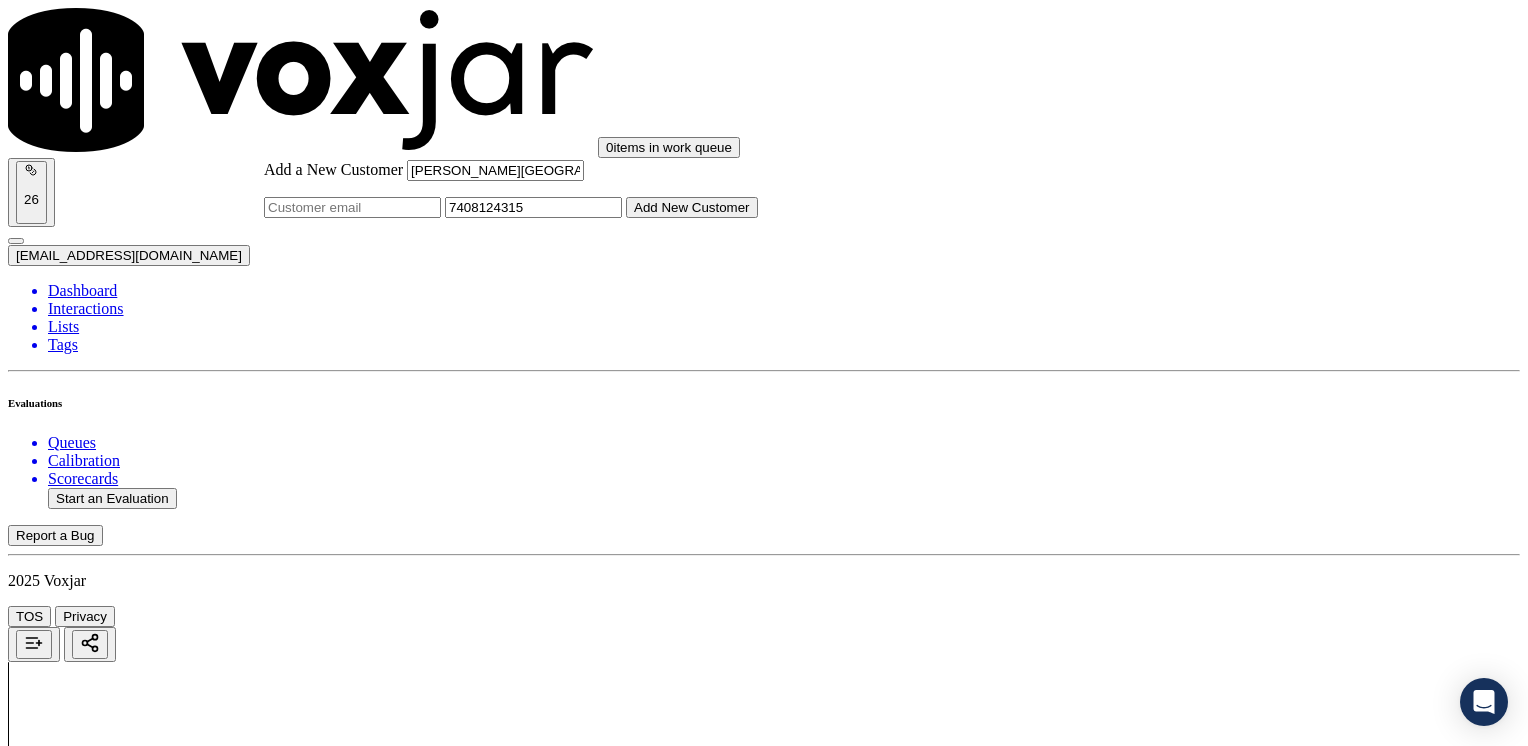 click on "Add New Customer" 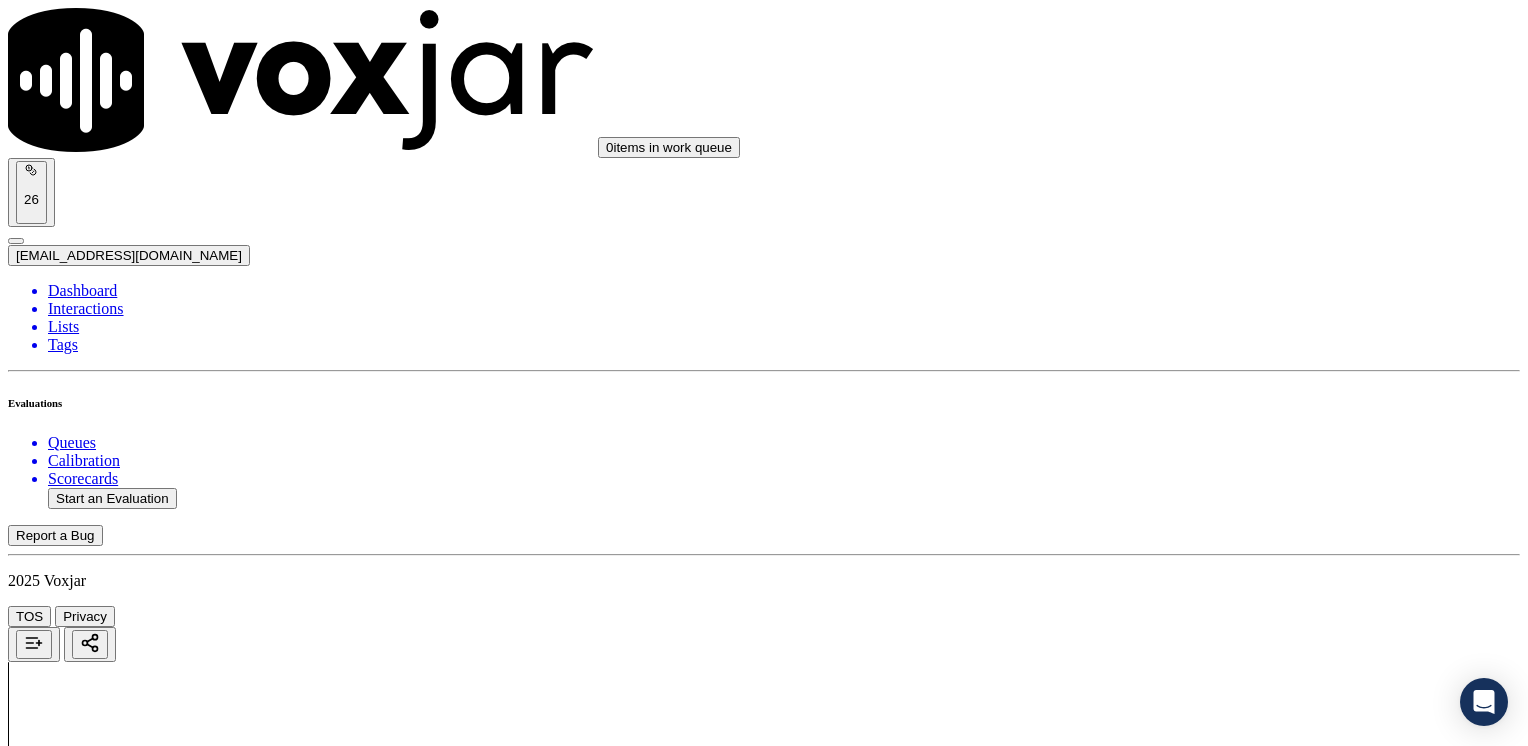 click on "[PERSON_NAME][GEOGRAPHIC_DATA]" at bounding box center [764, 2164] 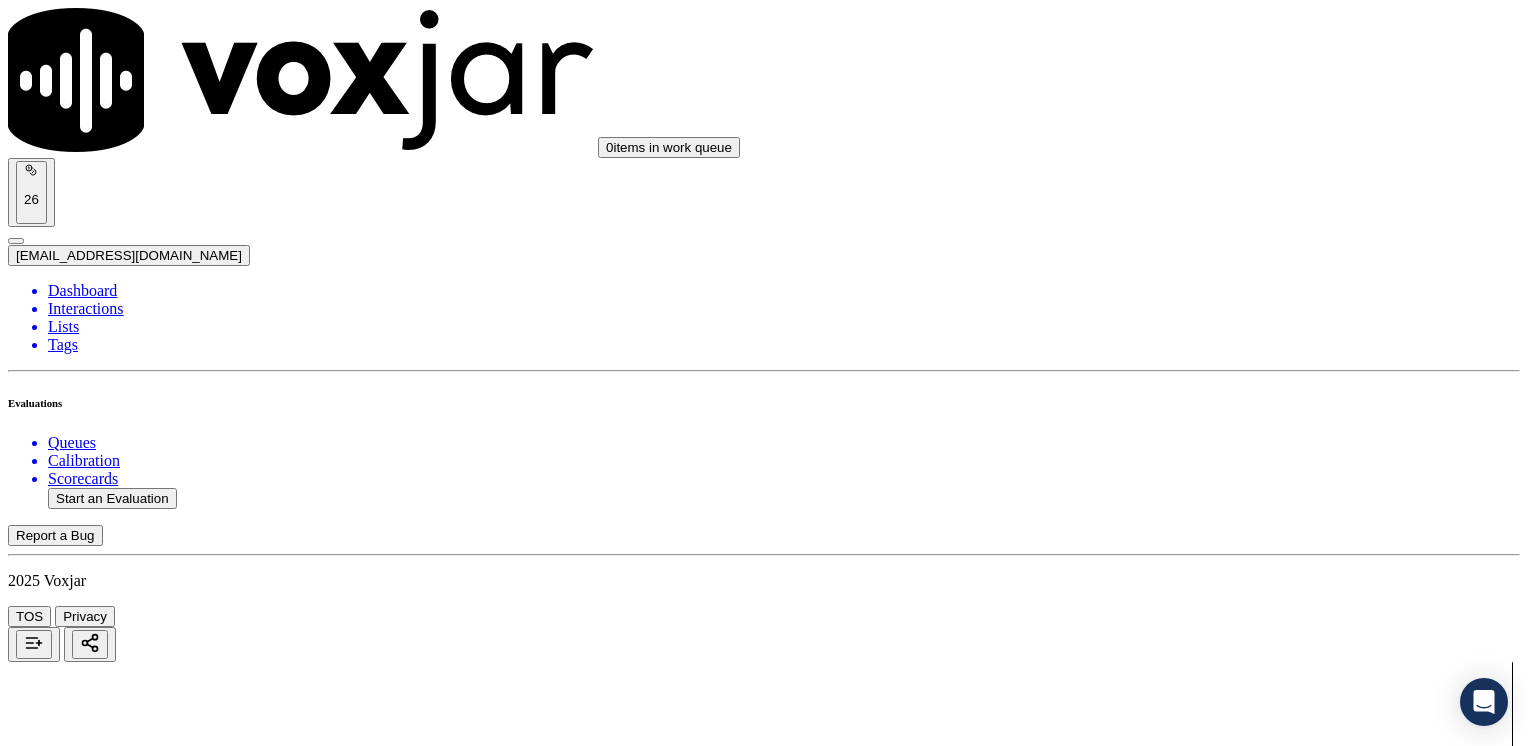 click on "Start a Manual Evaluation" 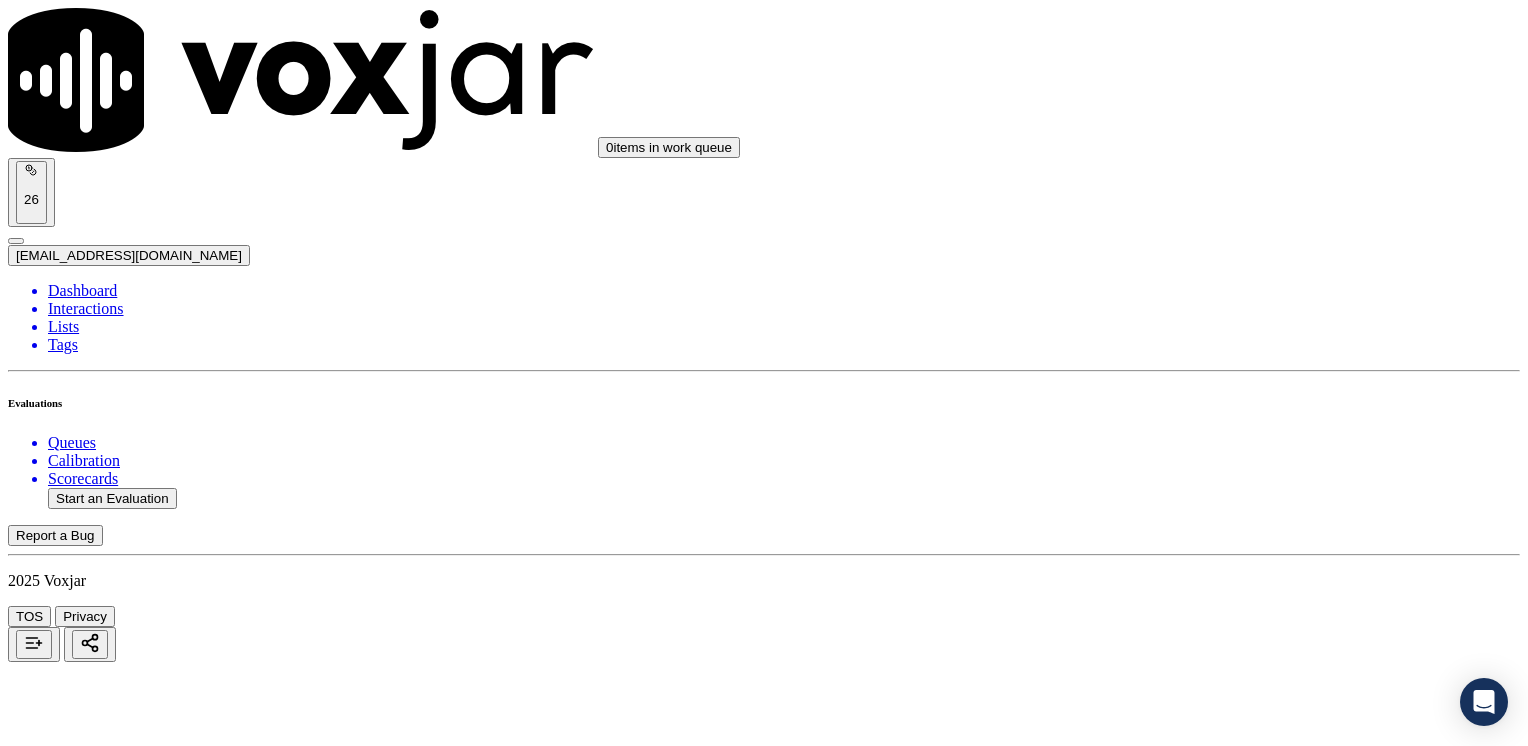 click 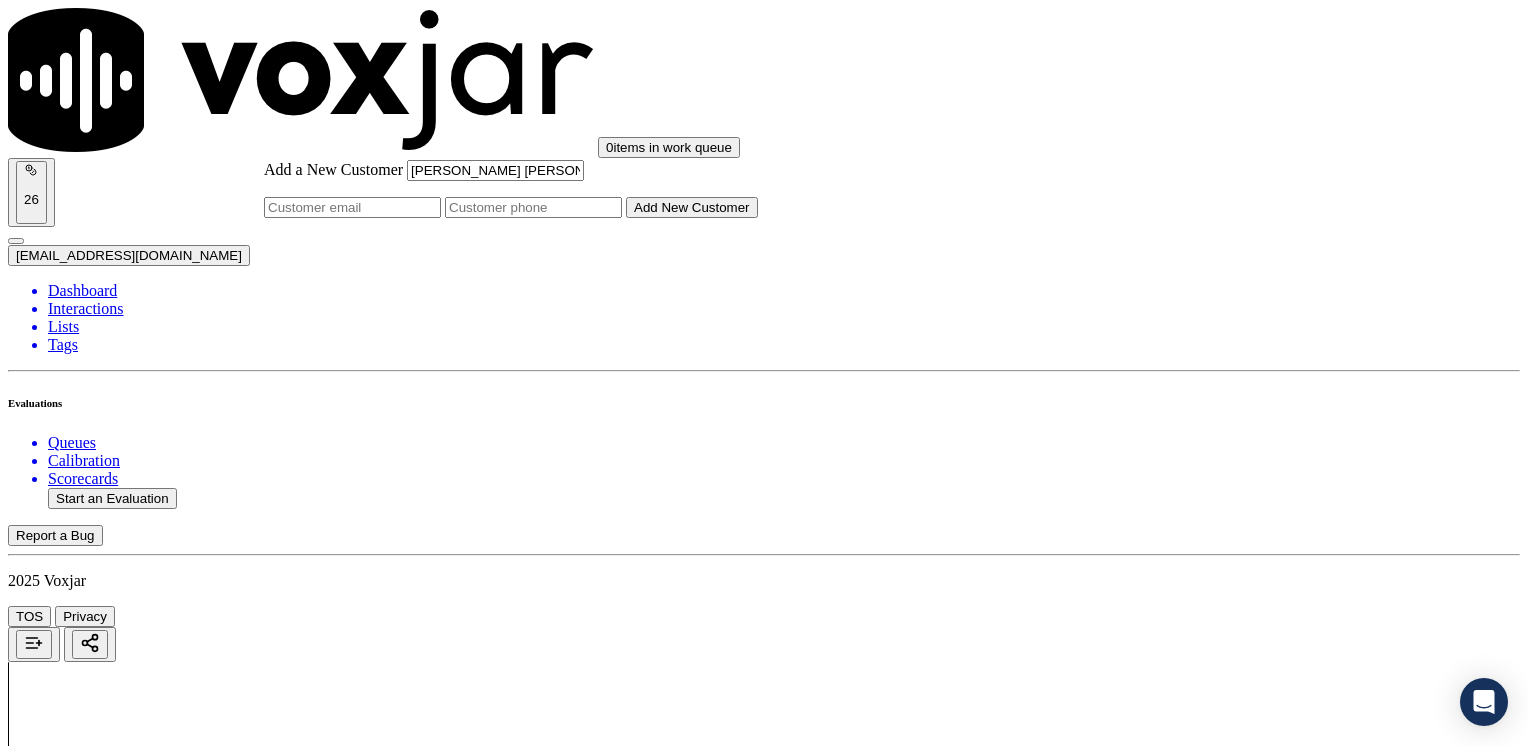 click on "Add a New Customer" 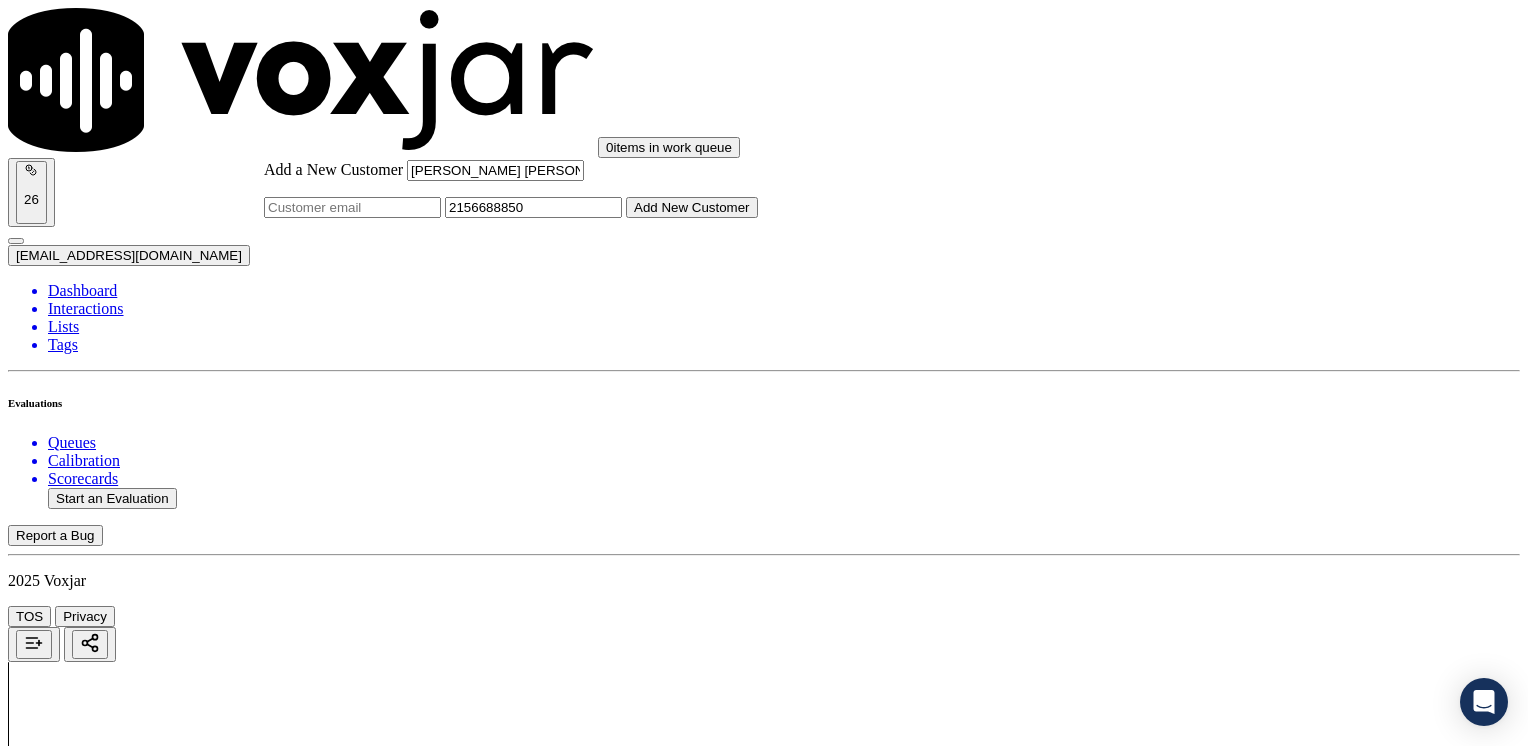 click on "Add New Customer" 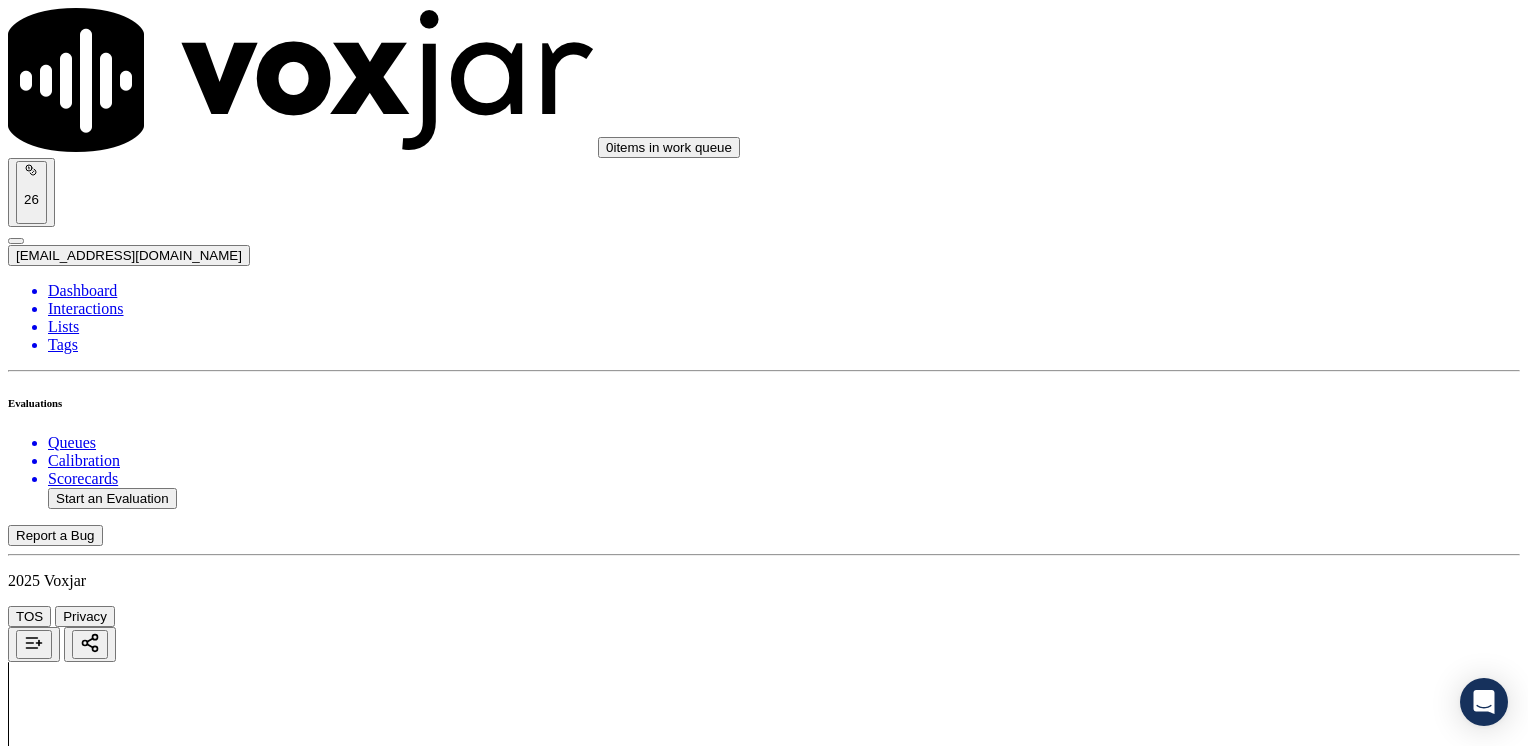 click on "2156688850" at bounding box center (764, 2198) 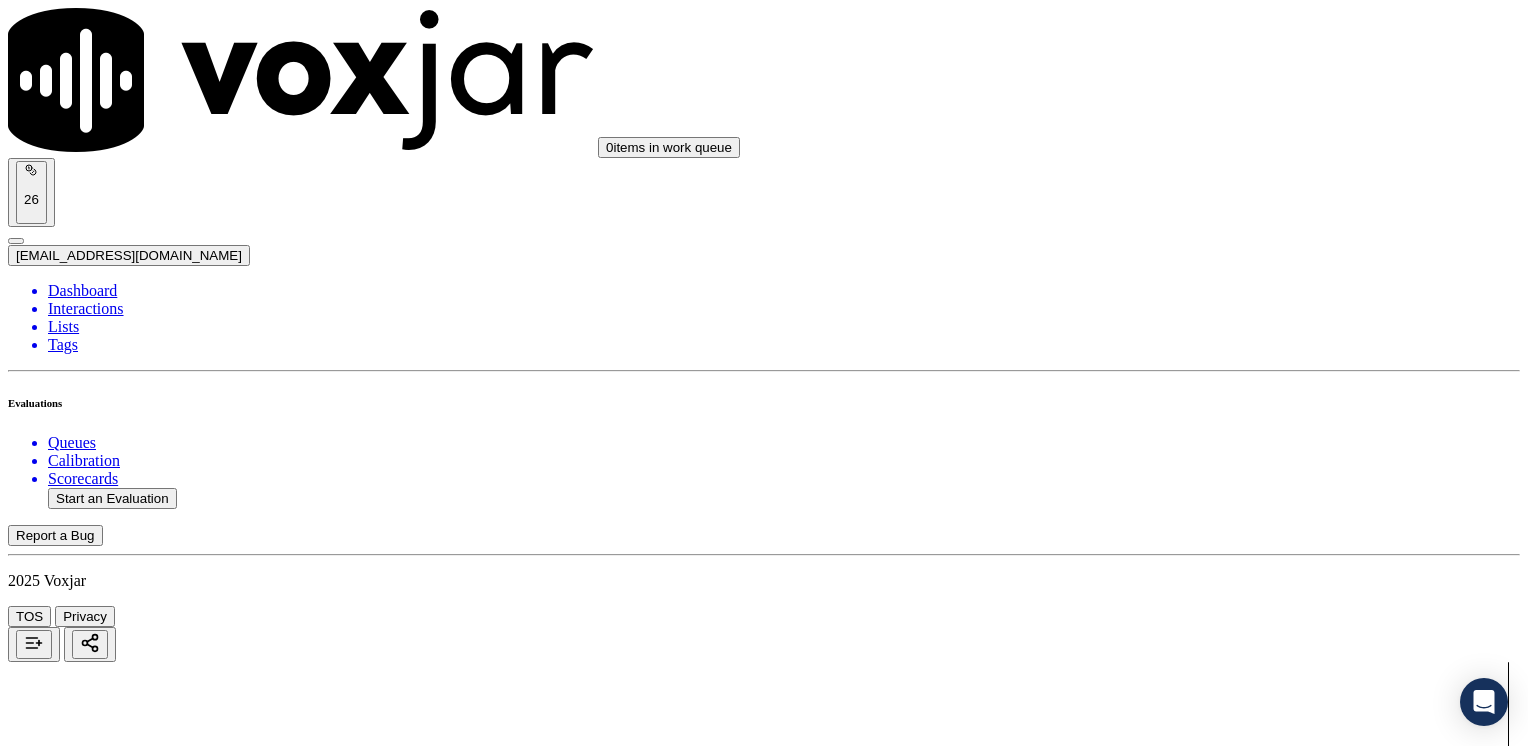 click on "Your browser does not support the audio element.   40:35     1x   40:55   Voxjar ID   c27deaf1-ef11-4f17-88bd-f0b6feb1ebd2   Source ID   2156688850-all.mp3   Timestamp
[DATE] 08:12 pm     Agent
[PERSON_NAME] Soto_j25800_CLEANSKY     Customer Name     [PERSON_NAME] [PERSON_NAME]     Customer Phone     [PHONE_NUMBER]     Tags
CLEANSKY     Source     manualUpload   Type     AUDIO       Transcript   Comments  0   No Transcript? Generate one now!   Generate  Transcription         Add Comment   Scores   Transcript   Metadata   Comments         Human Score   --   0  evaluation s   AI Score   --   0  evaluation s     AI Evaluations
Queue an AI Evaluation   No AI evaluations yet   Human Evaluations   Start a Manual Evaluation   No human evaluations yet       OUTBOUND CTS SCORECARD - NEW   Scorecard       Untitled Section   This is a new section   98  pts                 12 / 12  pts     1 .   Introduces themselves accordingly (cts & name)     0   12     N/A      Add Note" at bounding box center (764, 2713) 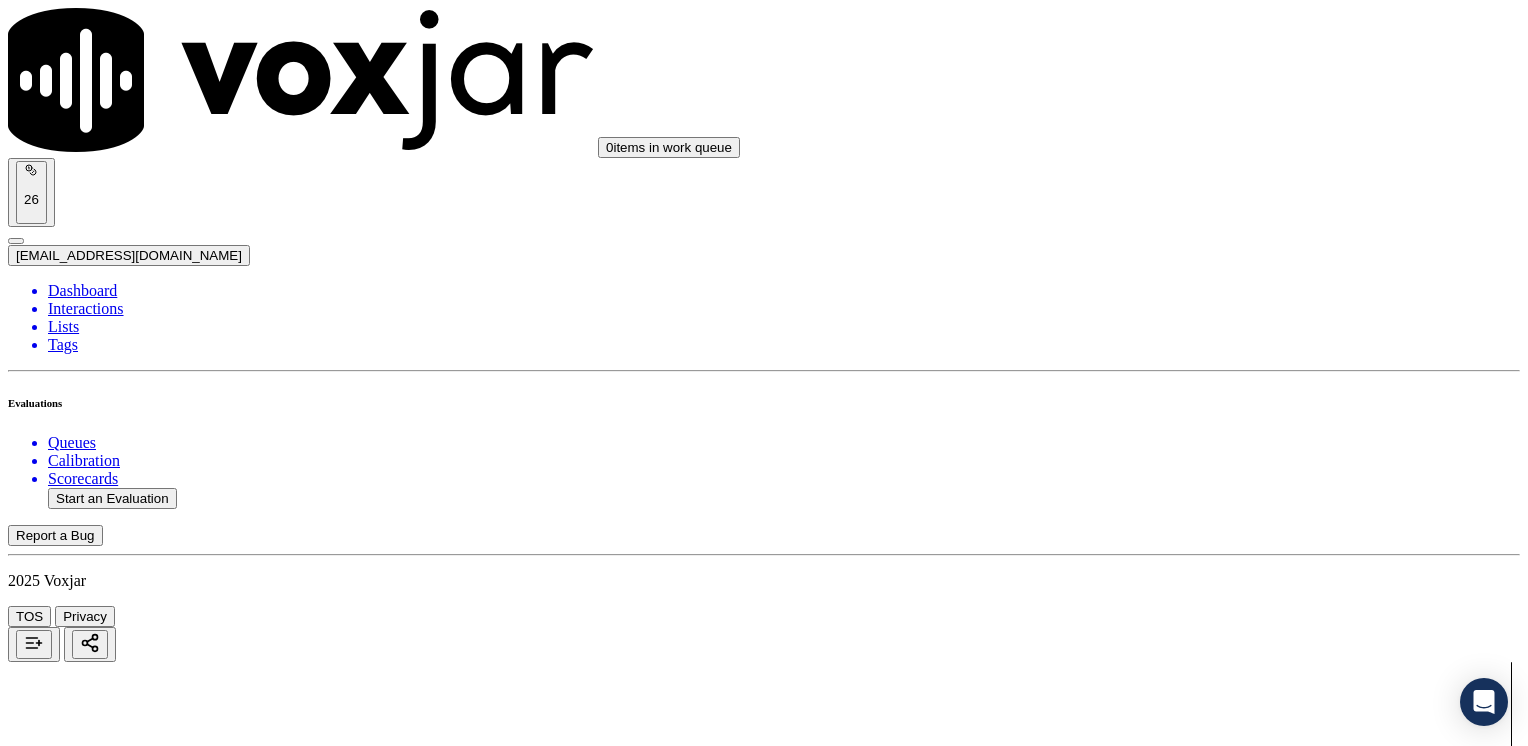 click at bounding box center [74, 2354] 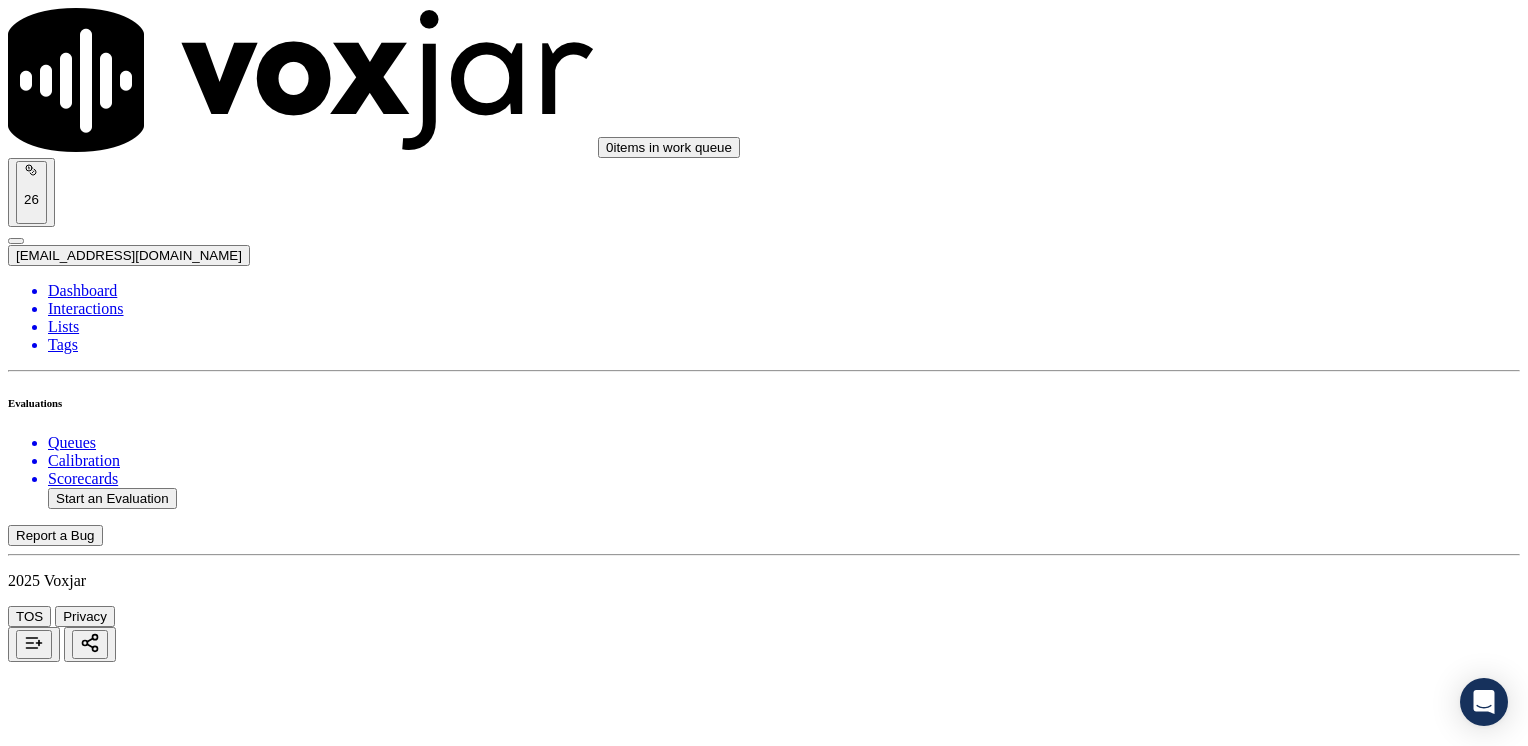 scroll, scrollTop: 100, scrollLeft: 0, axis: vertical 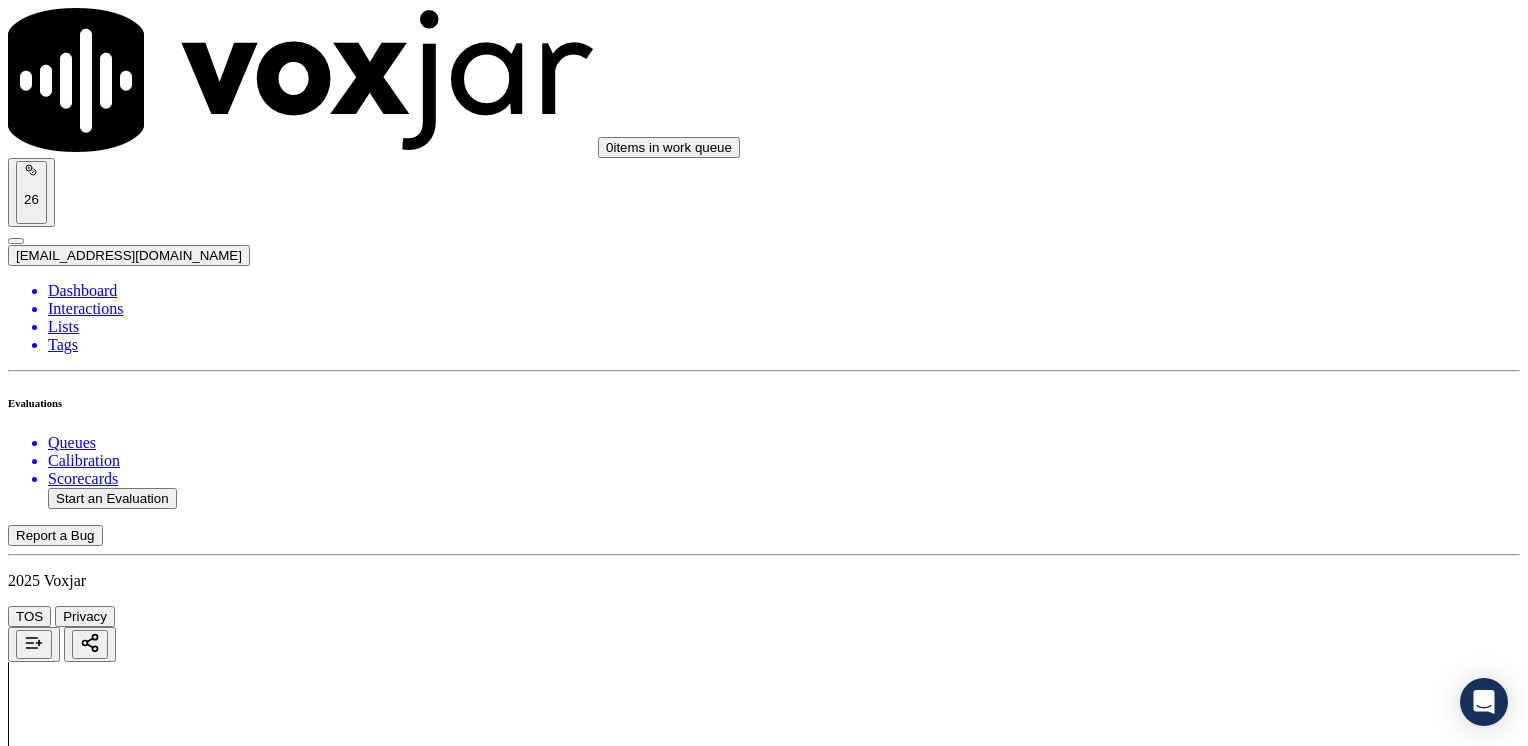click on "2156688850" at bounding box center [764, 2336] 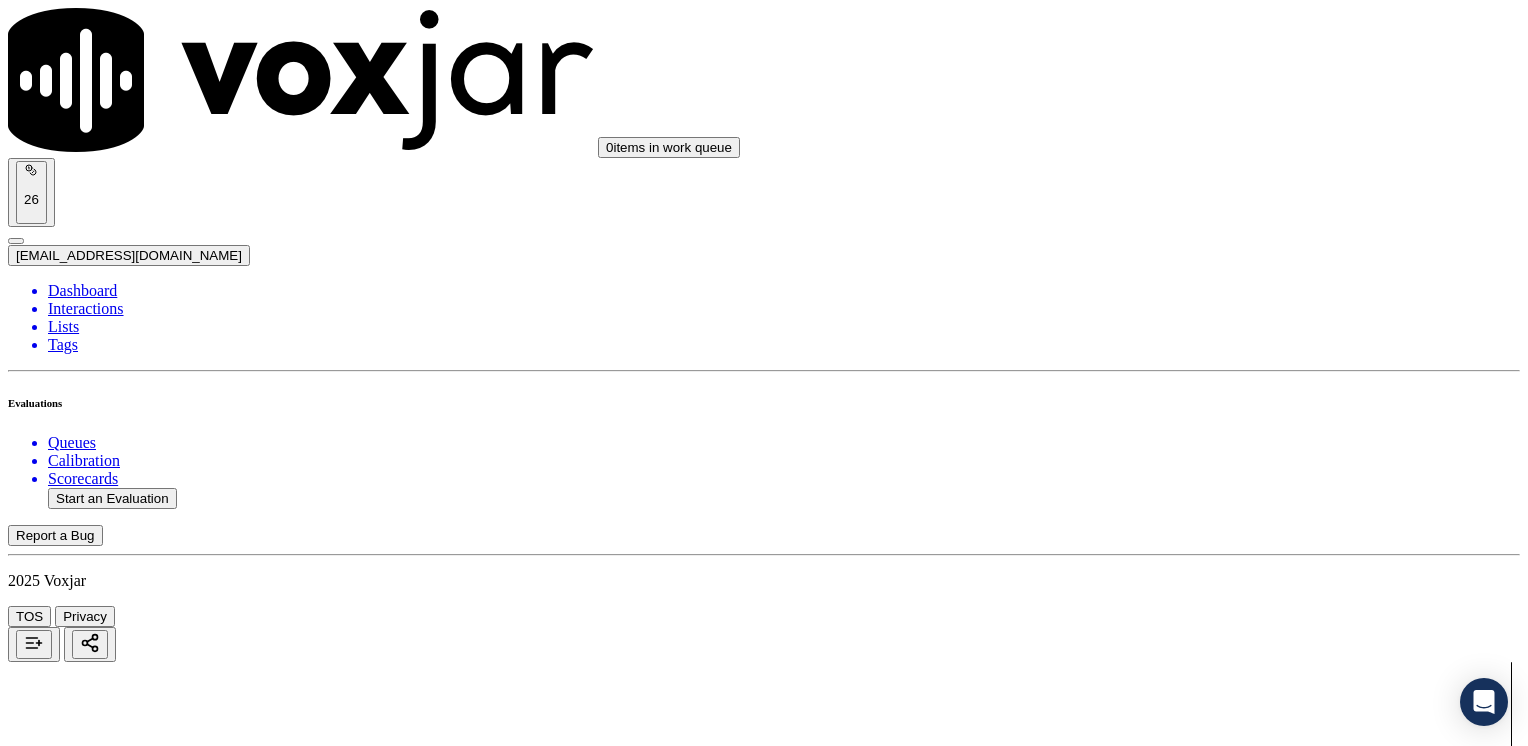 scroll, scrollTop: 100, scrollLeft: 0, axis: vertical 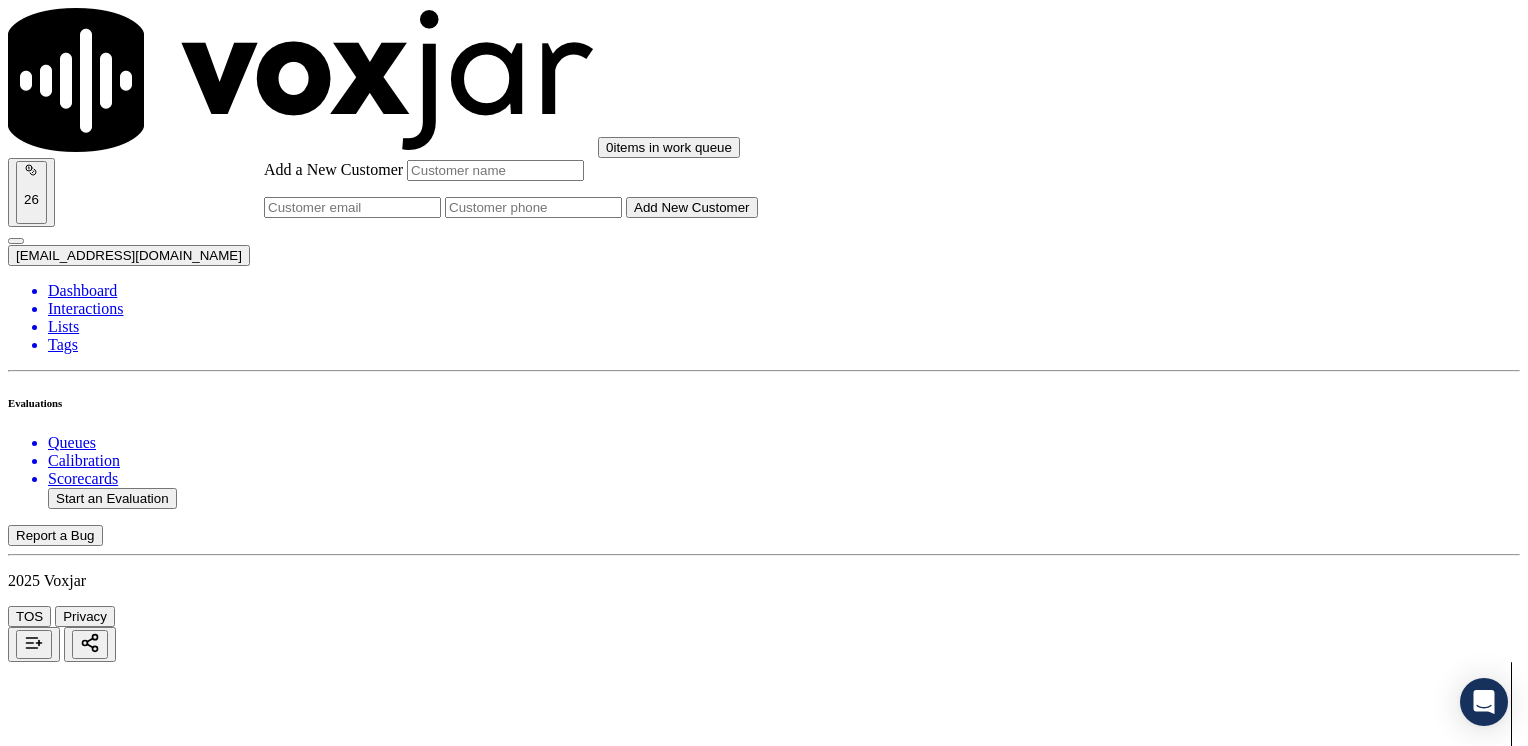 click on "Add a New Customer" 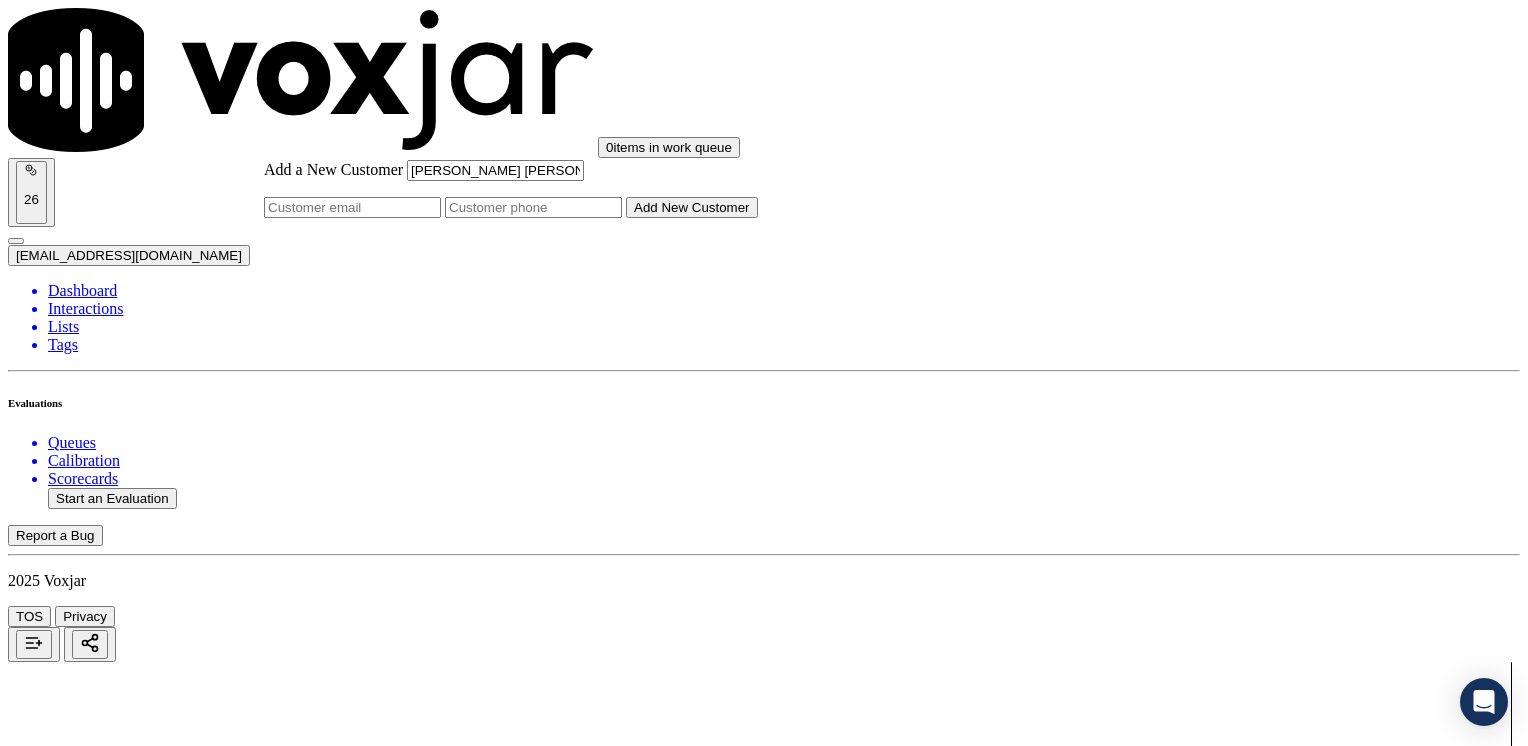 click on "Add a New Customer" 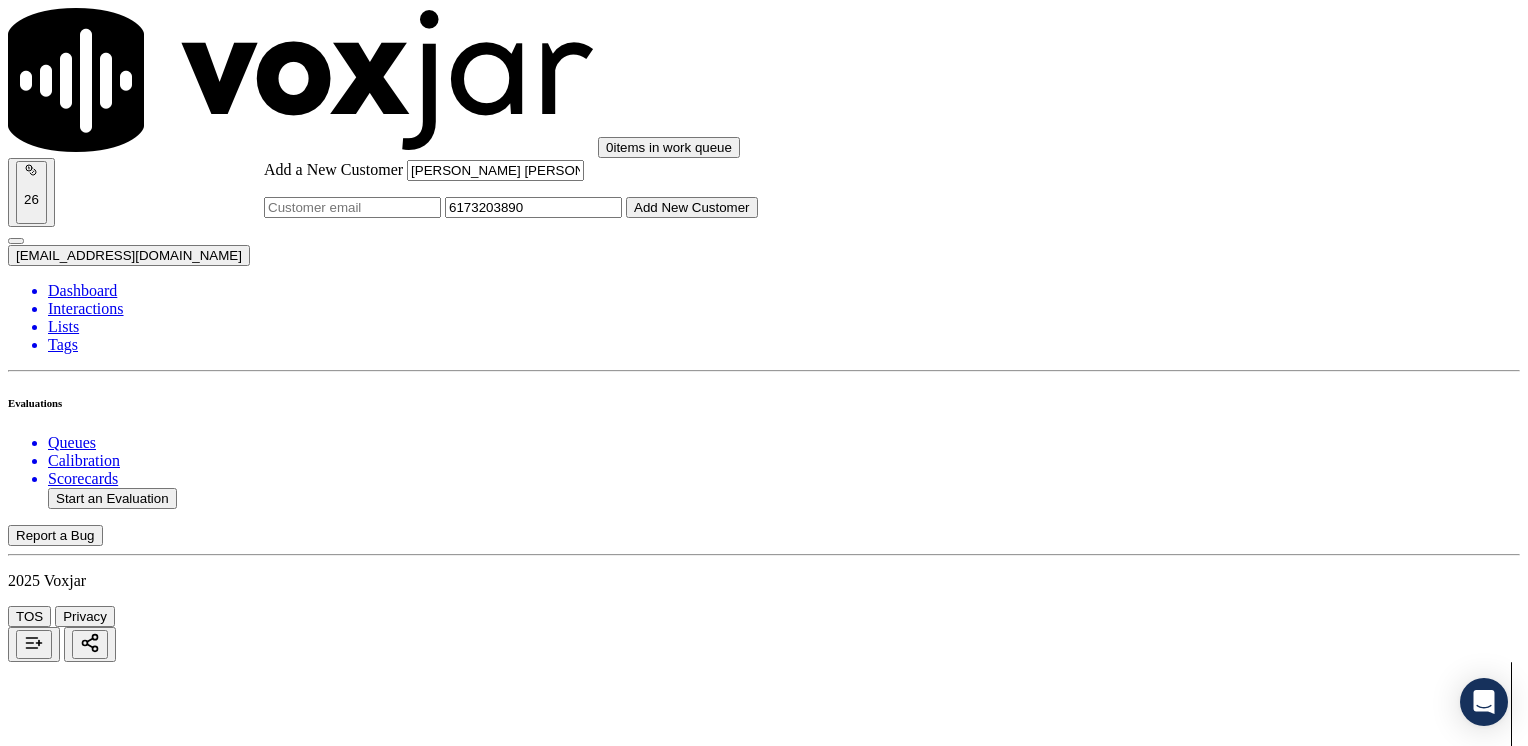 click on "Add New Customer" 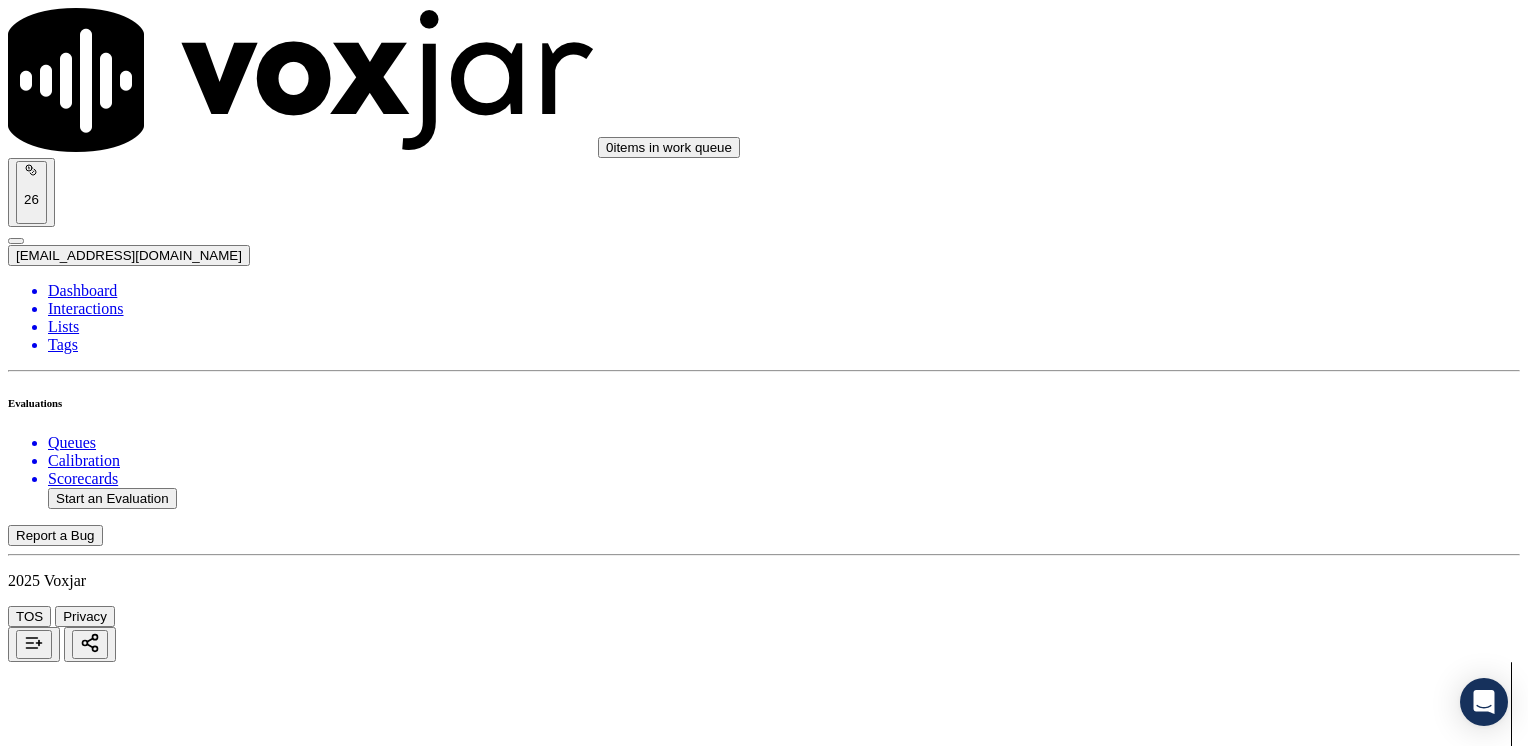 click on "6173203890" at bounding box center (764, 2198) 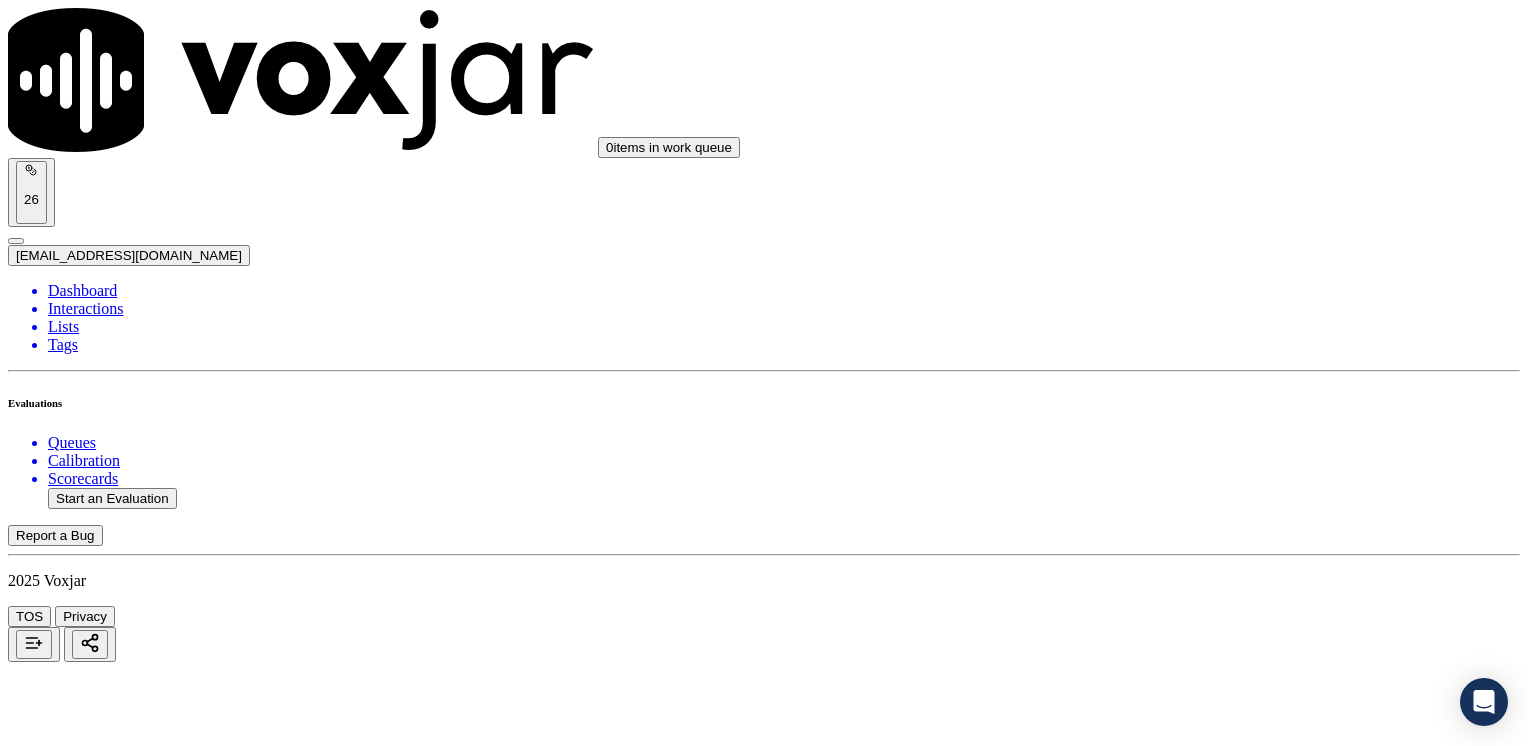 scroll, scrollTop: 200, scrollLeft: 0, axis: vertical 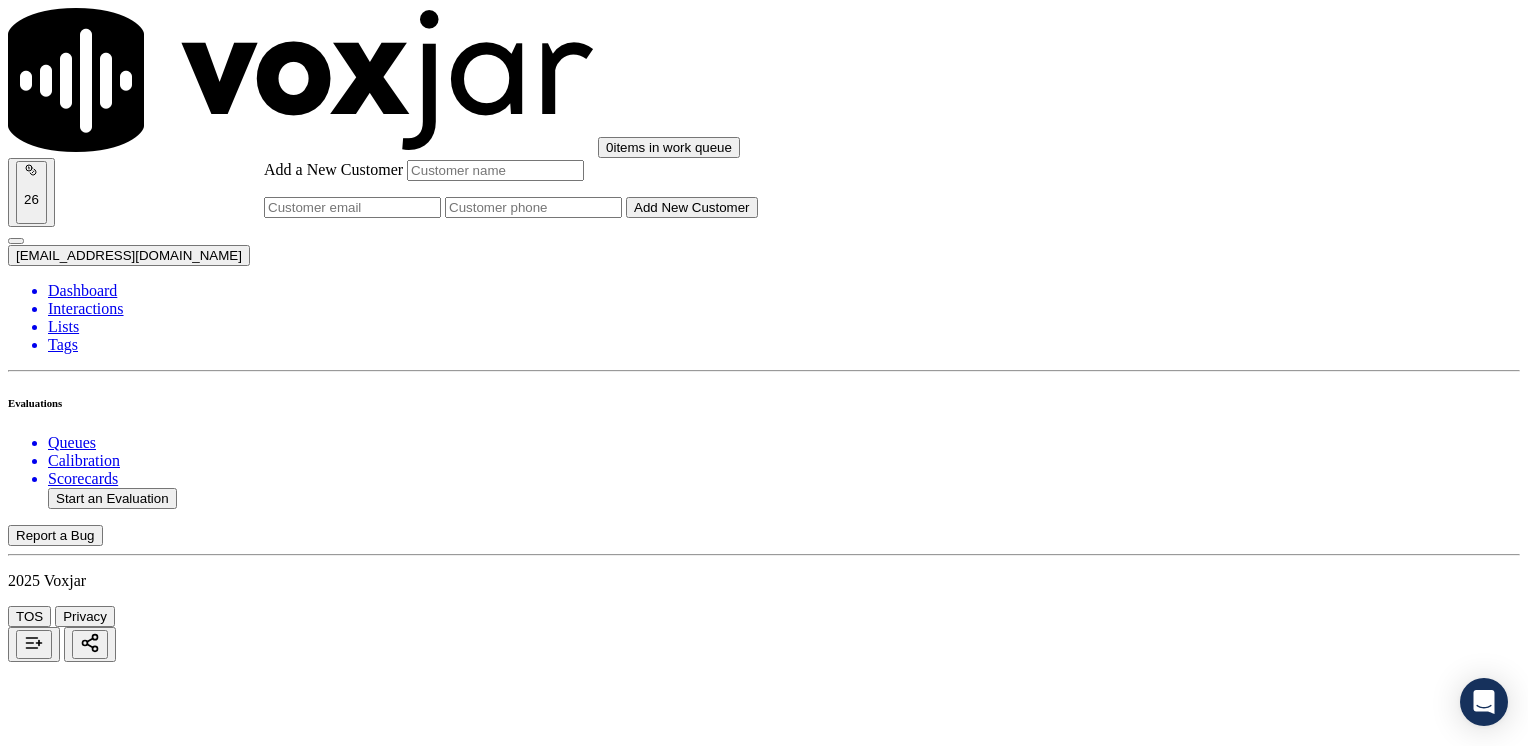 click on "Add a New Customer" 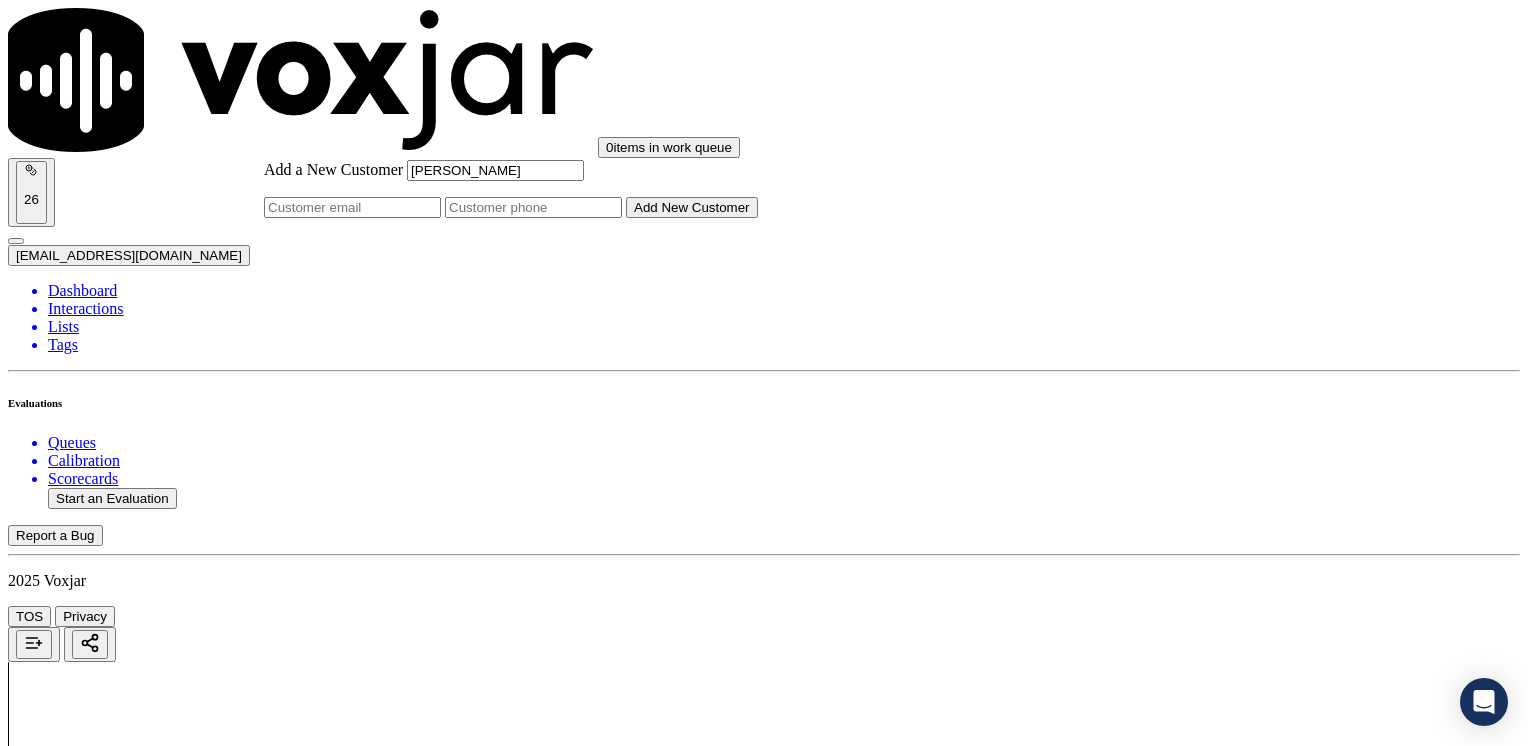 click on "Add a New Customer" 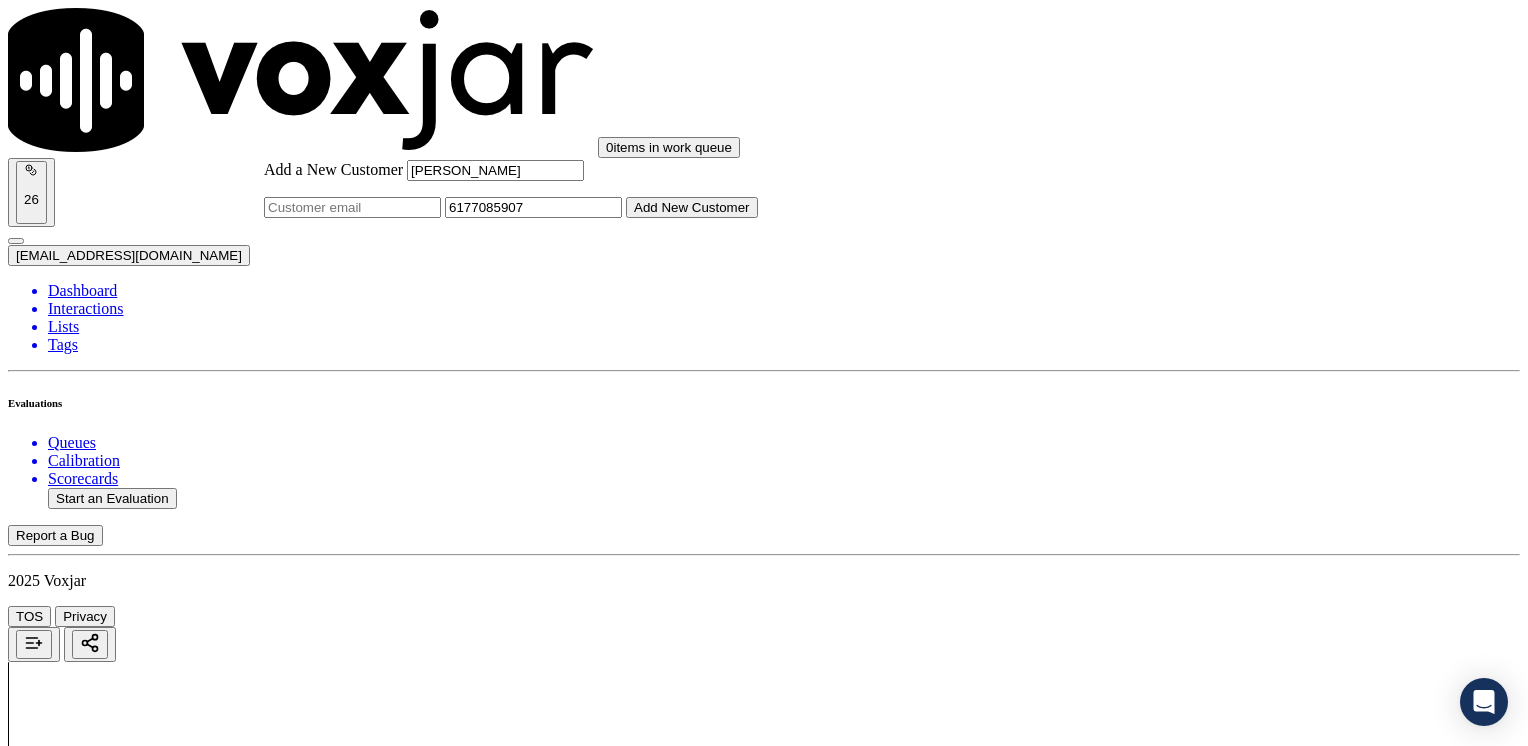 click on "Add New Customer" 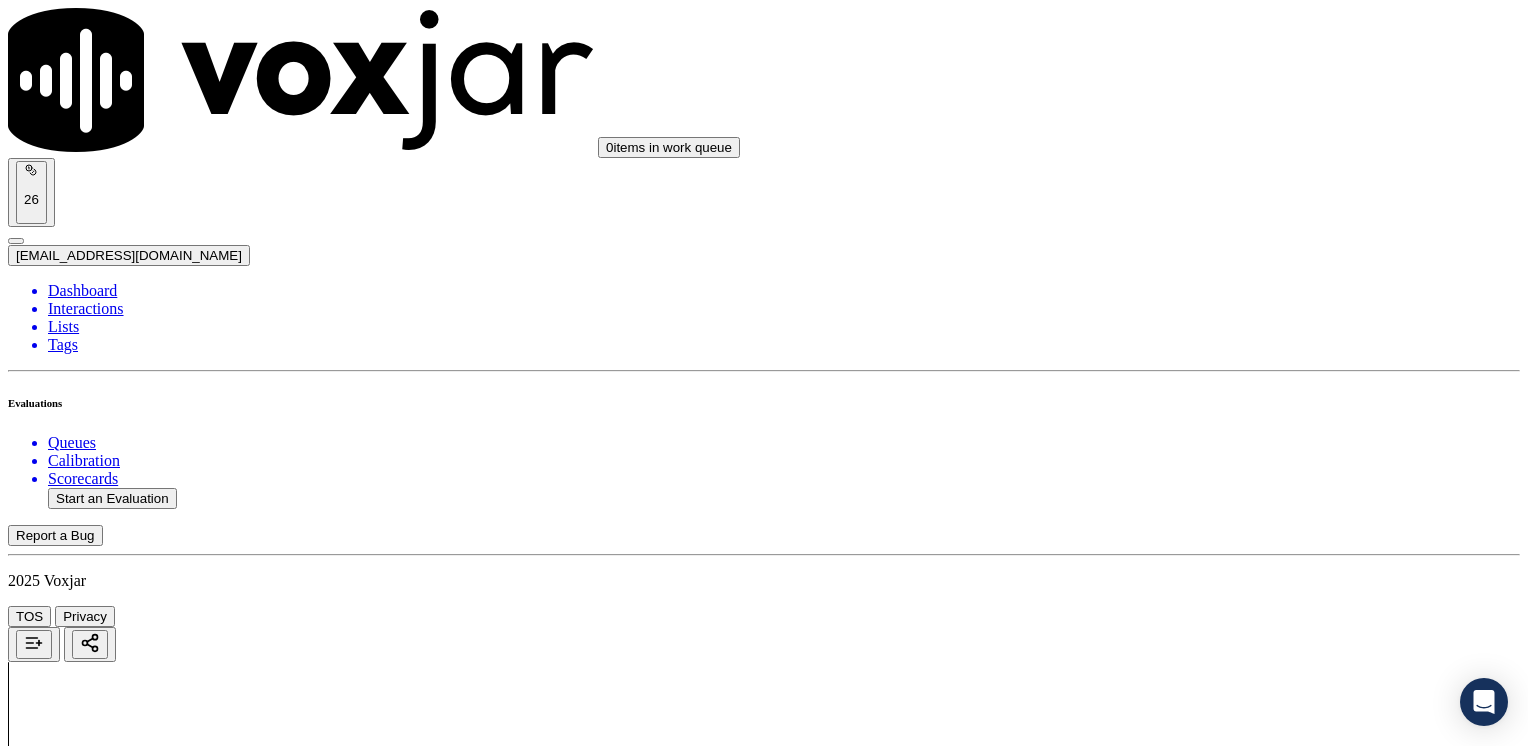 click on "6177085907" at bounding box center [764, 2198] 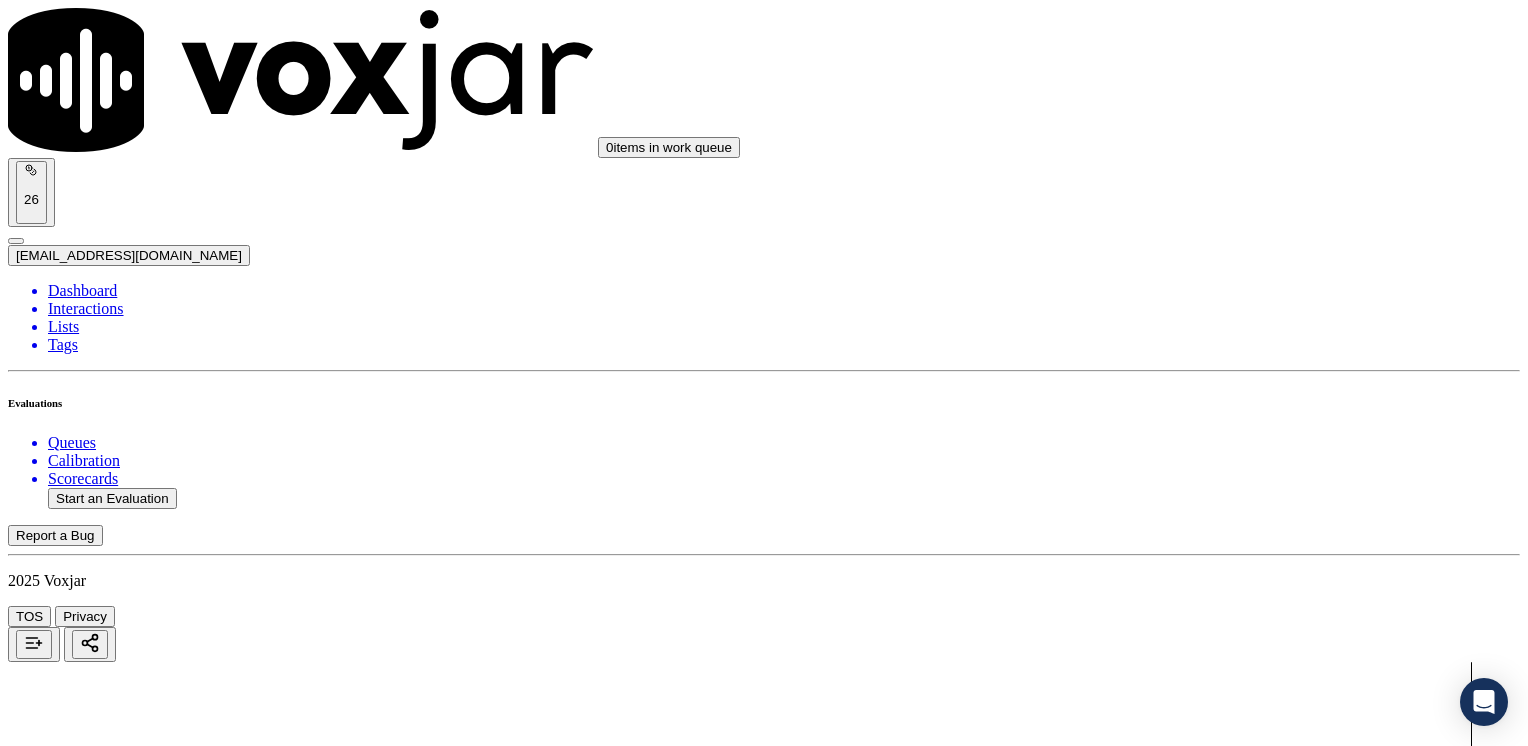 scroll, scrollTop: 100, scrollLeft: 0, axis: vertical 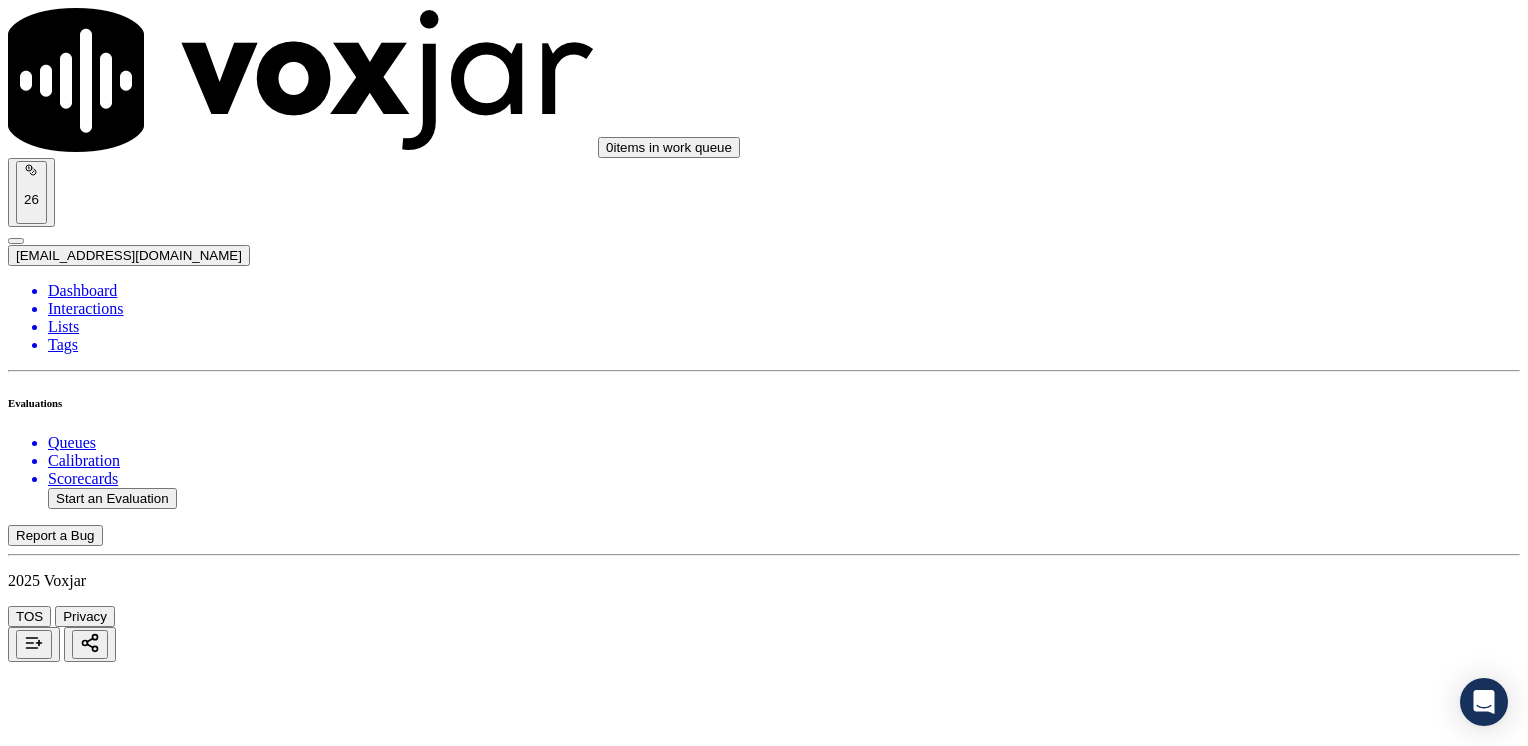 click 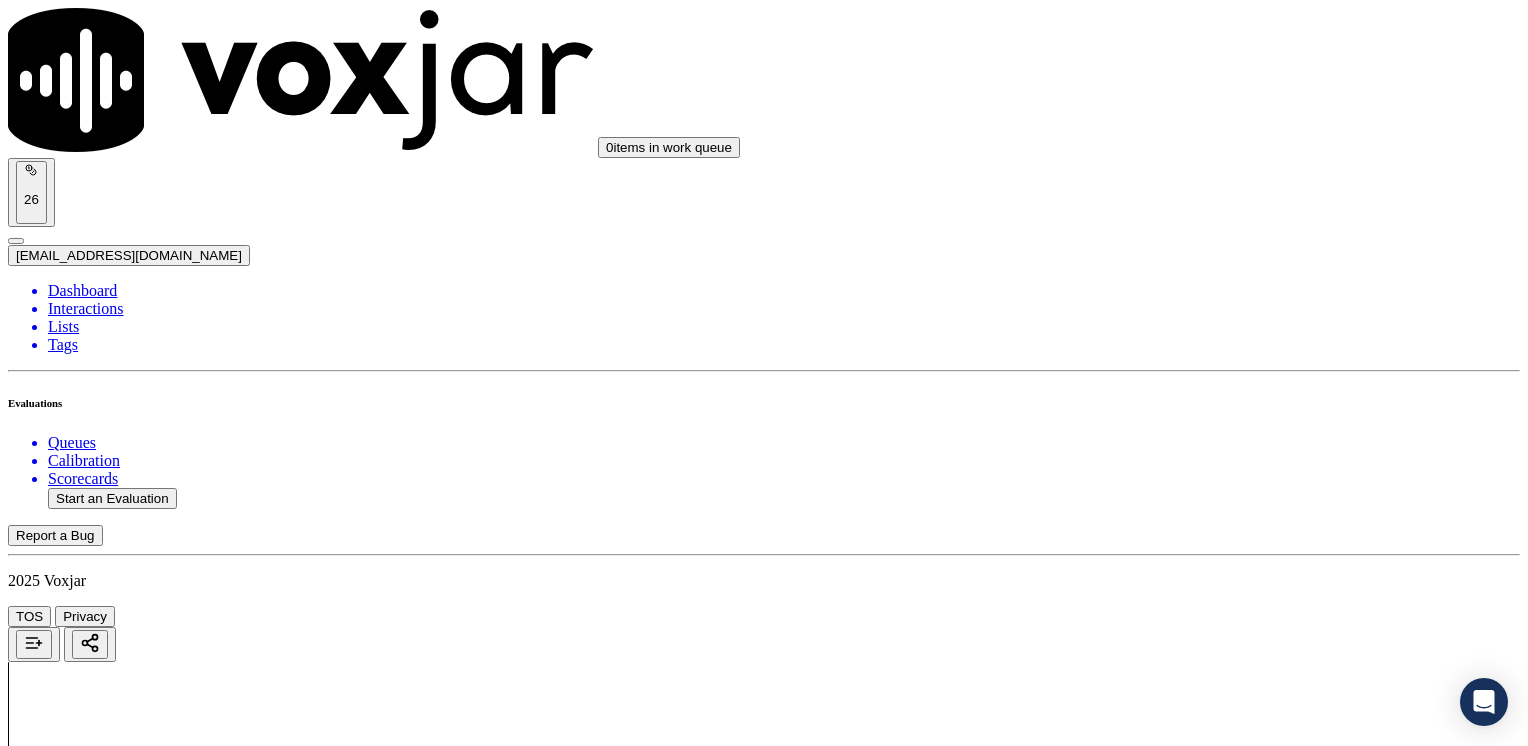click on "[PERSON_NAME]   4196777041" 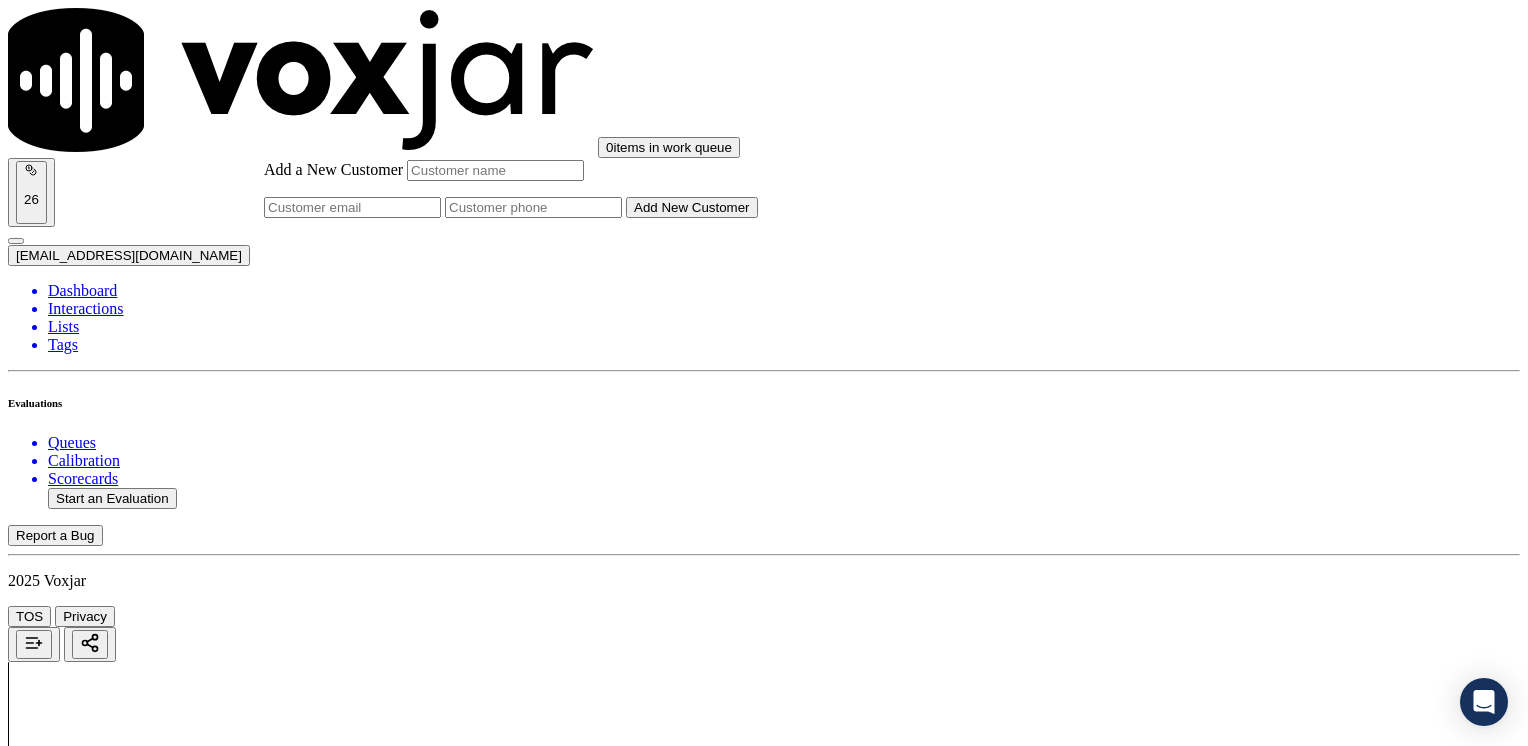 click on "Add a New Customer" 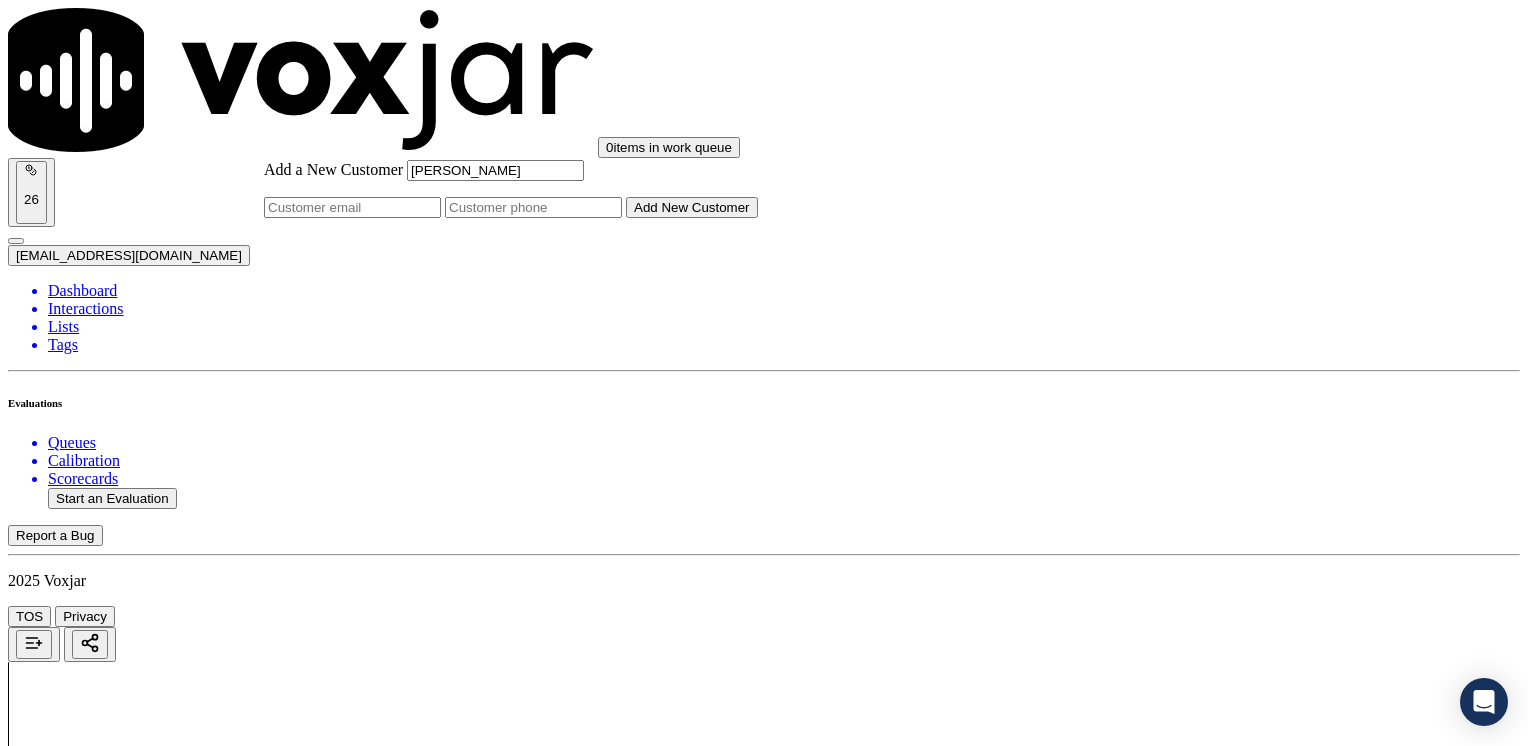 drag, startPoint x: 887, startPoint y: 386, endPoint x: 907, endPoint y: 385, distance: 20.024984 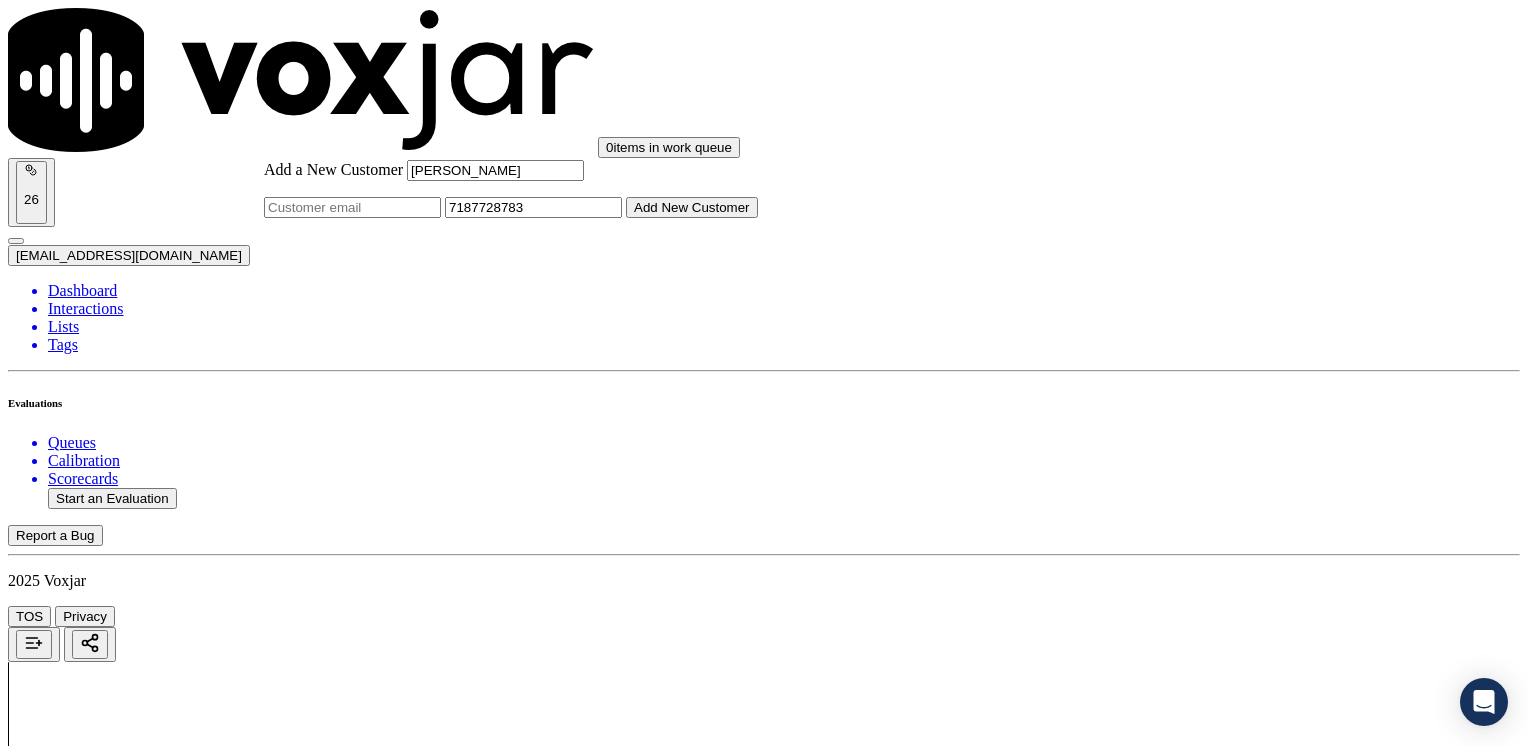 click on "Add New Customer" 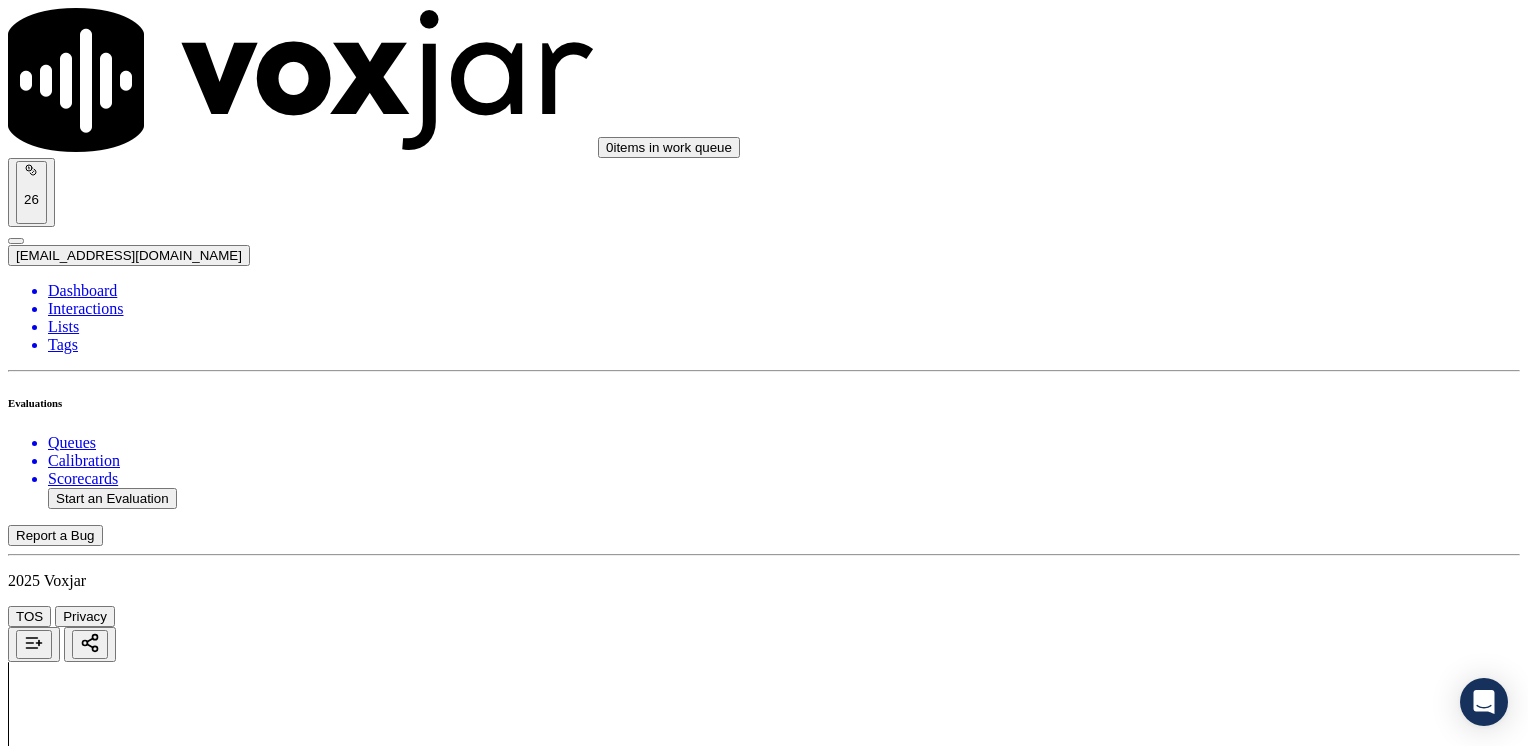 click on "[PERSON_NAME]" at bounding box center [764, 2164] 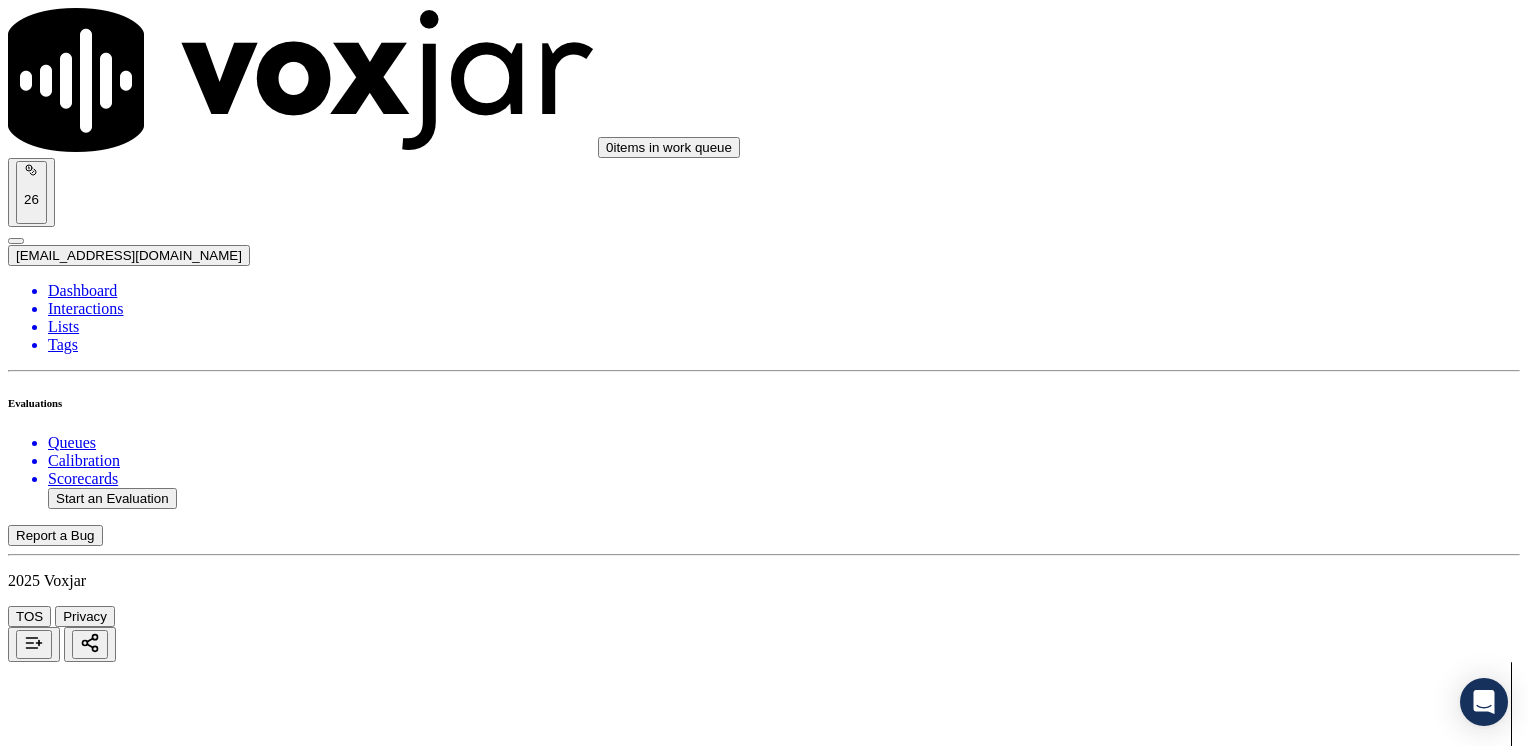 click 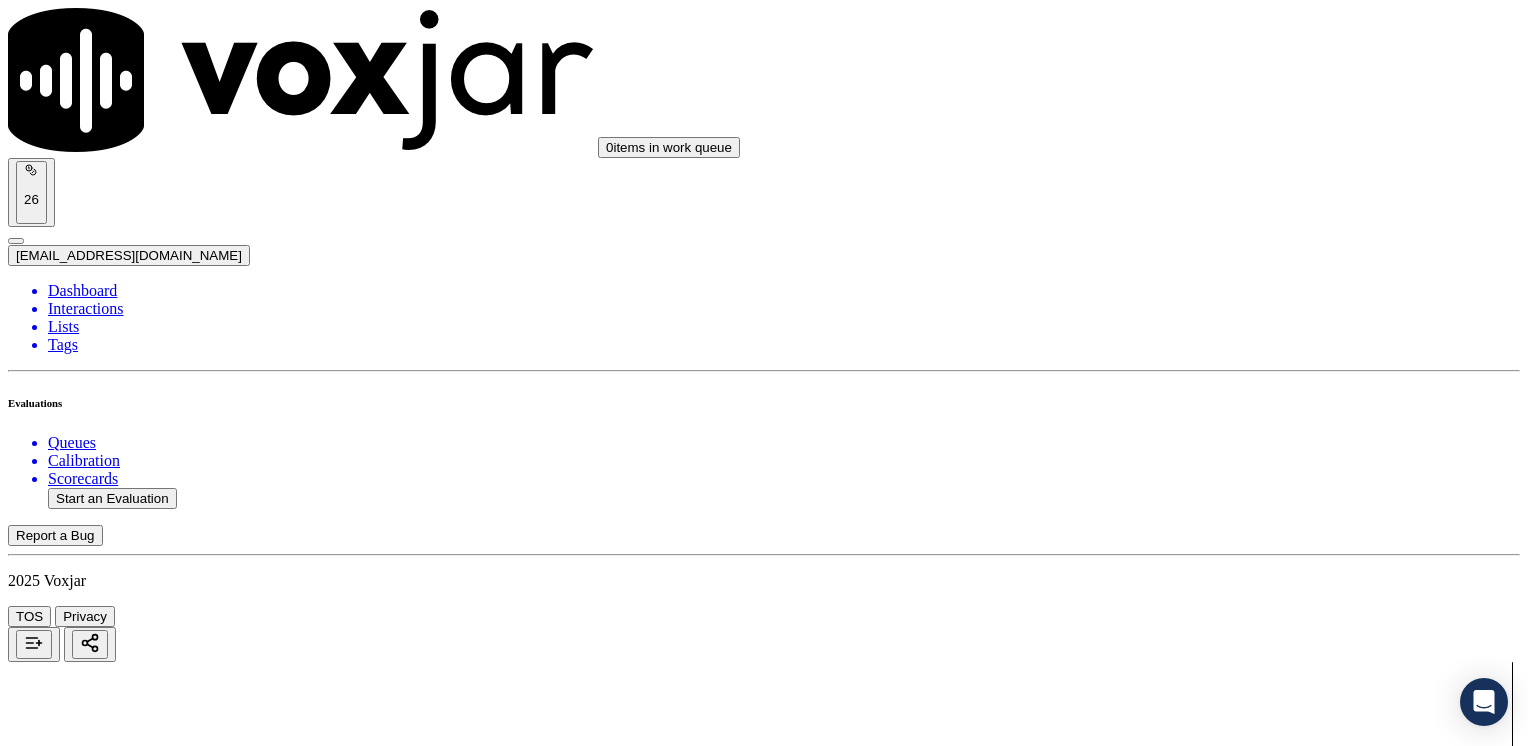 scroll, scrollTop: 63, scrollLeft: 0, axis: vertical 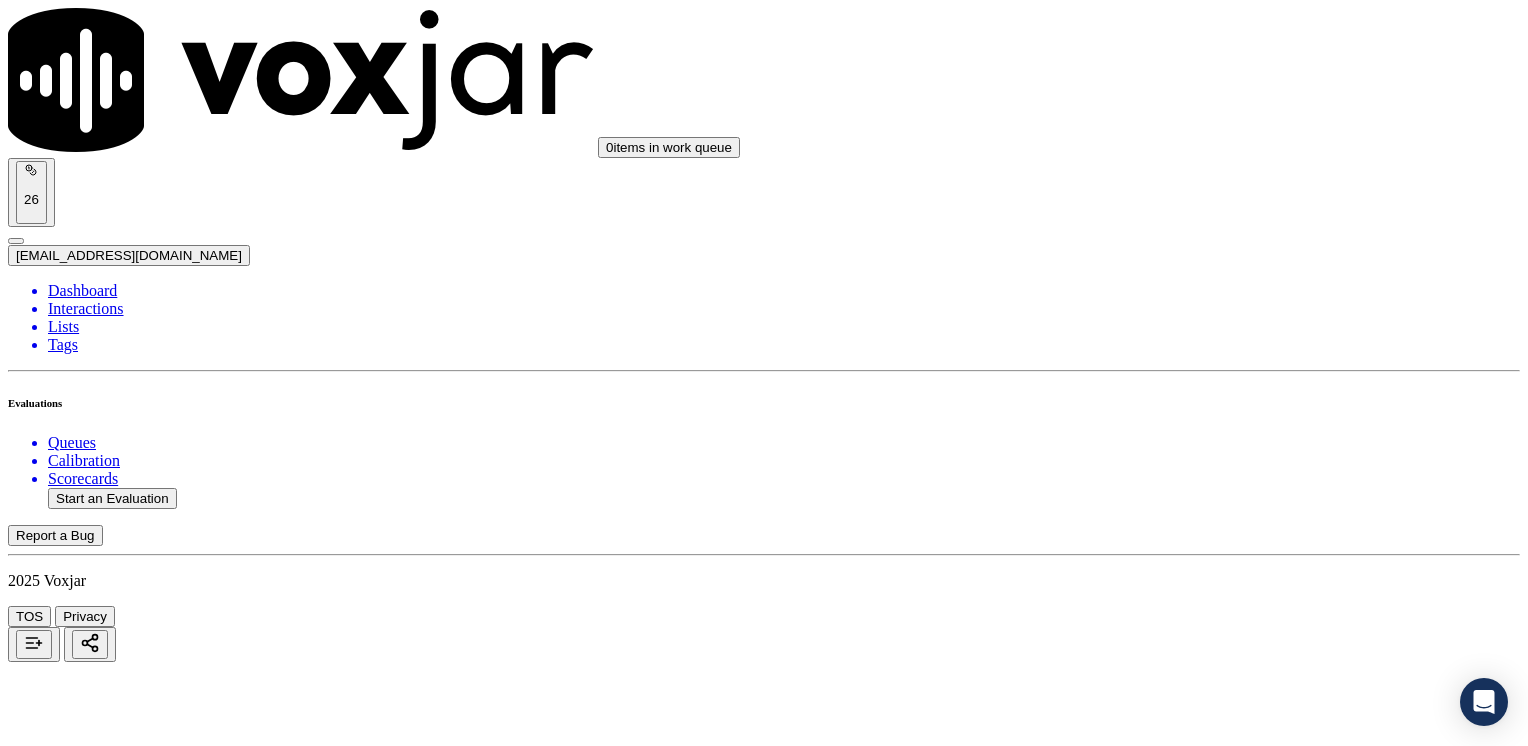 click 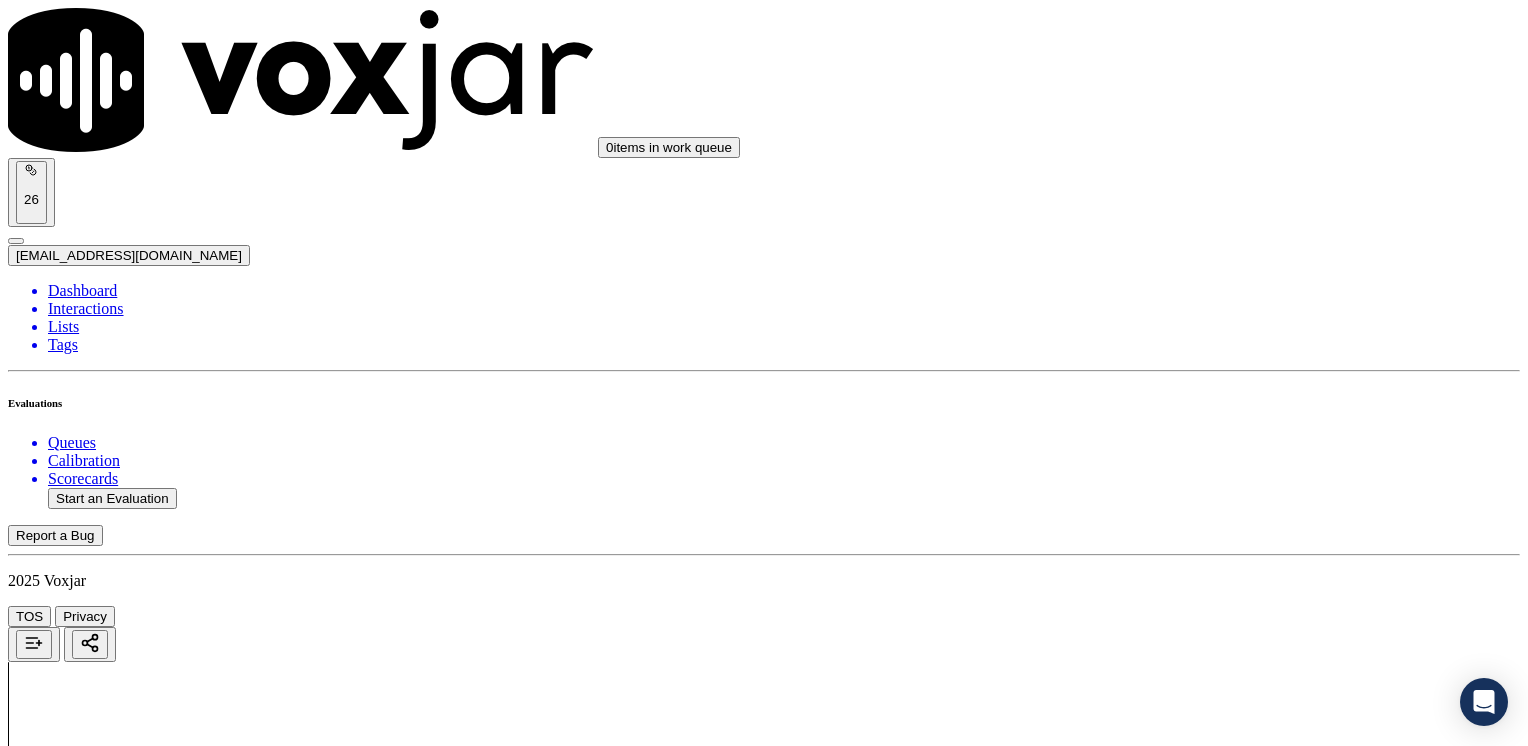 scroll, scrollTop: 100, scrollLeft: 0, axis: vertical 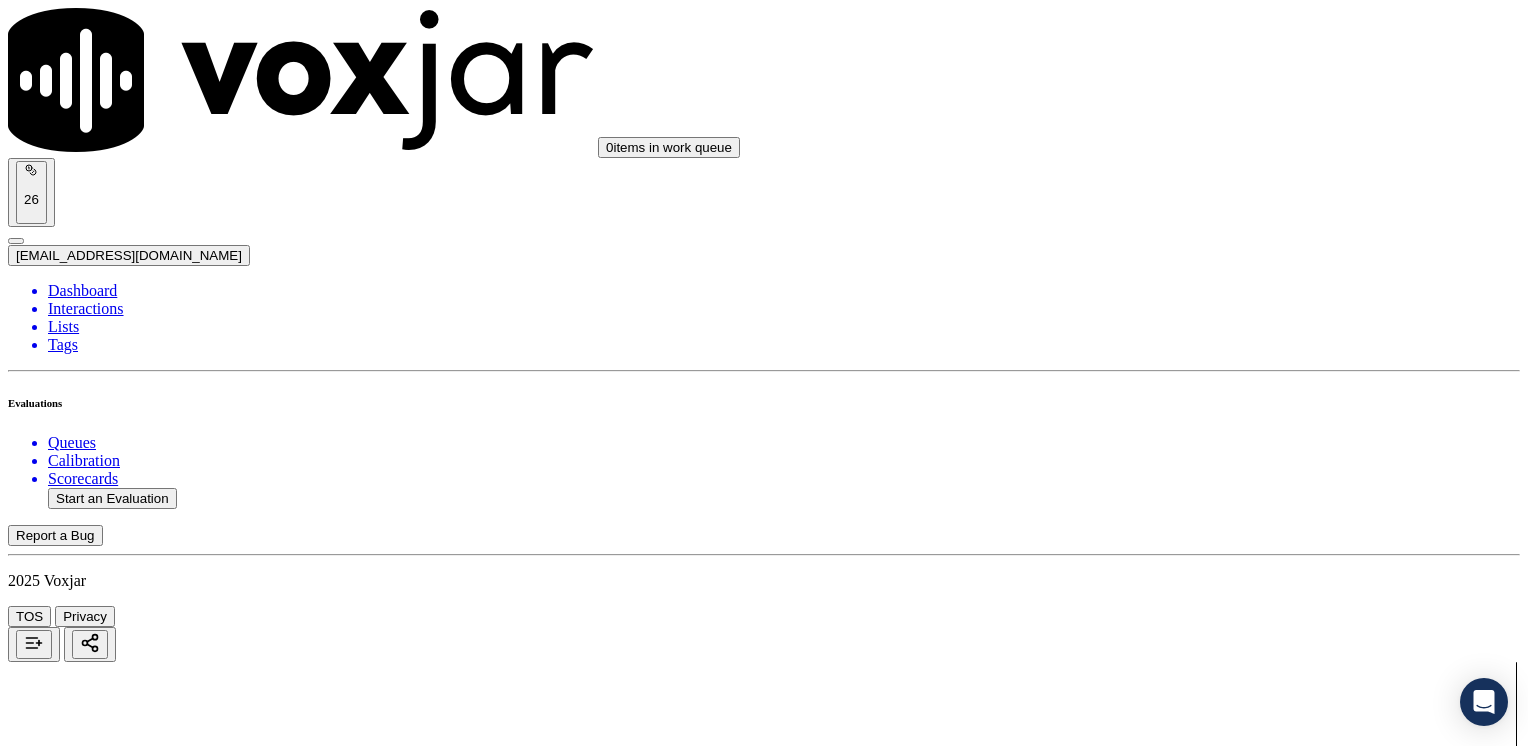 click 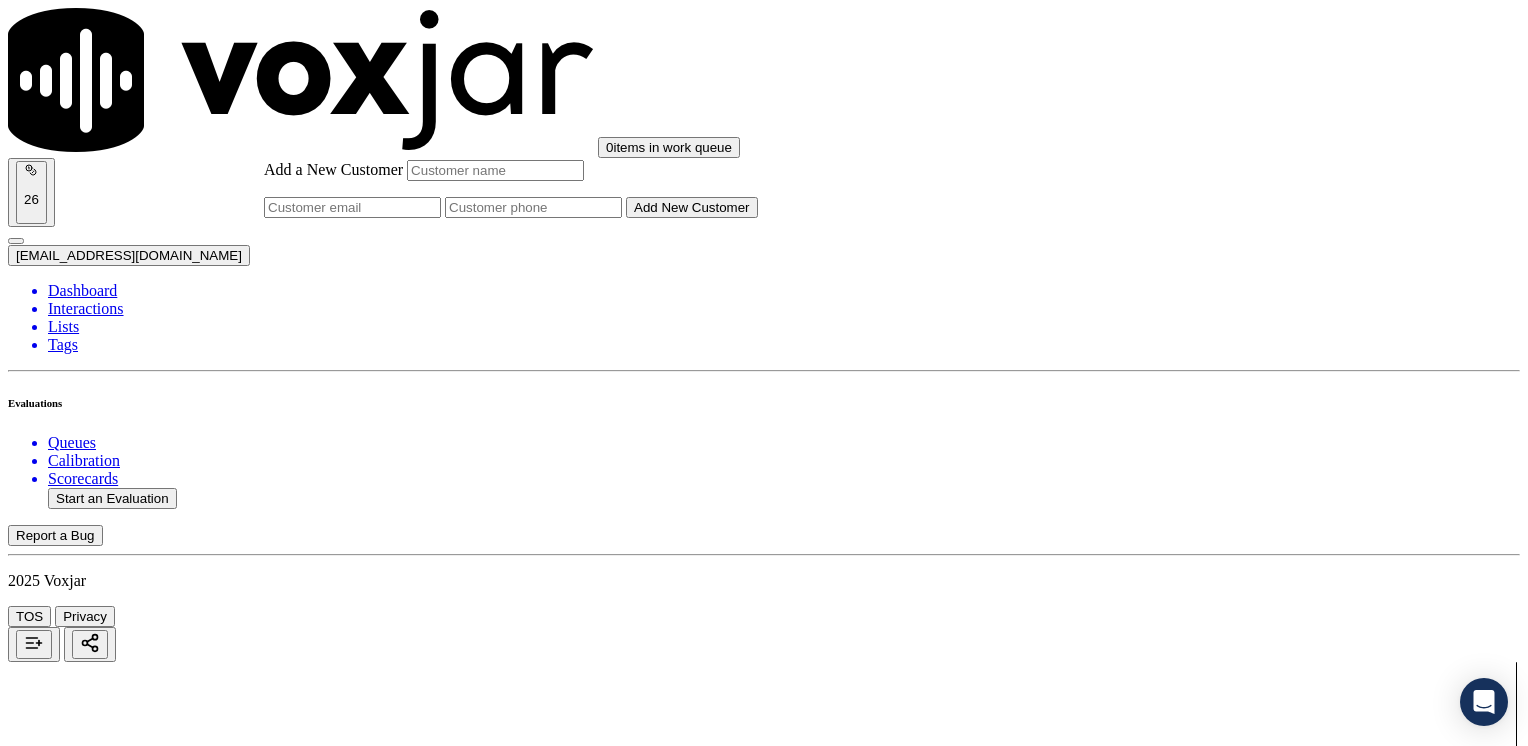 click on "Add a New Customer" 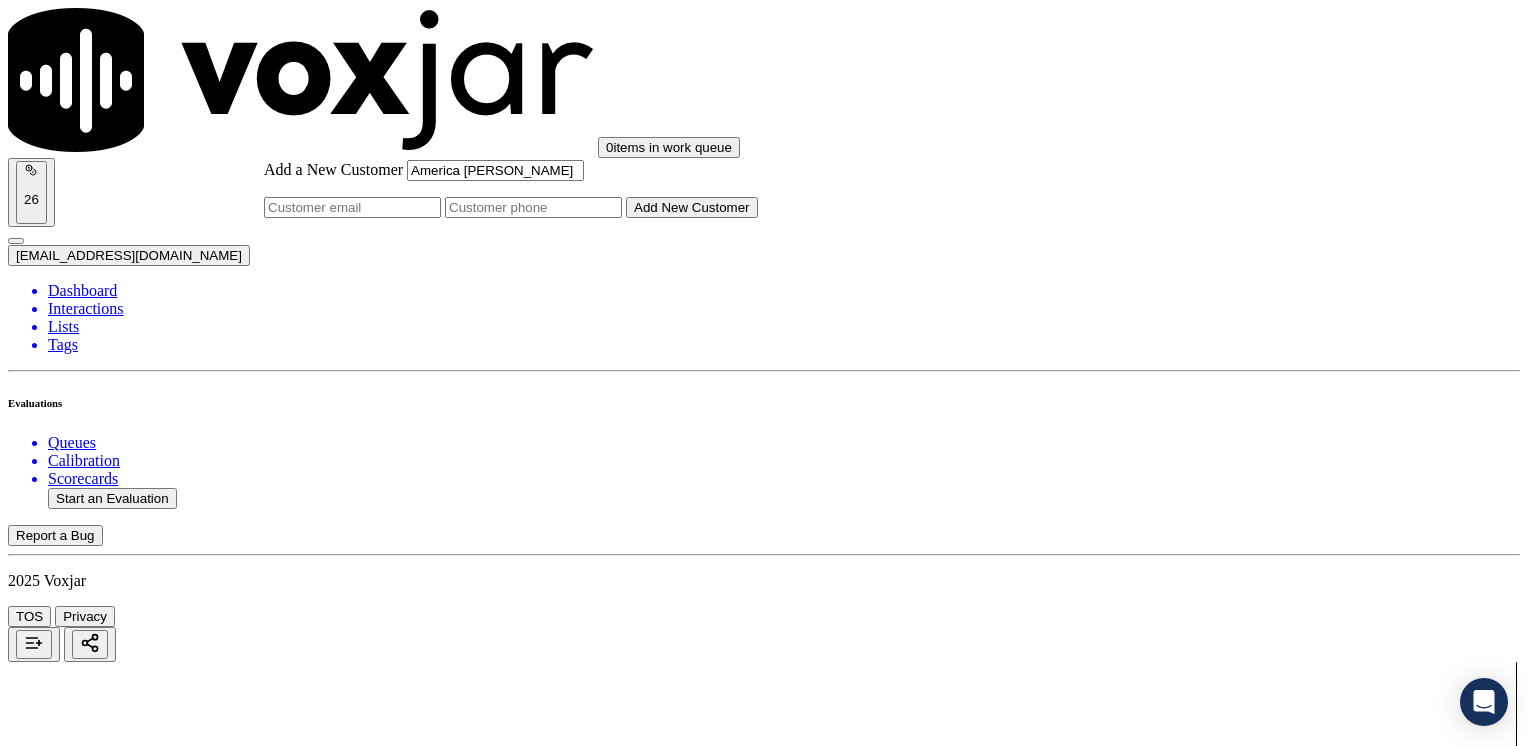 click on "Add a New Customer" 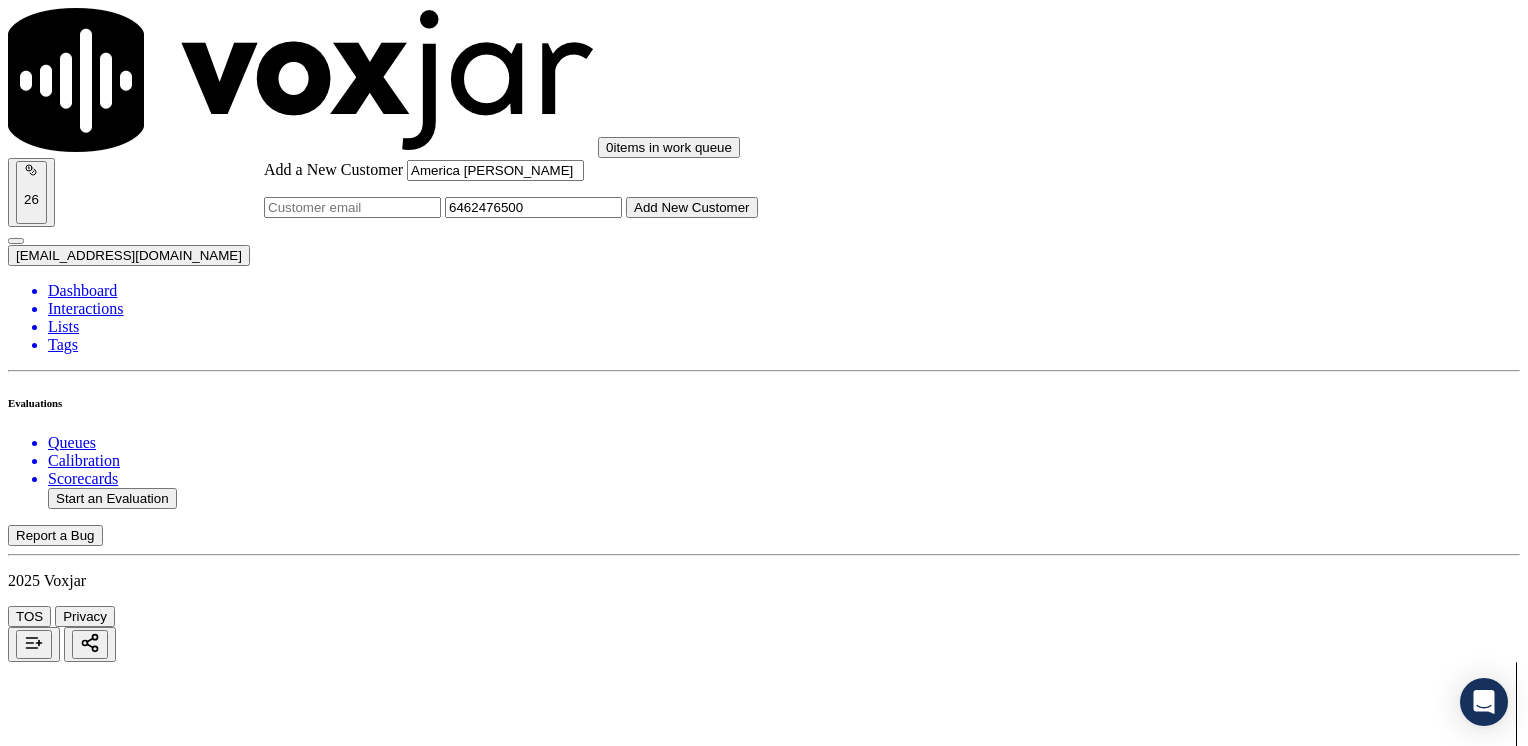 click on "Add New Customer" 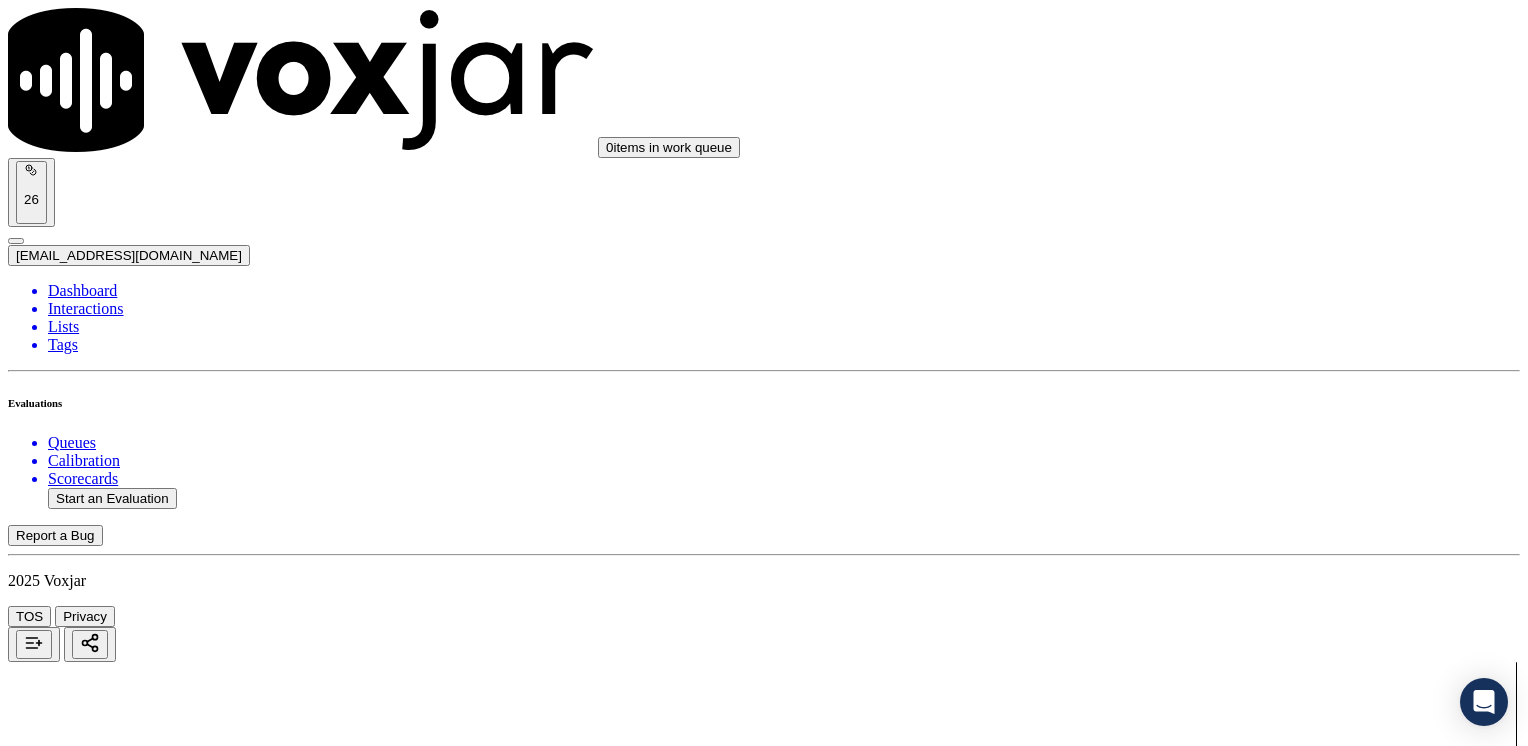 click on "6462476500" at bounding box center [764, 2198] 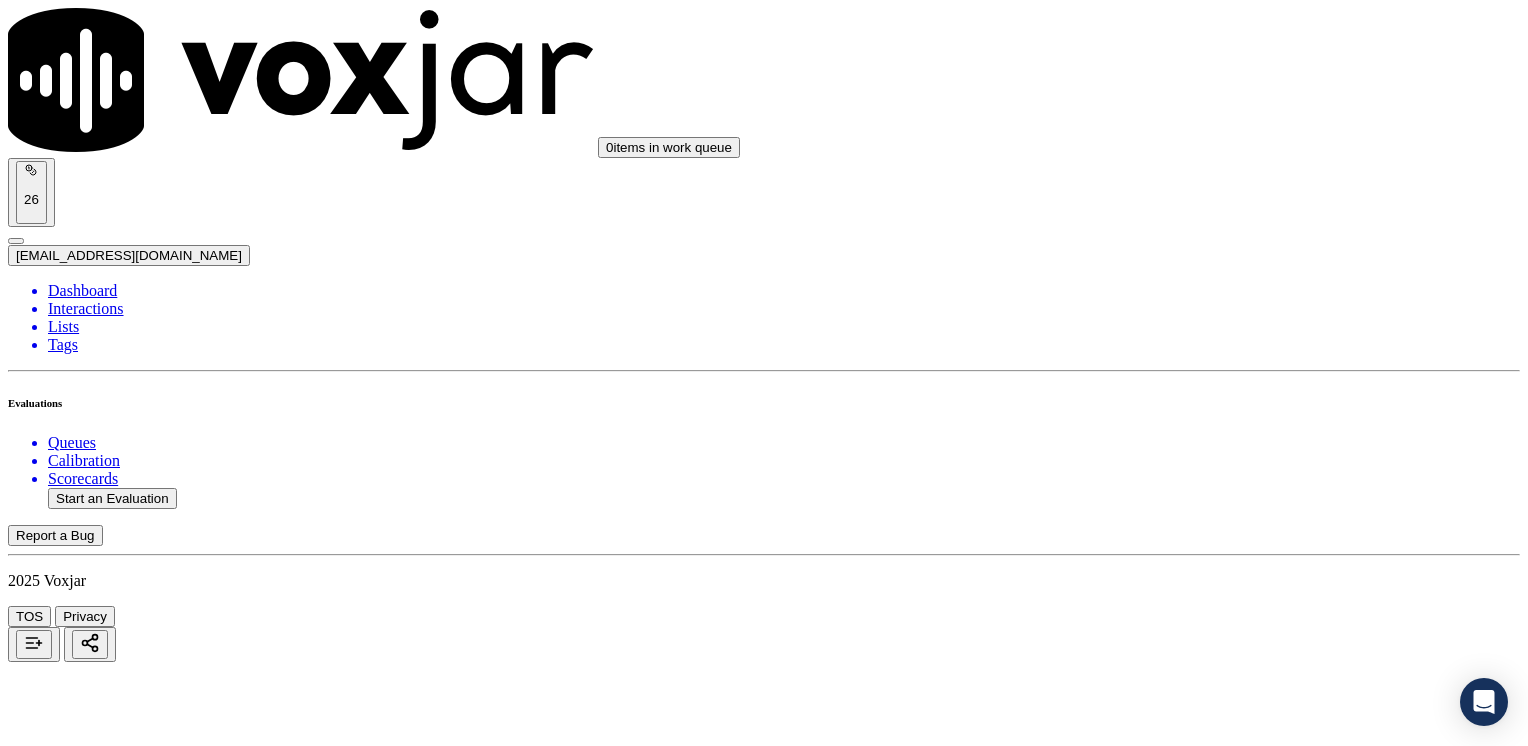 click 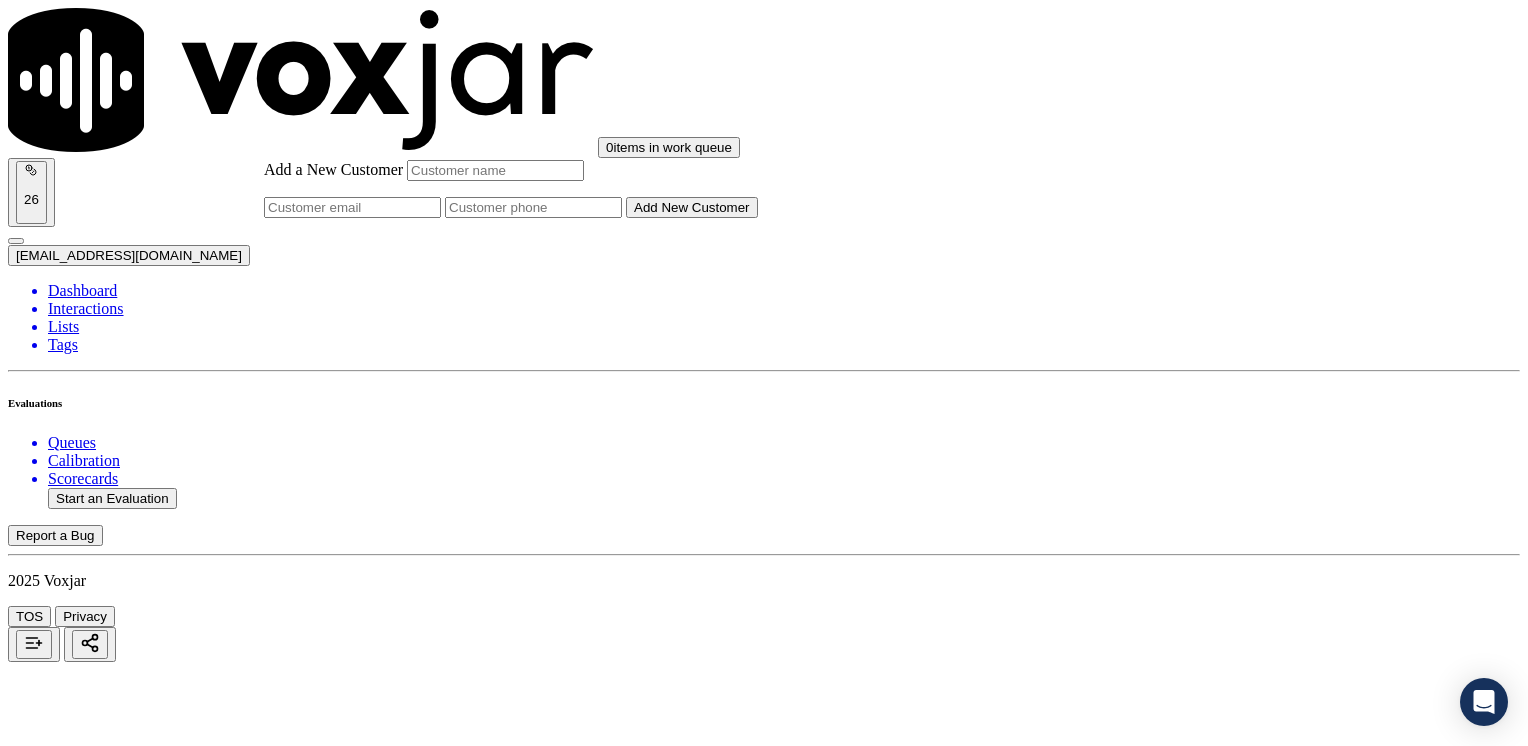 click on "Add a New Customer" 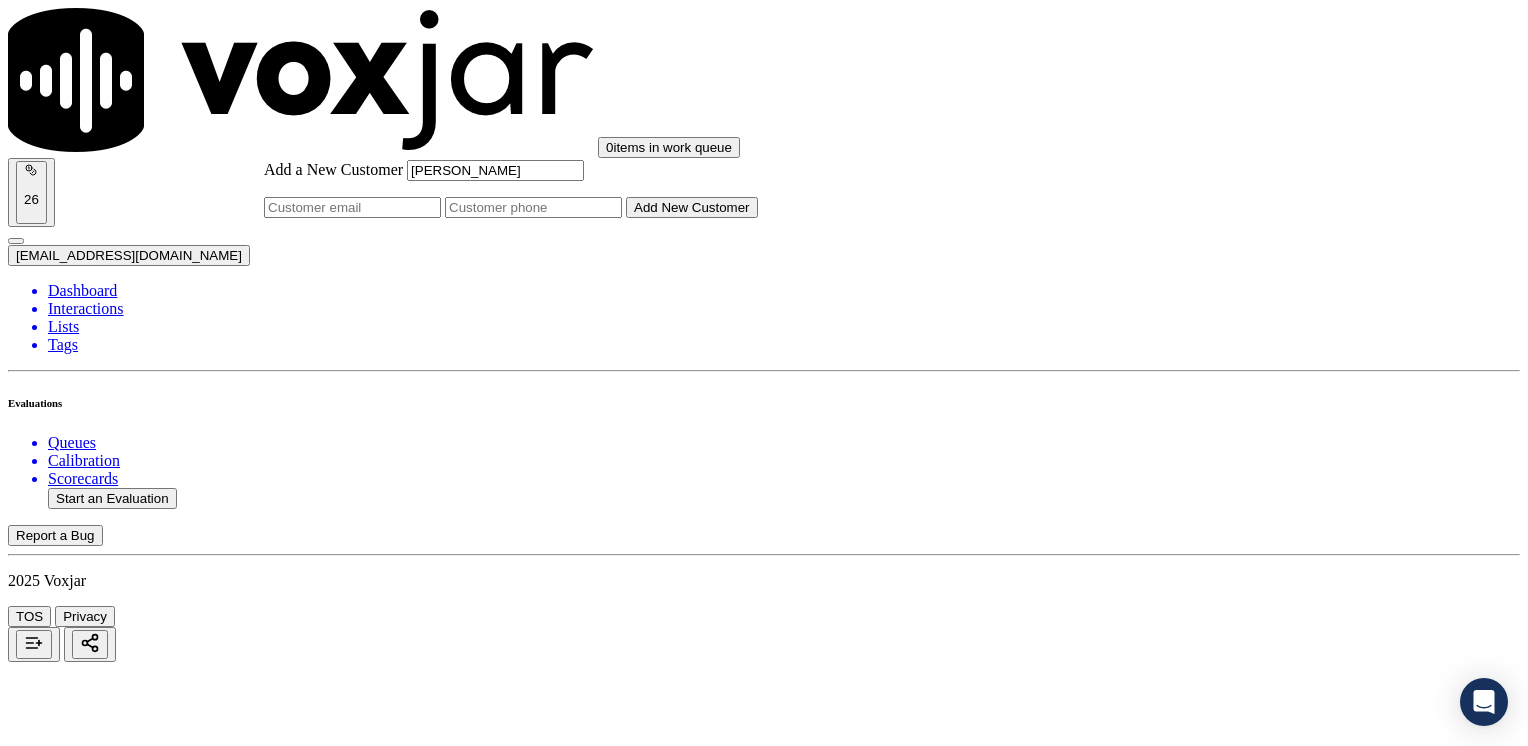 click on "Add a New Customer" 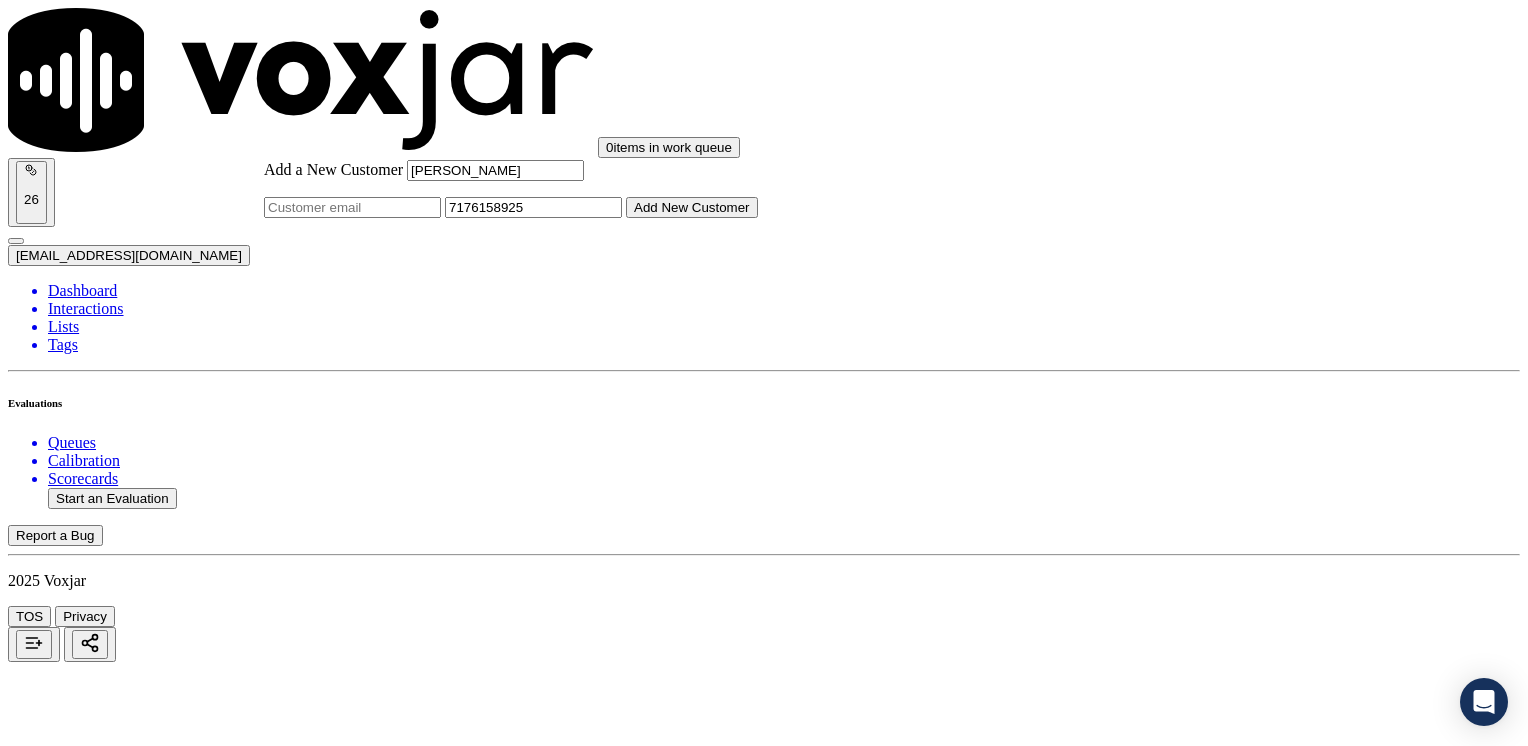 click on "Add New Customer" 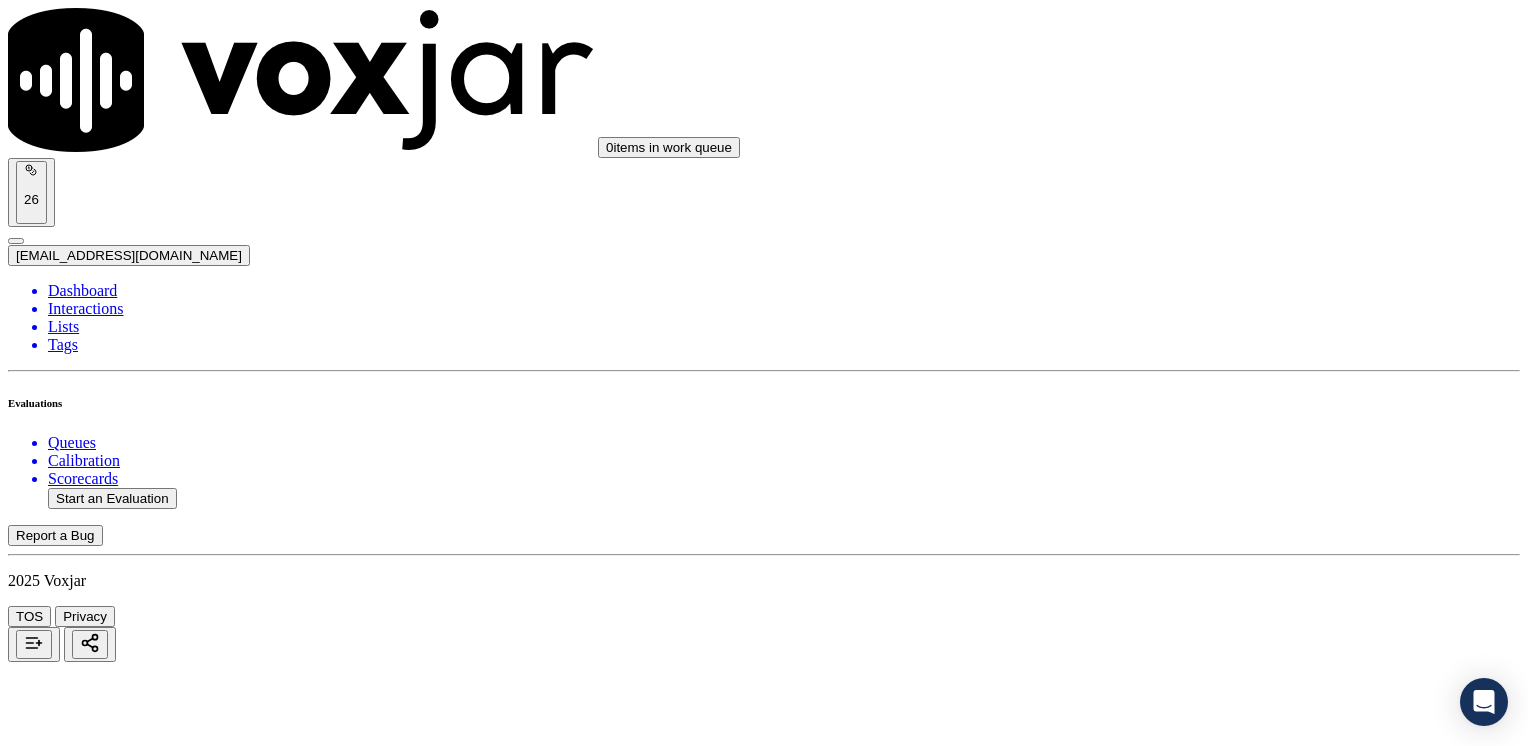 click on "7176158925" at bounding box center [764, 2198] 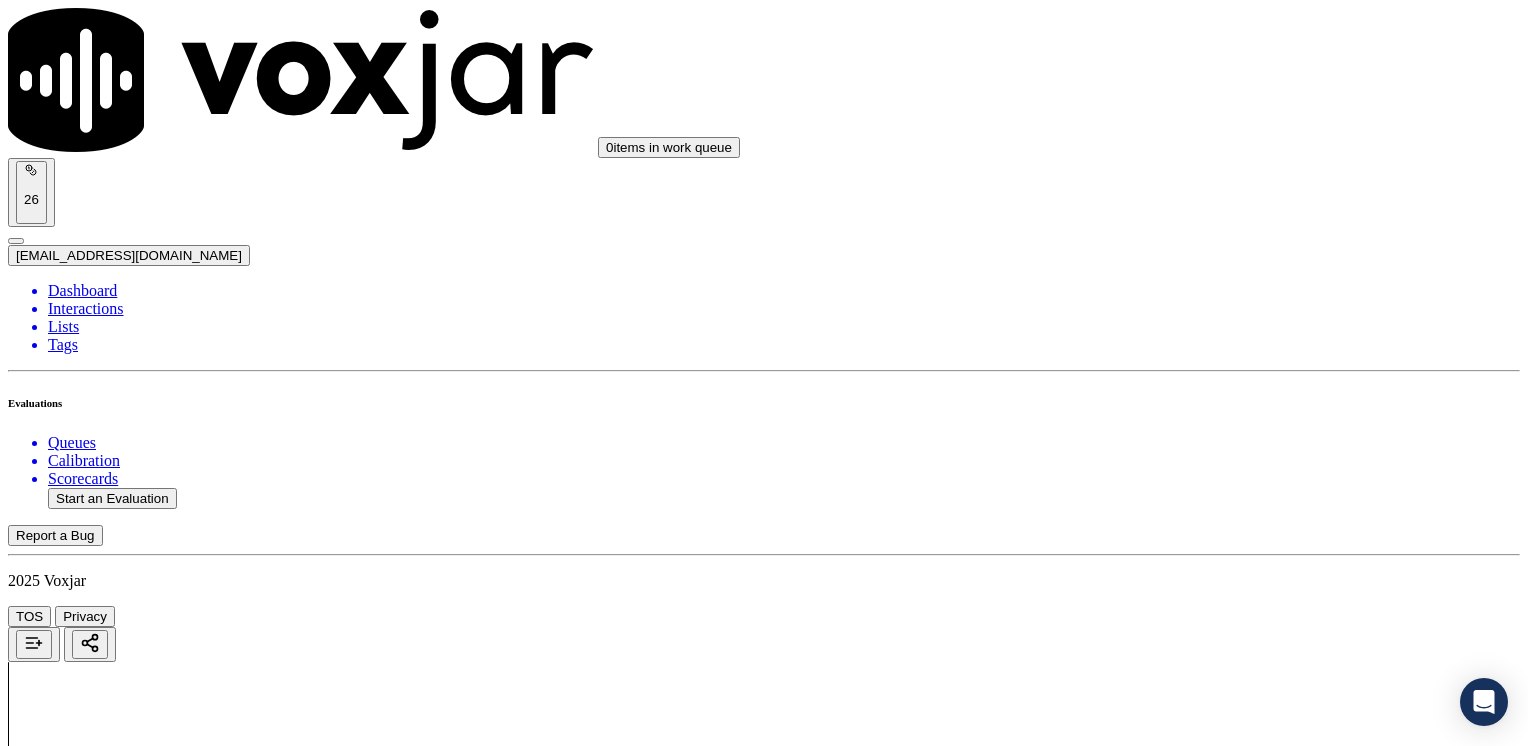 click 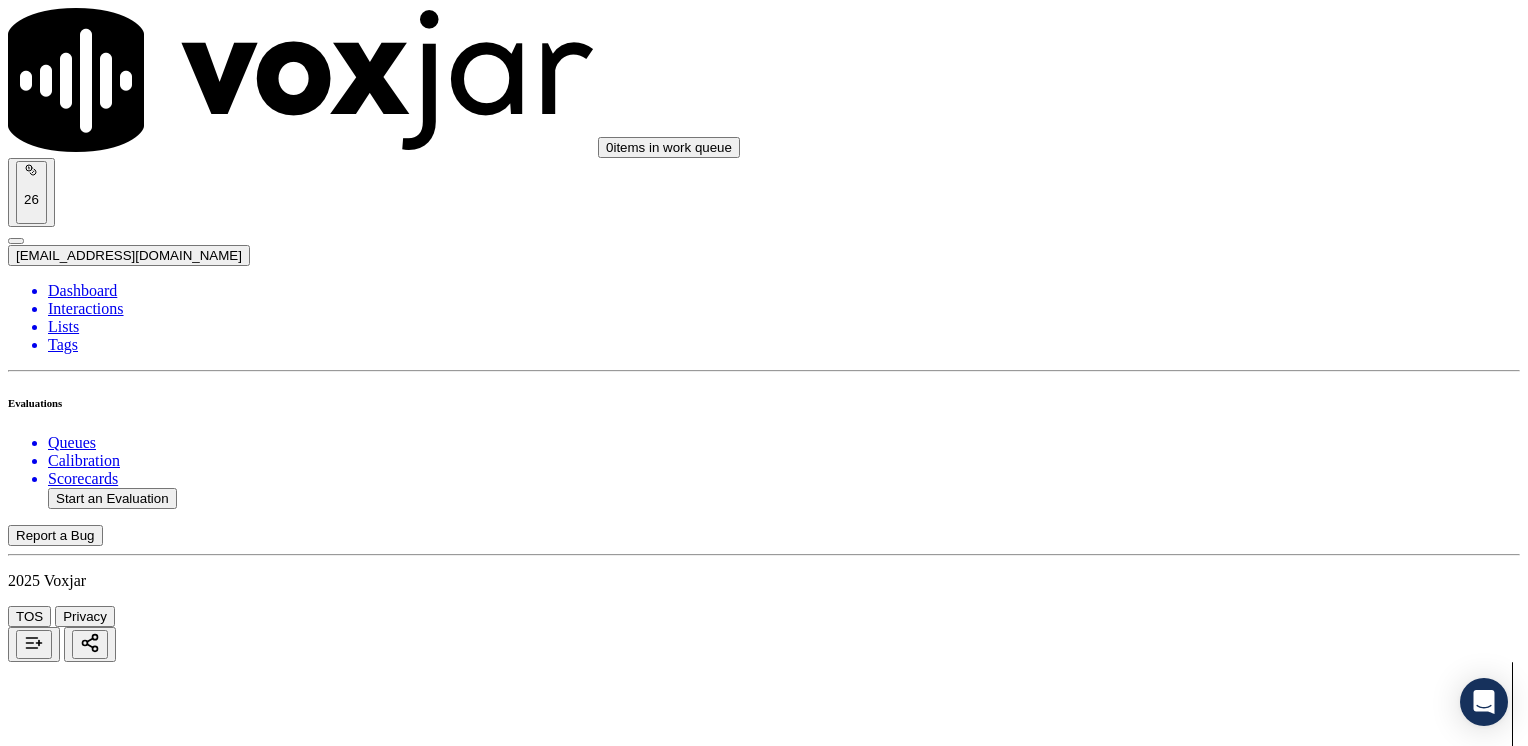 scroll, scrollTop: 200, scrollLeft: 0, axis: vertical 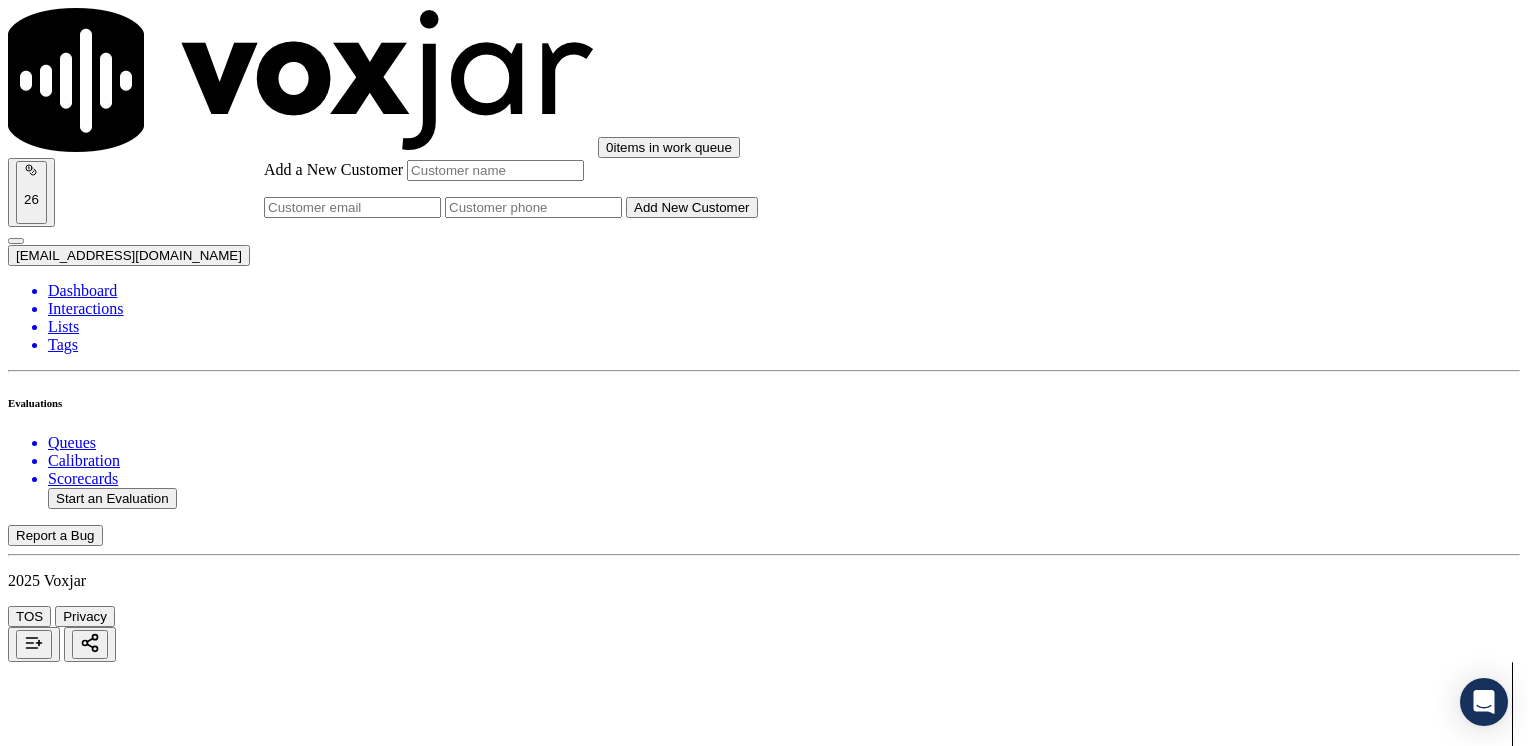 click on "Add a New Customer" 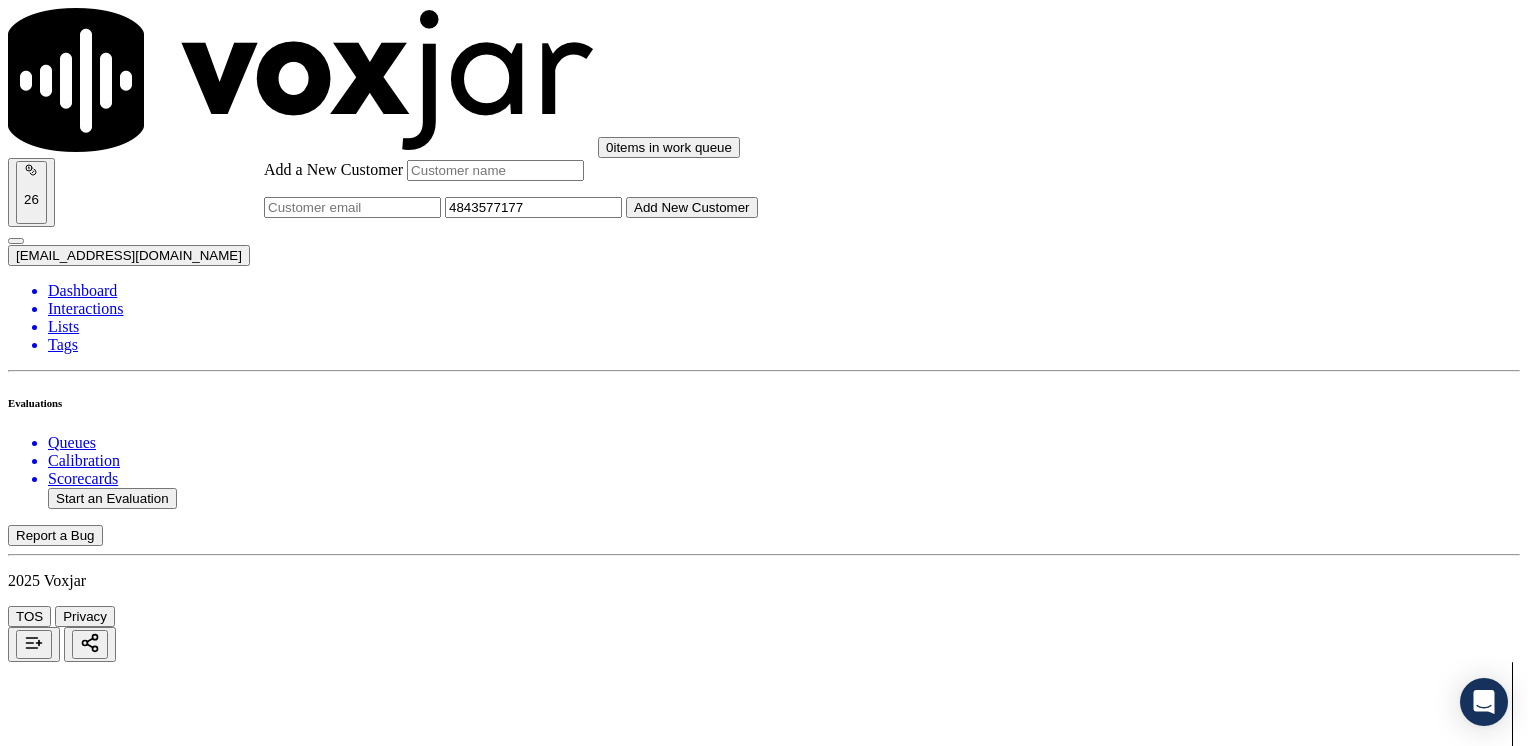 click on "Add a New Customer" 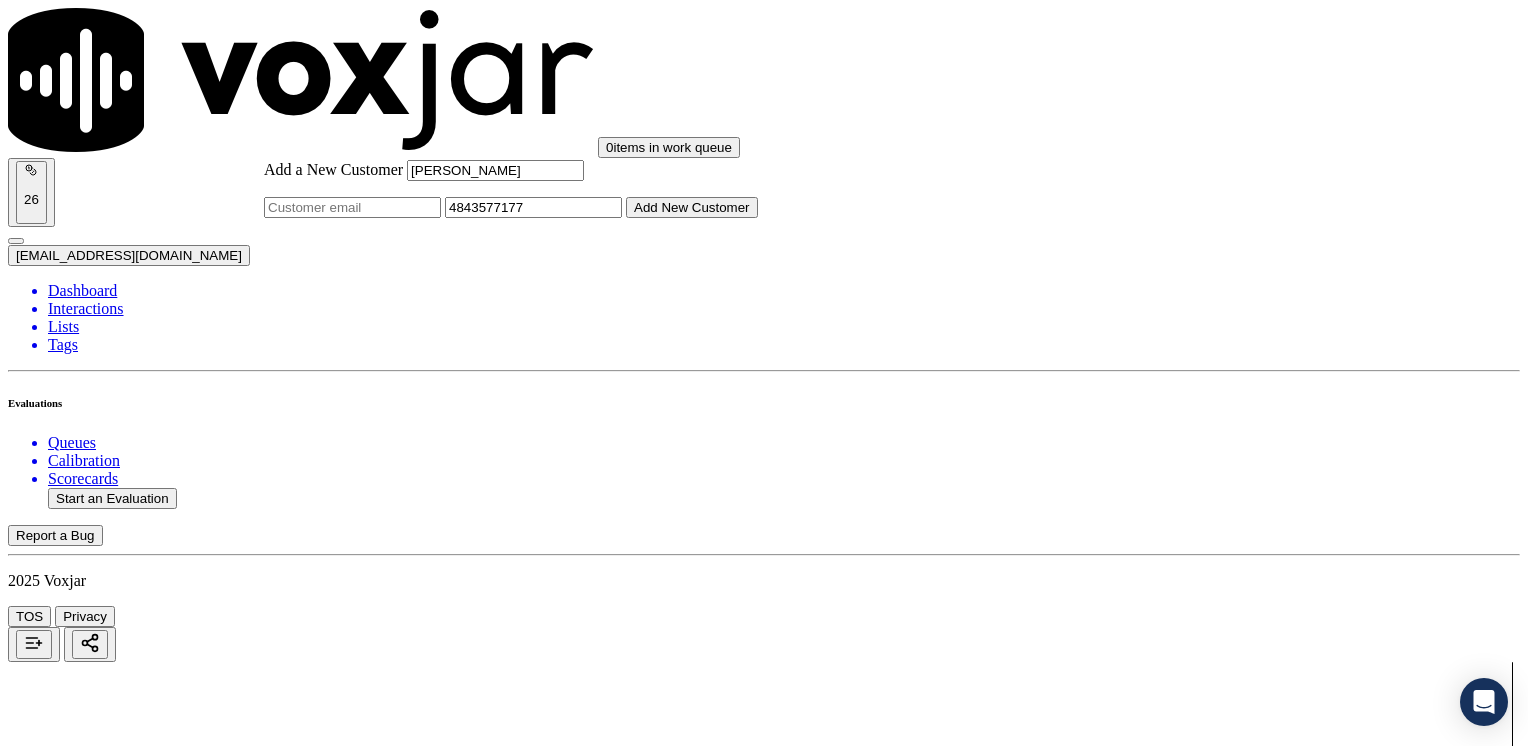 click on "Add New Customer" 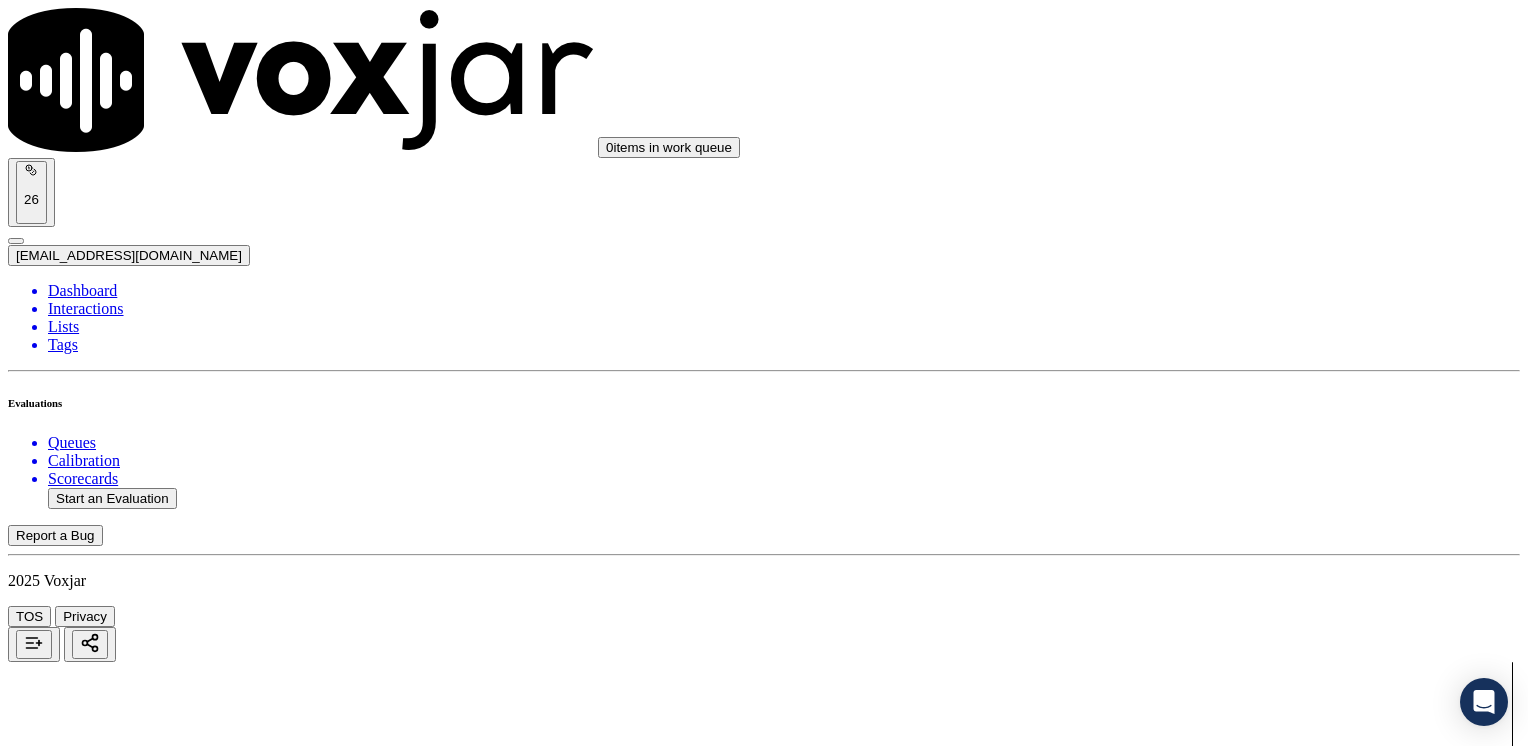 click on "[PERSON_NAME]" at bounding box center (764, 2164) 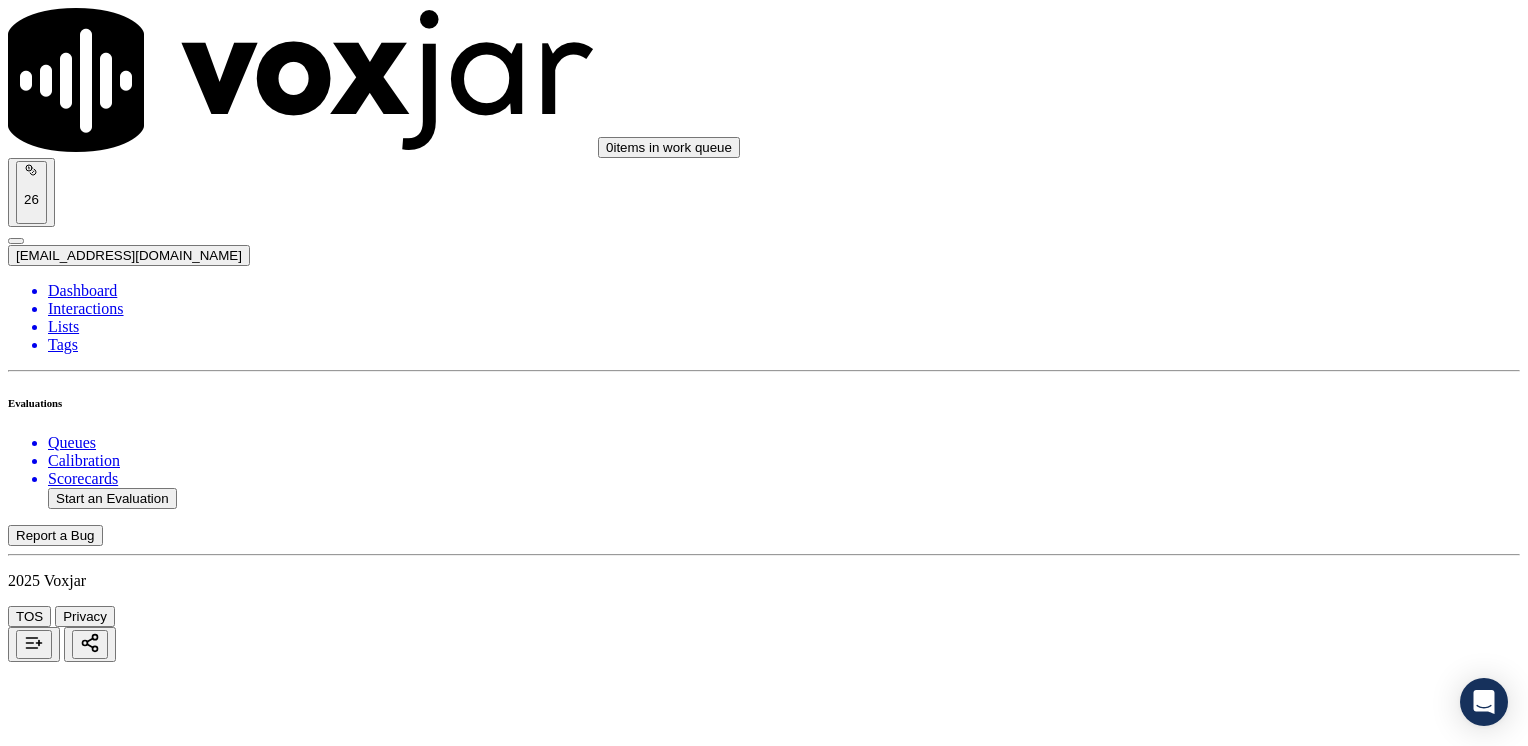 click 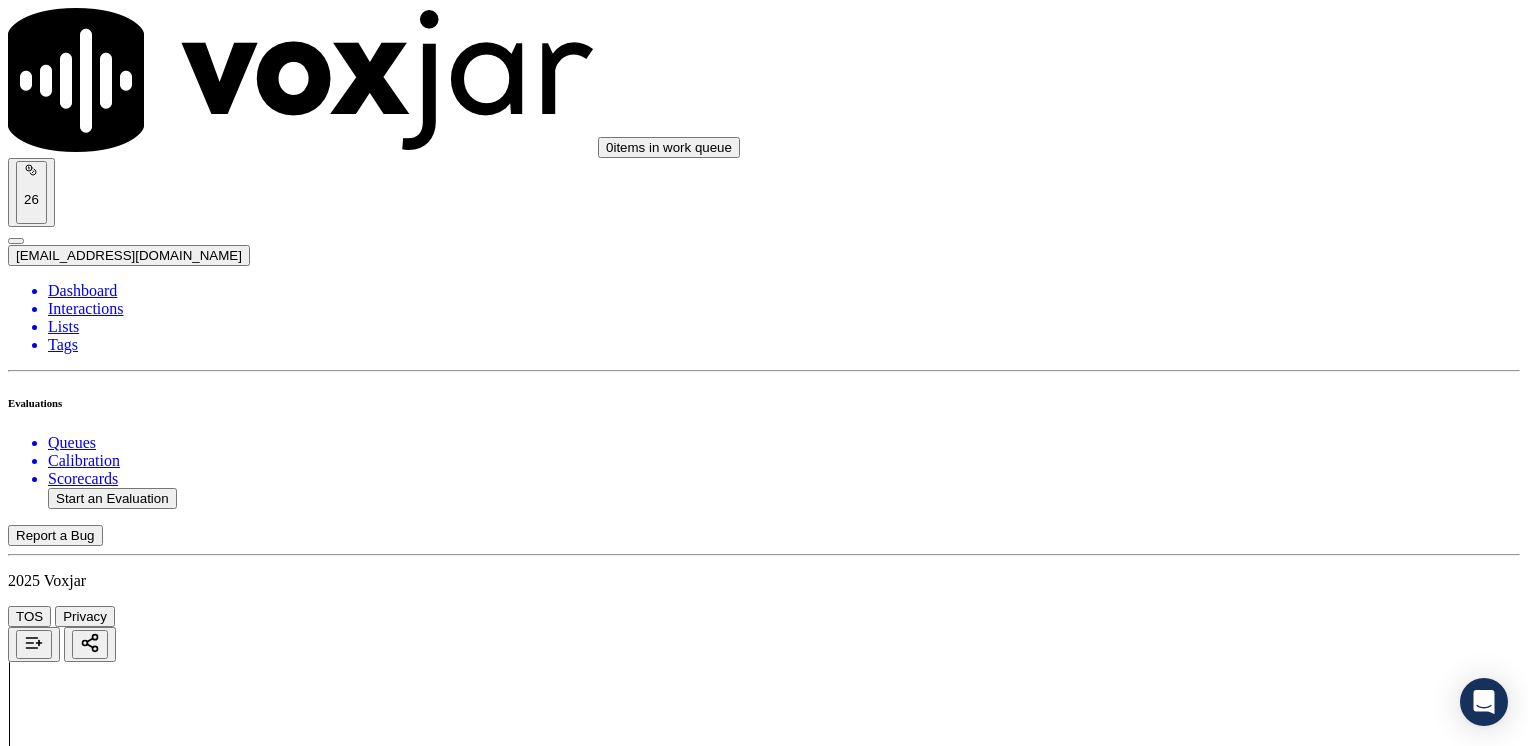 click at bounding box center [96, 2065] 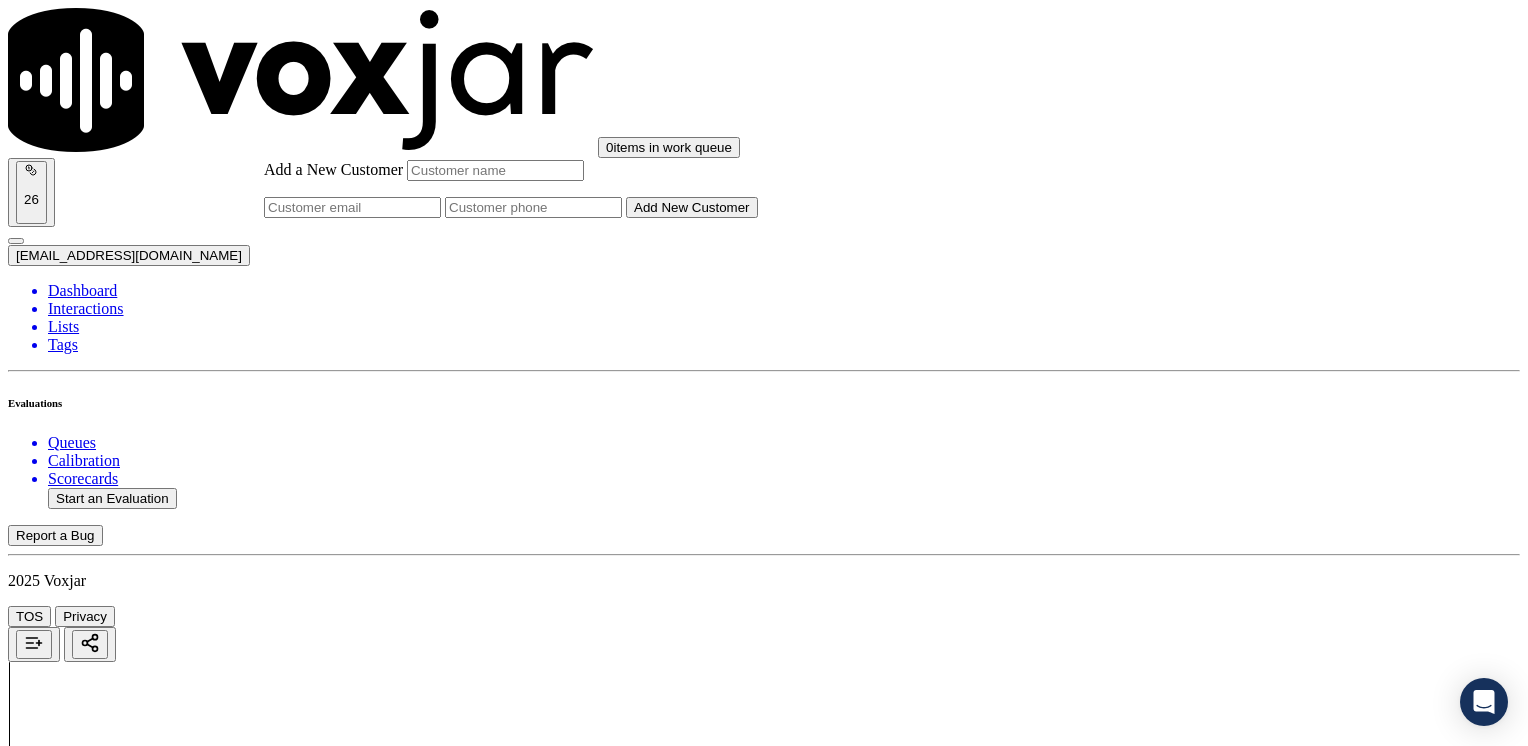 click on "Add a New Customer" 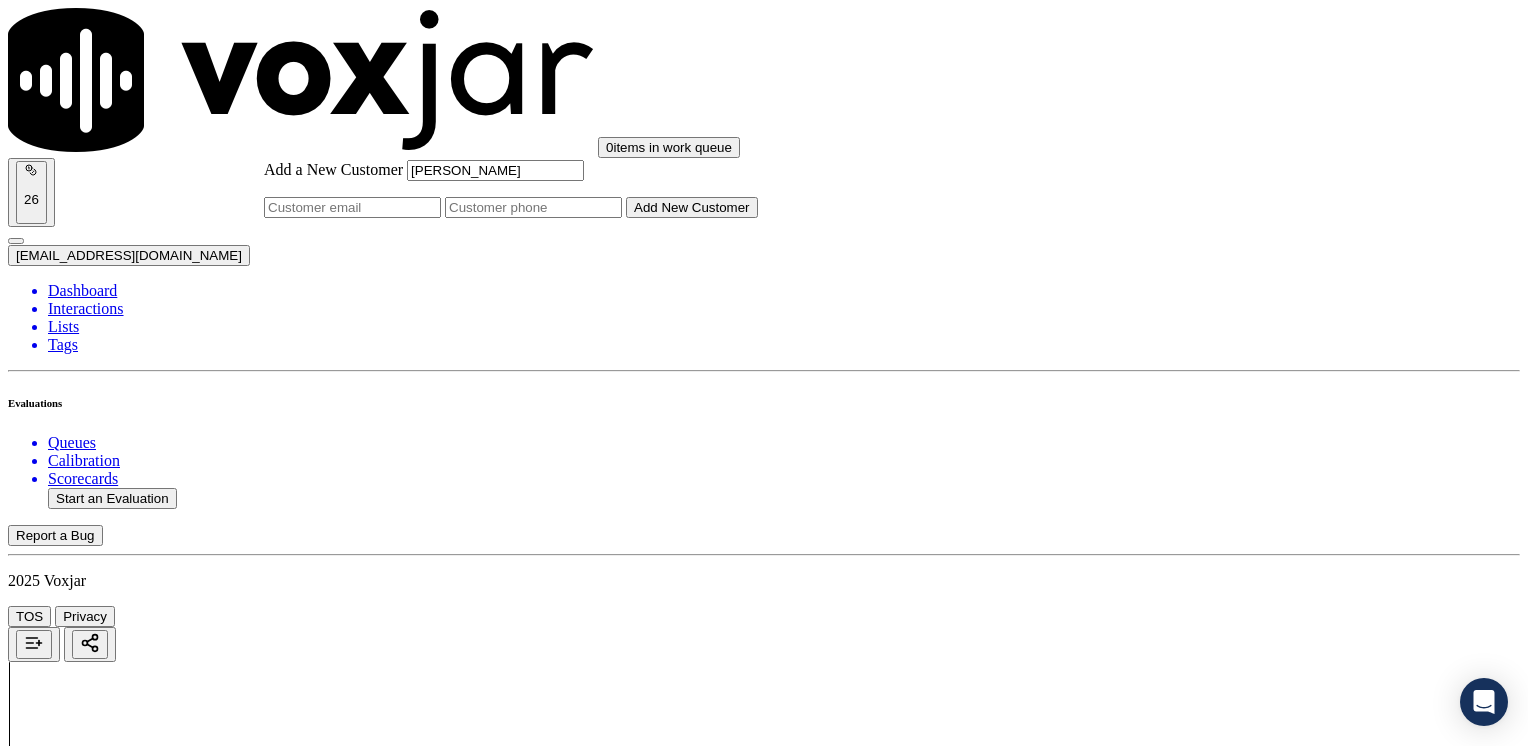click on "Add a New Customer" 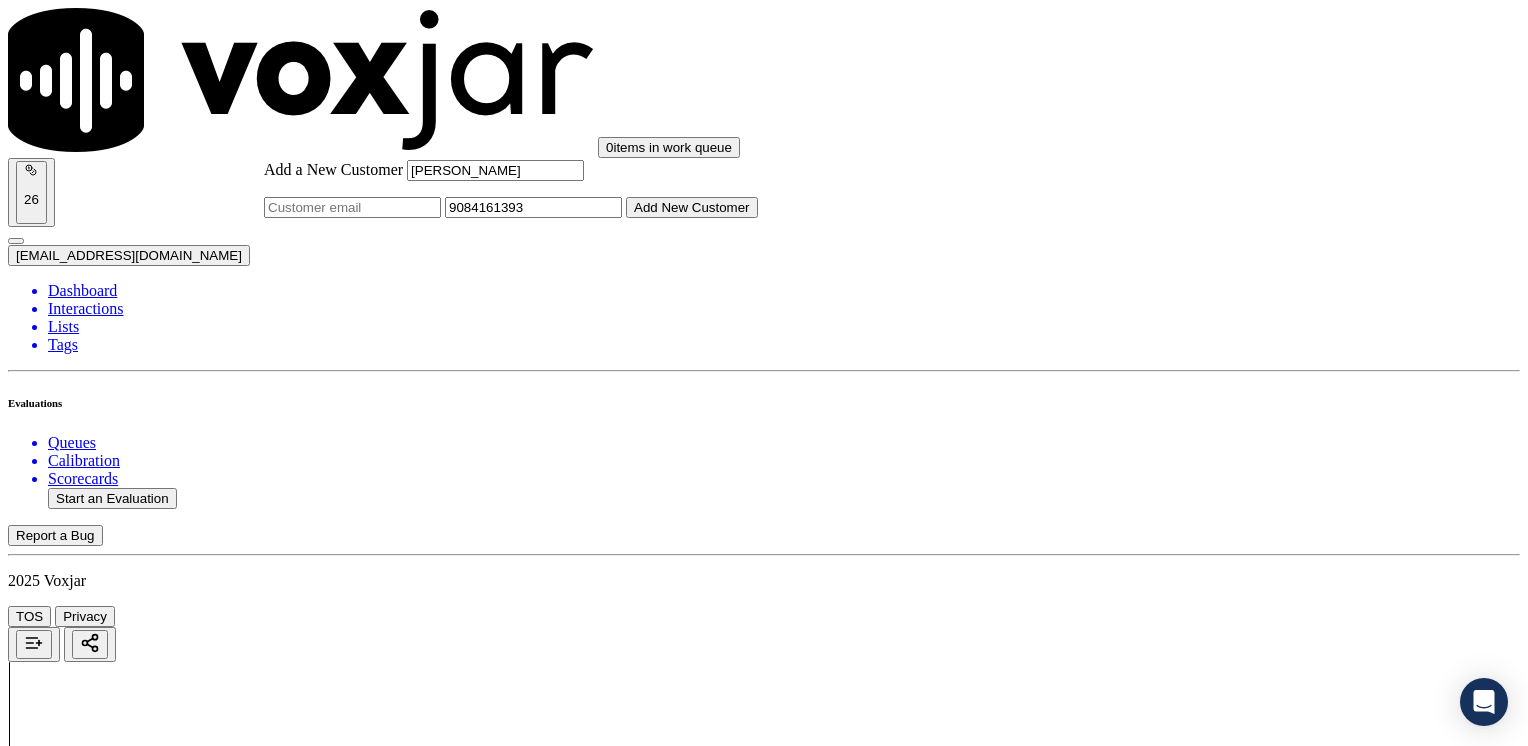 click on "Add New Customer" 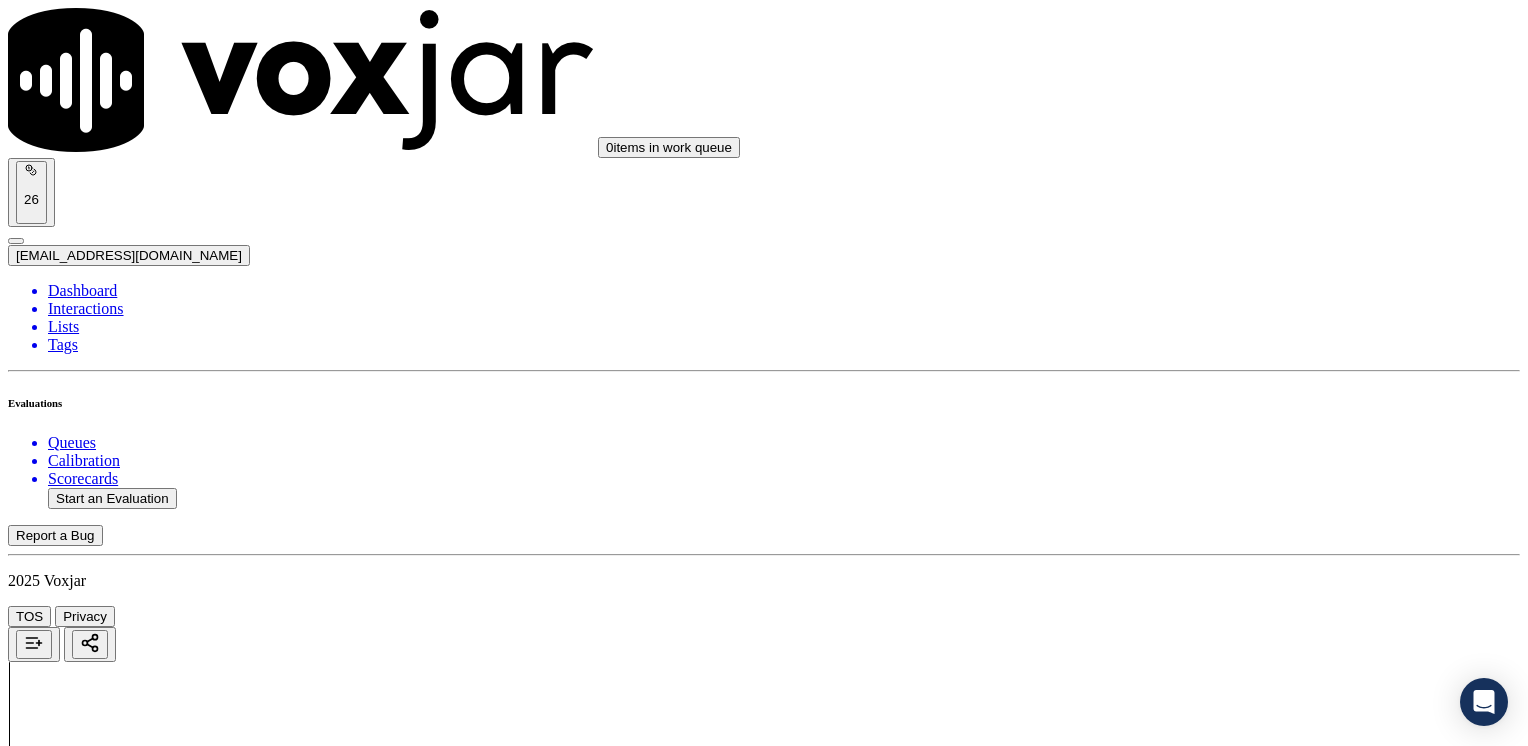 click on "9084161393" at bounding box center (764, 2198) 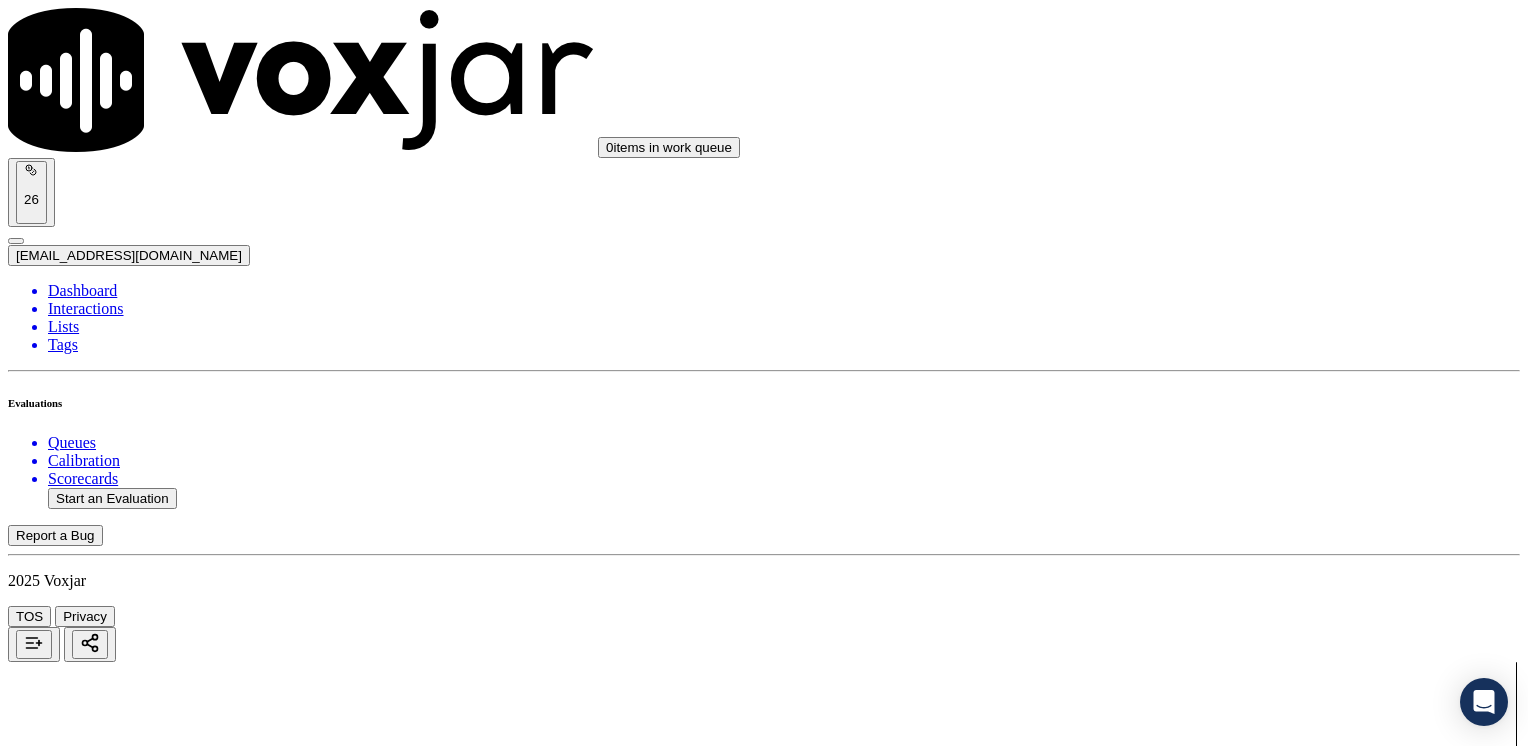 click on "Start a Manual Evaluation" 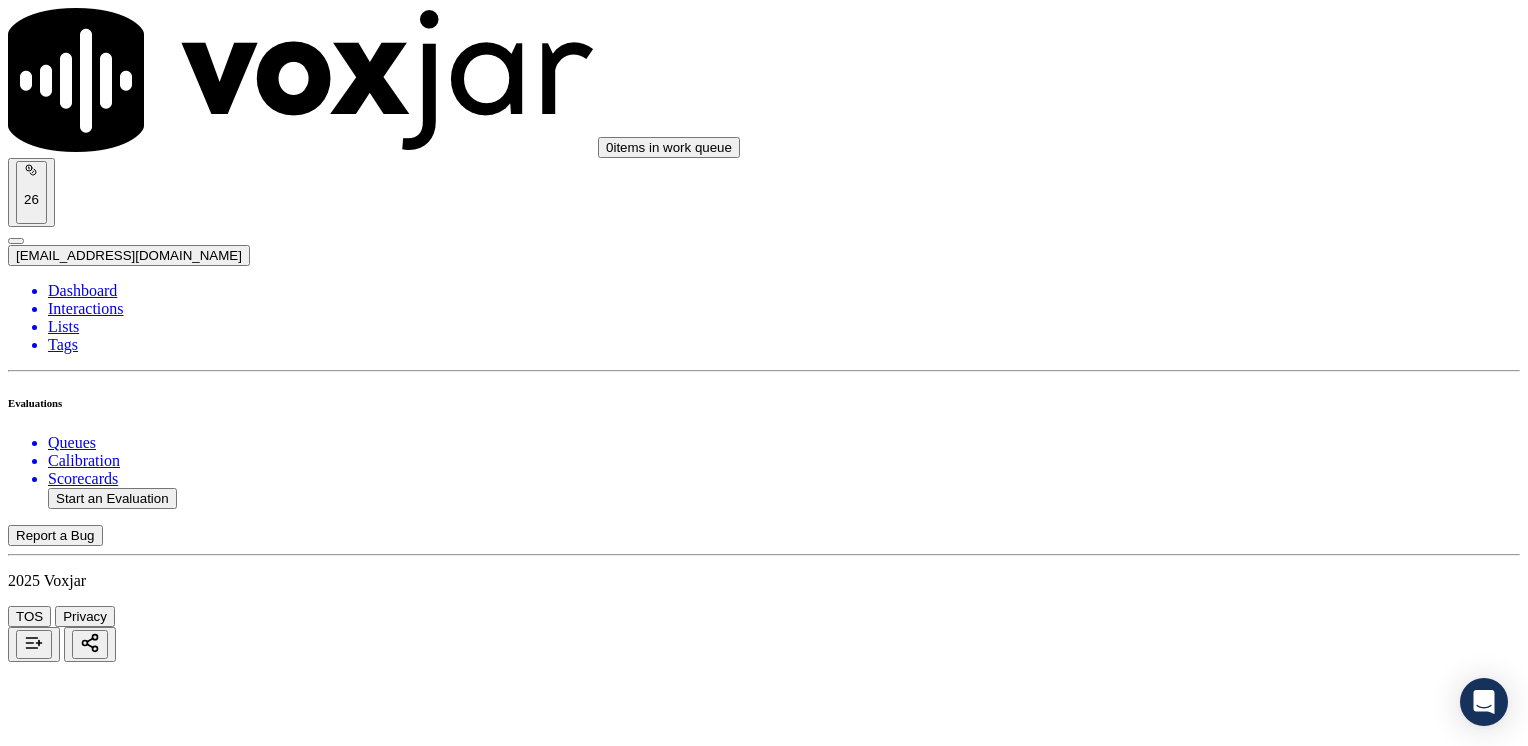 click 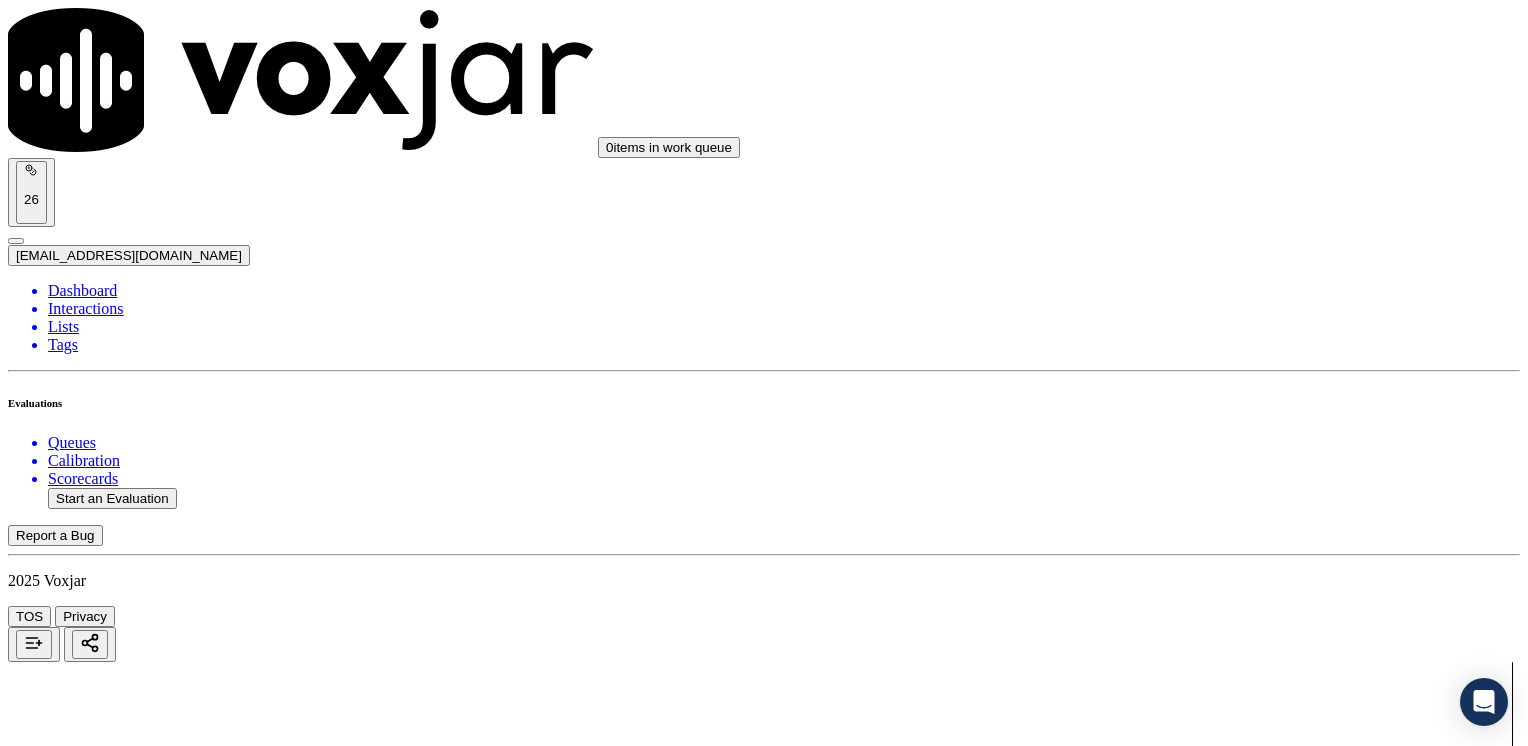 scroll, scrollTop: 163, scrollLeft: 0, axis: vertical 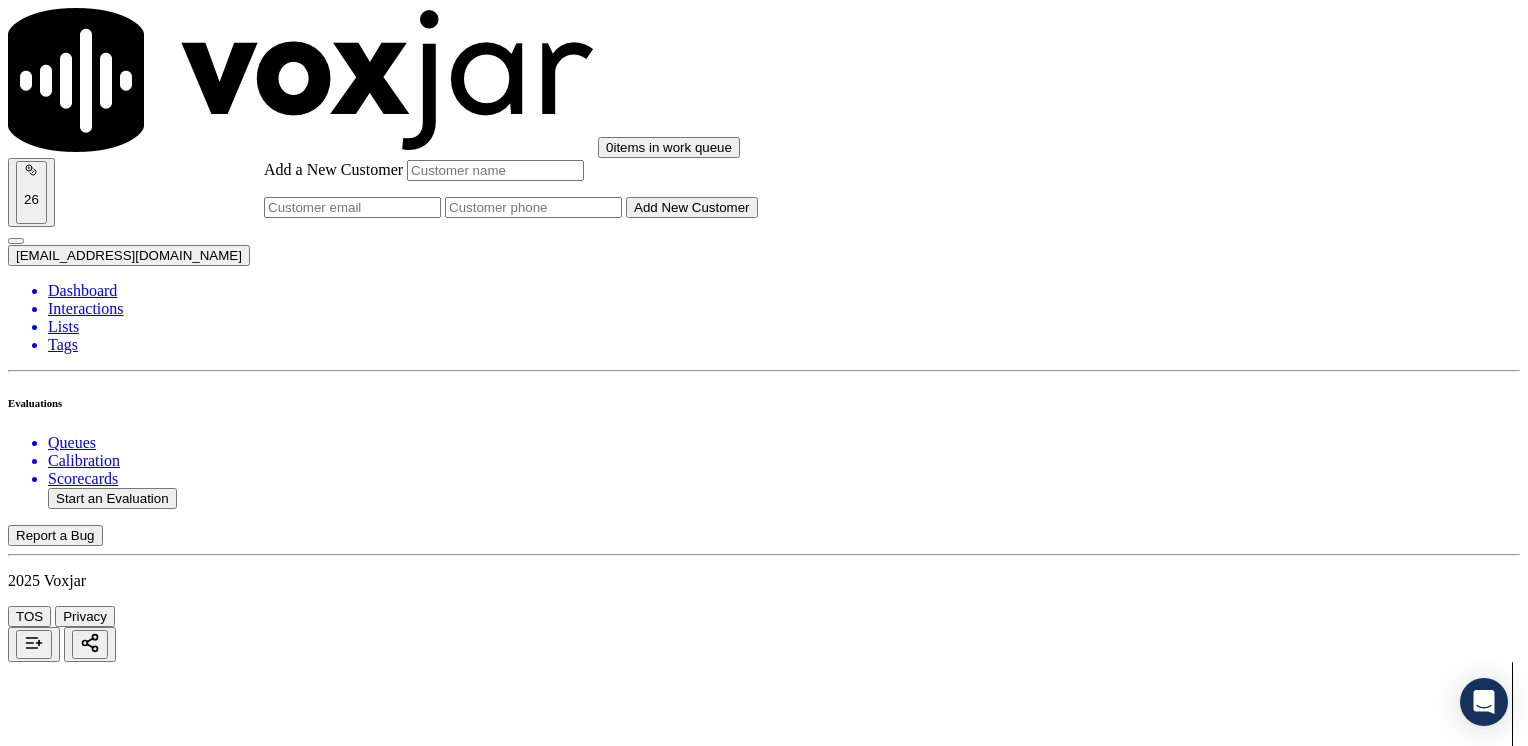 click on "Add a New Customer" 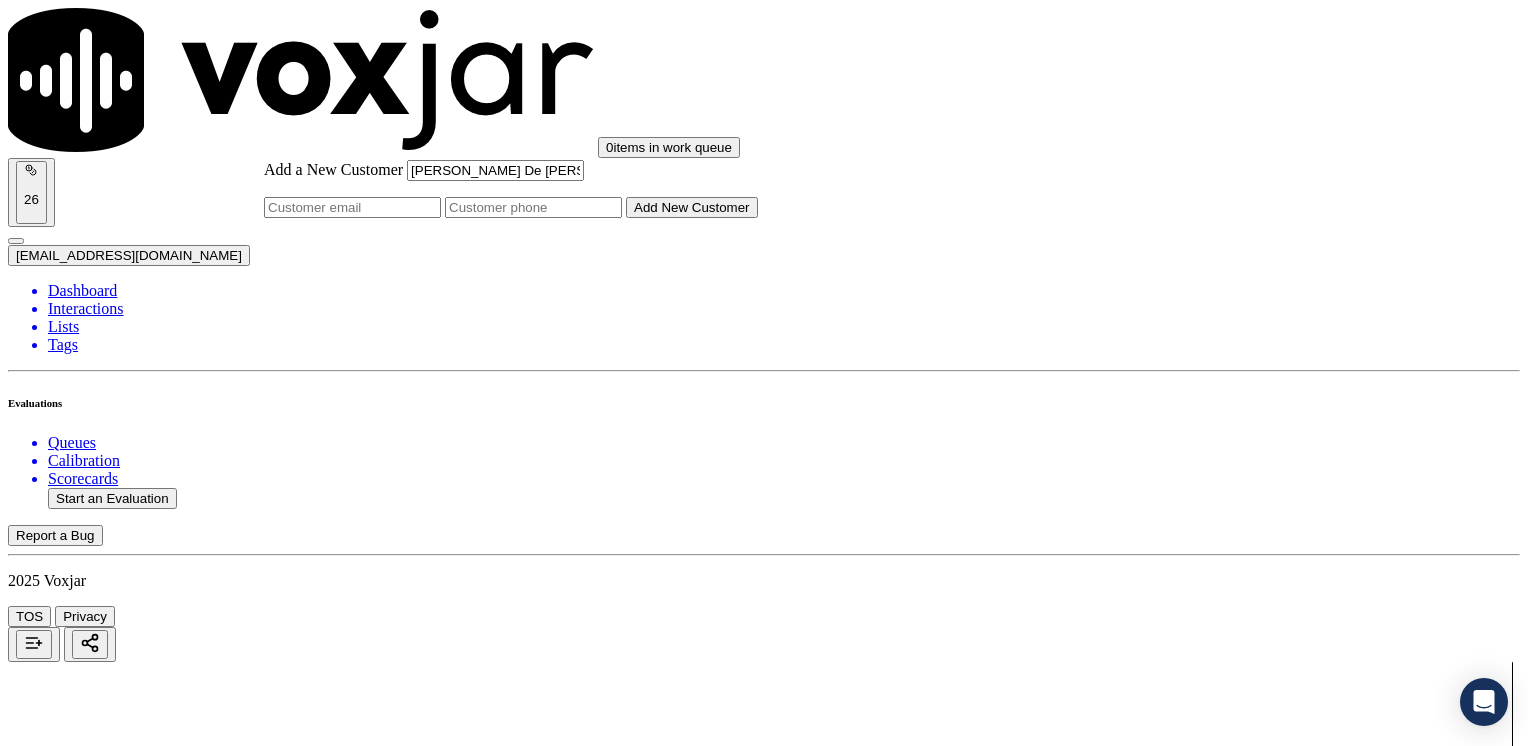 click on "Add a New Customer" 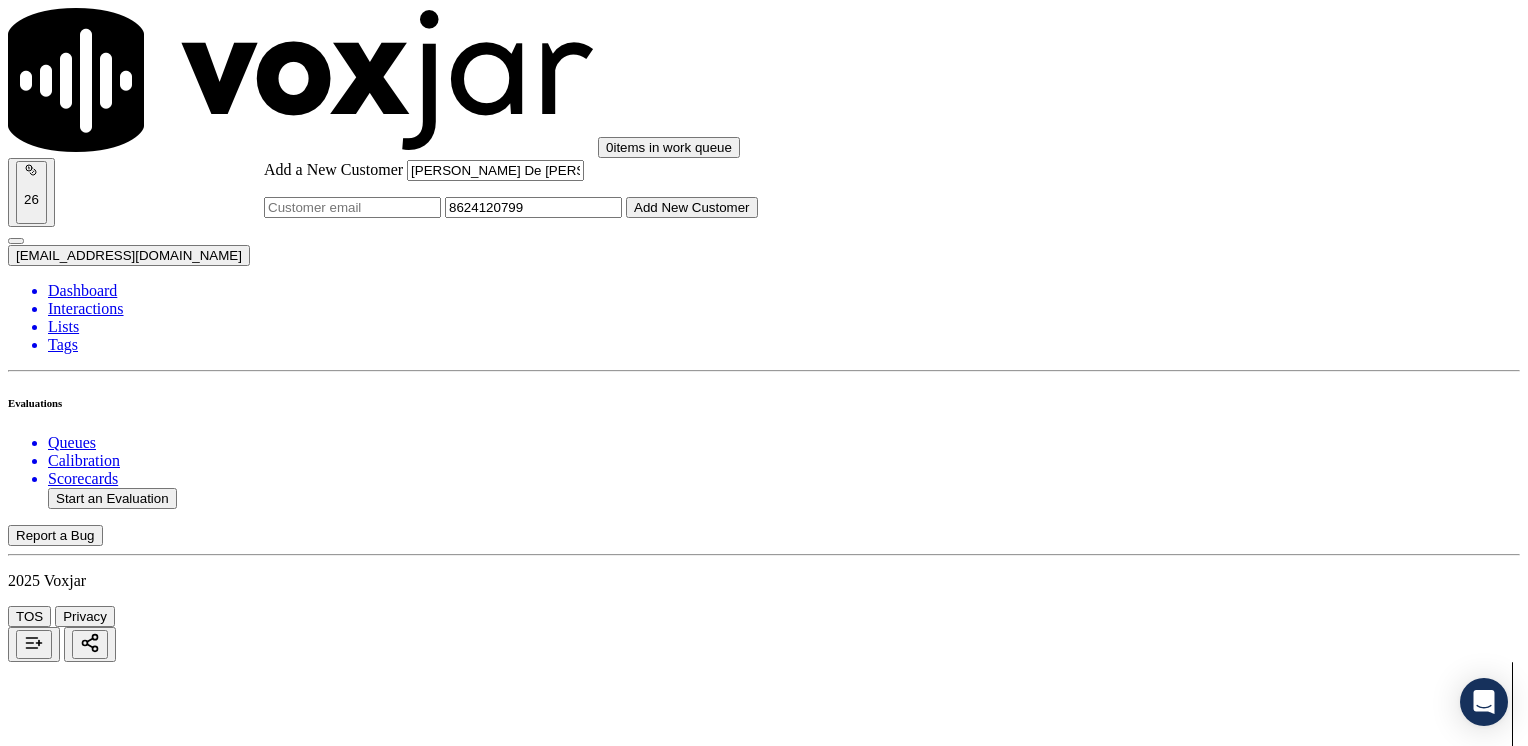 click on "Add New Customer" 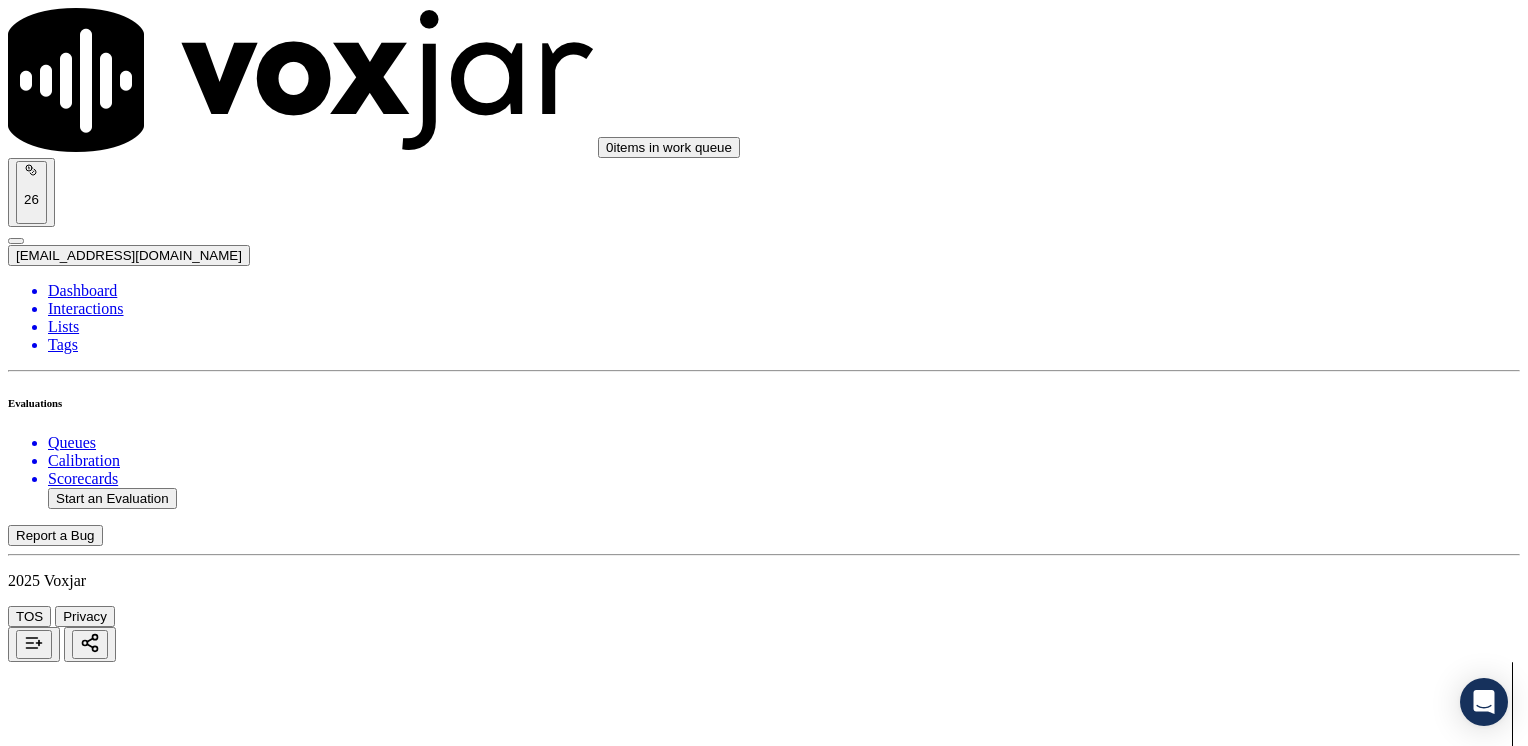 click on "8624120799" at bounding box center (764, 2198) 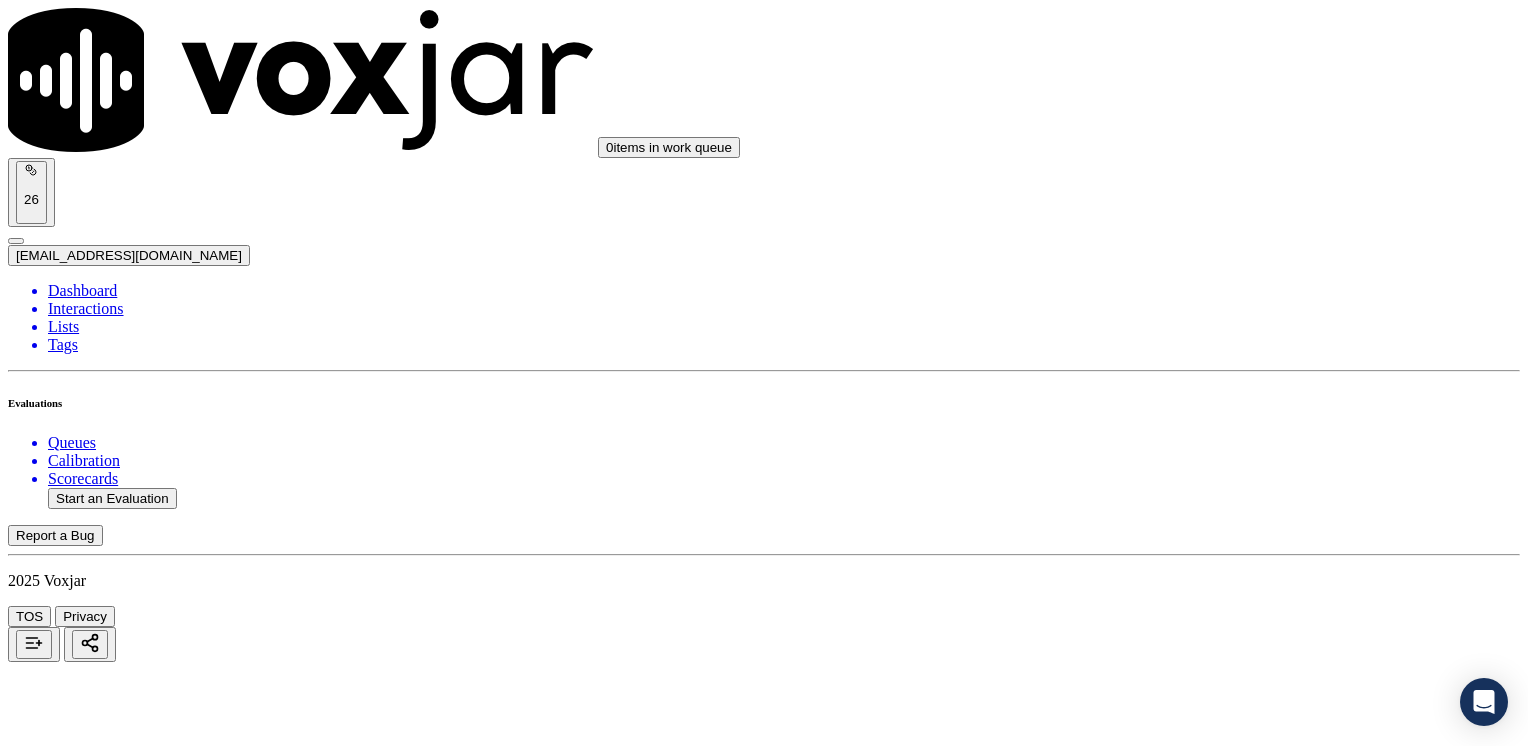 click 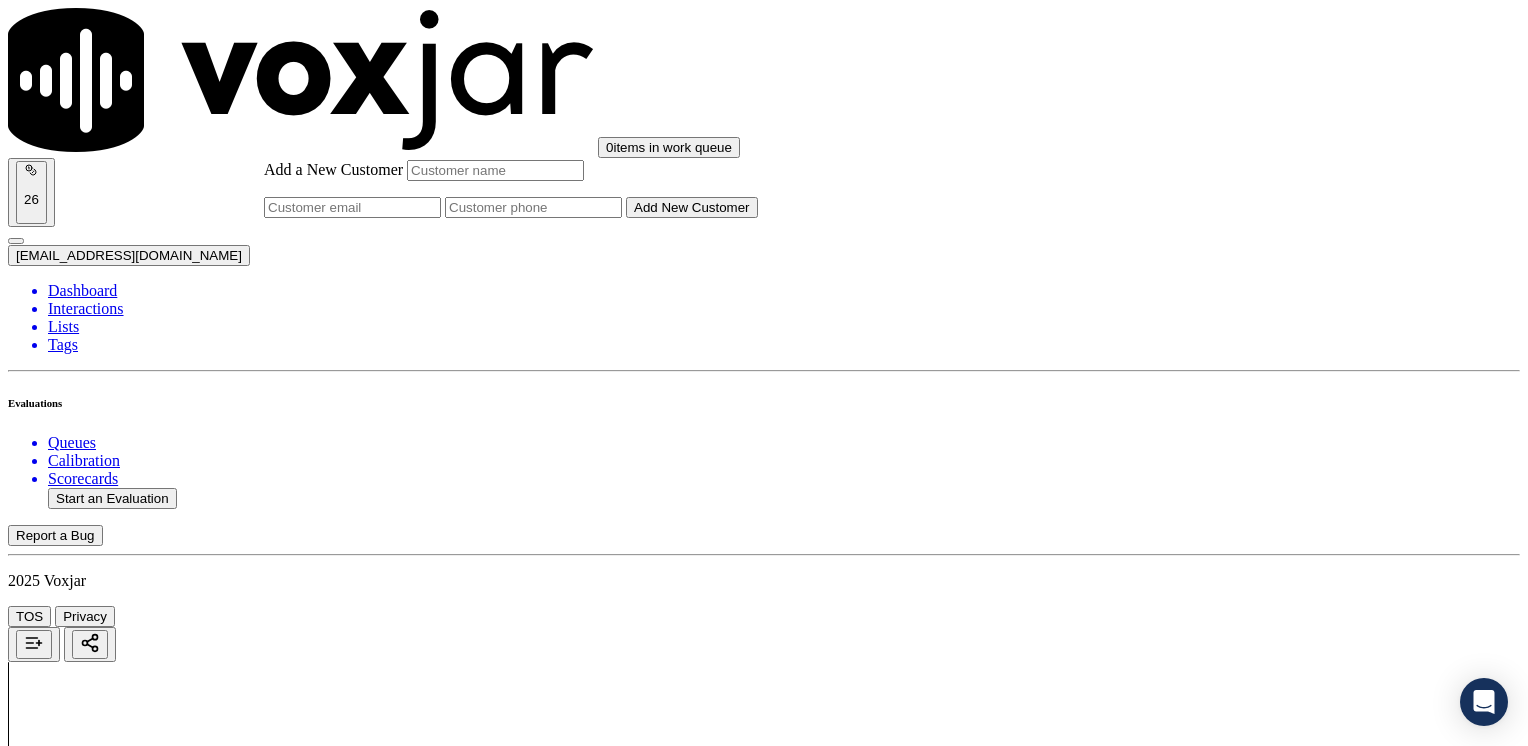 click on "Add a New Customer" 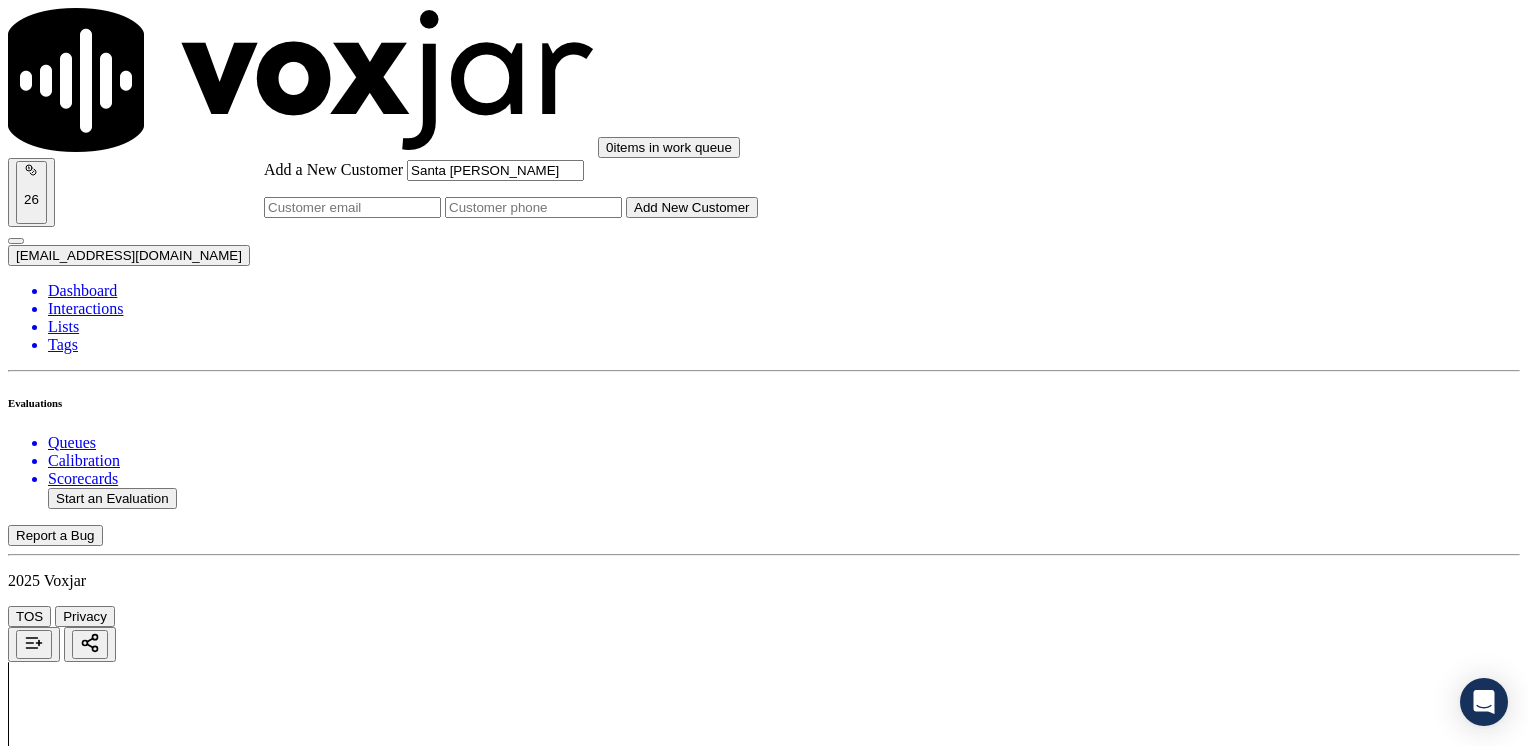 click on "Add a New Customer" 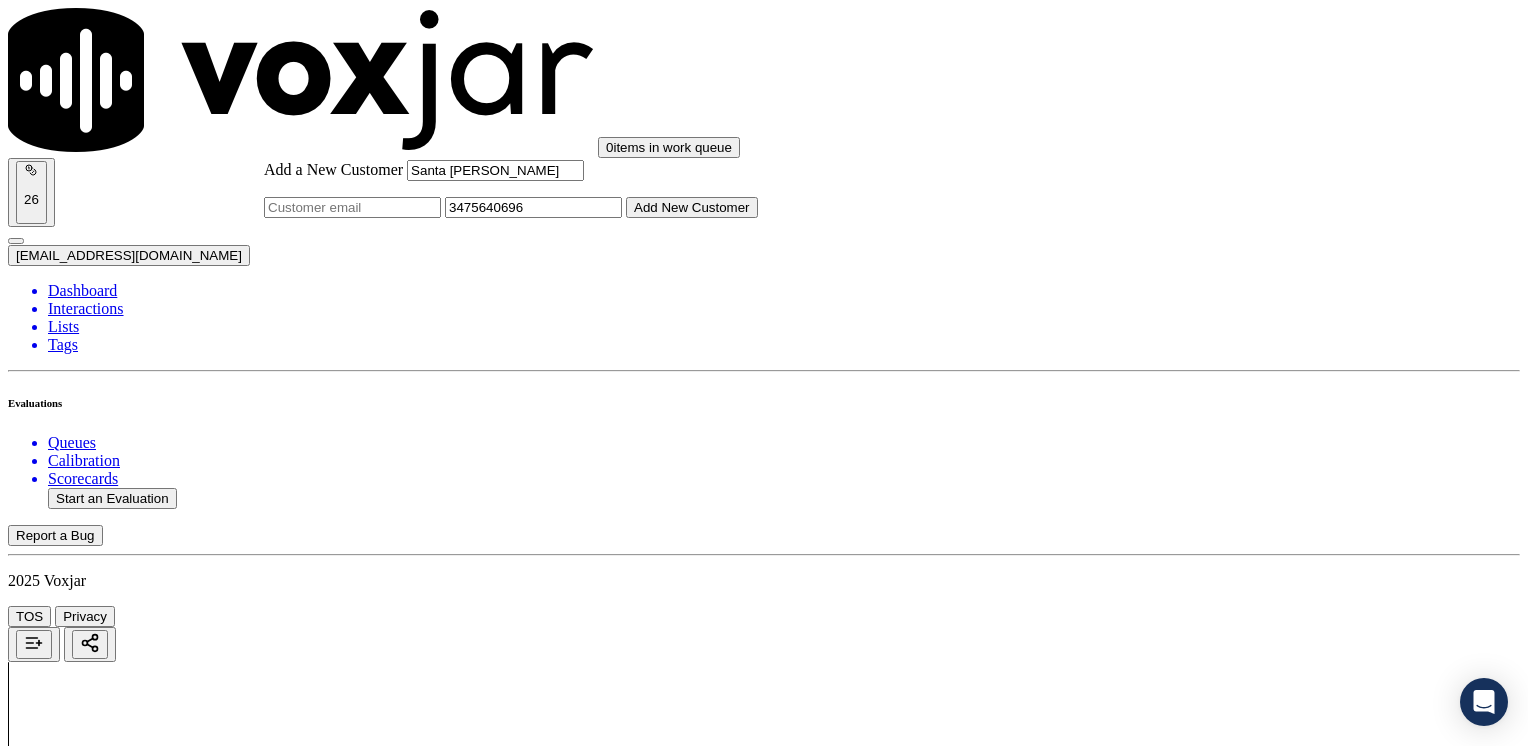 click on "Add New Customer" 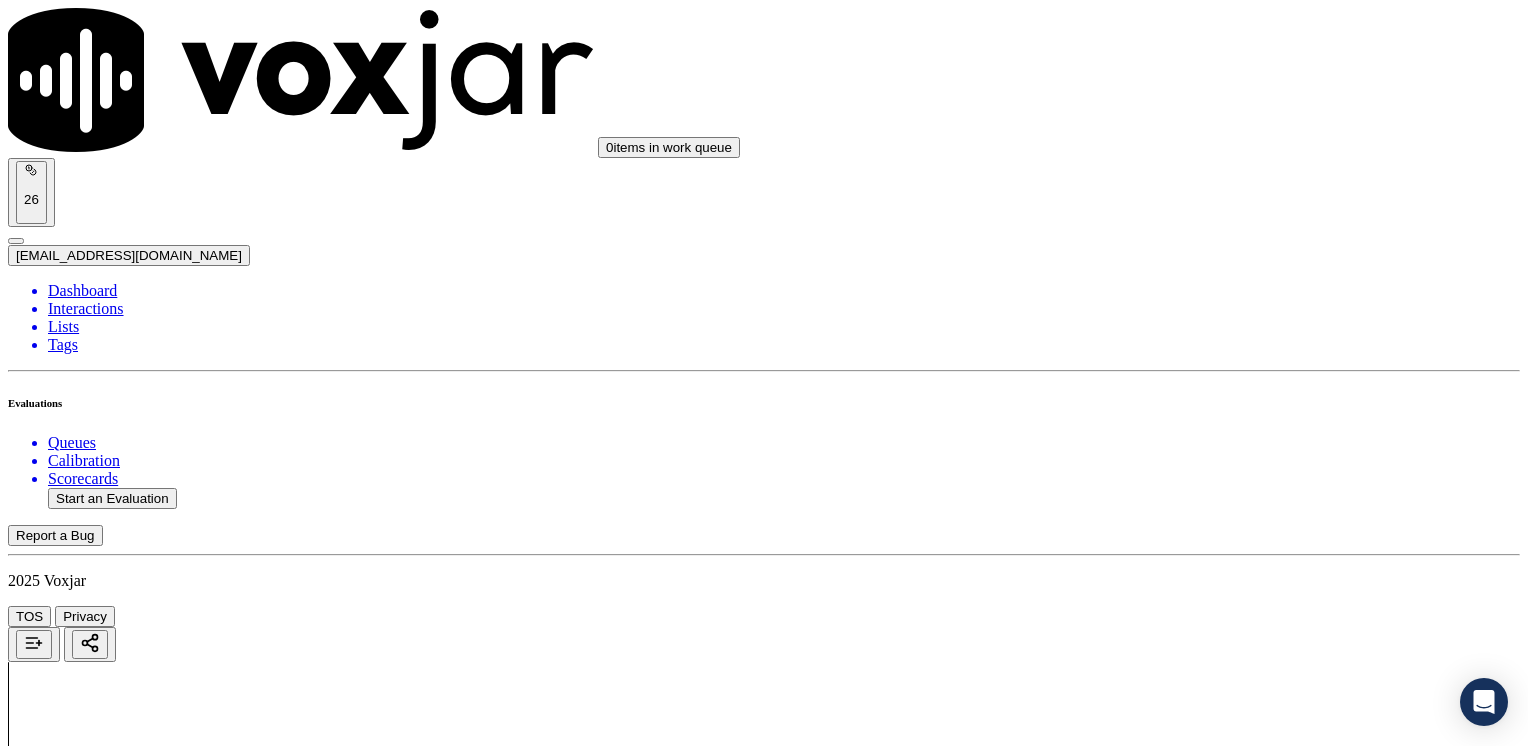 click on "Santa [PERSON_NAME]" at bounding box center [764, 2164] 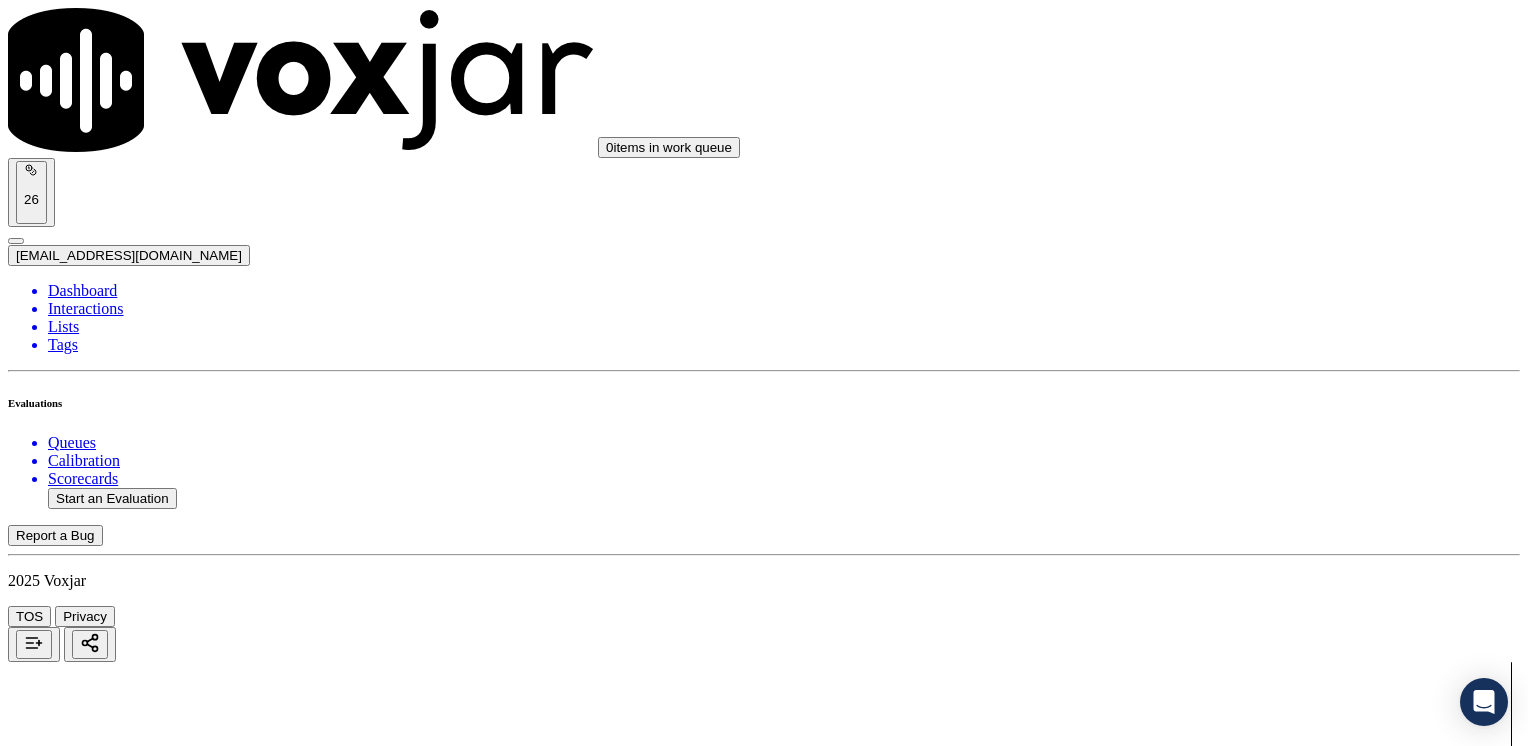 scroll, scrollTop: 263, scrollLeft: 0, axis: vertical 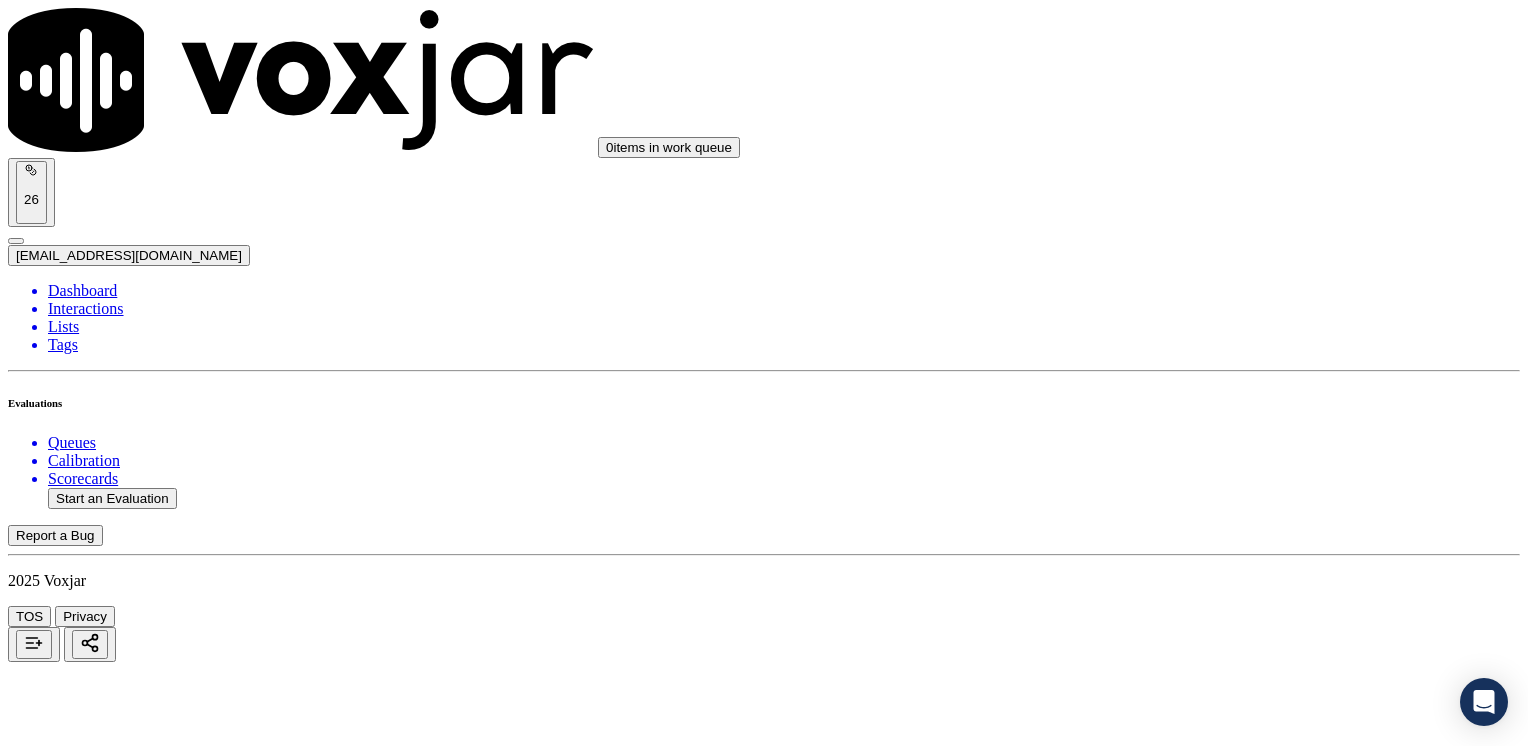 click 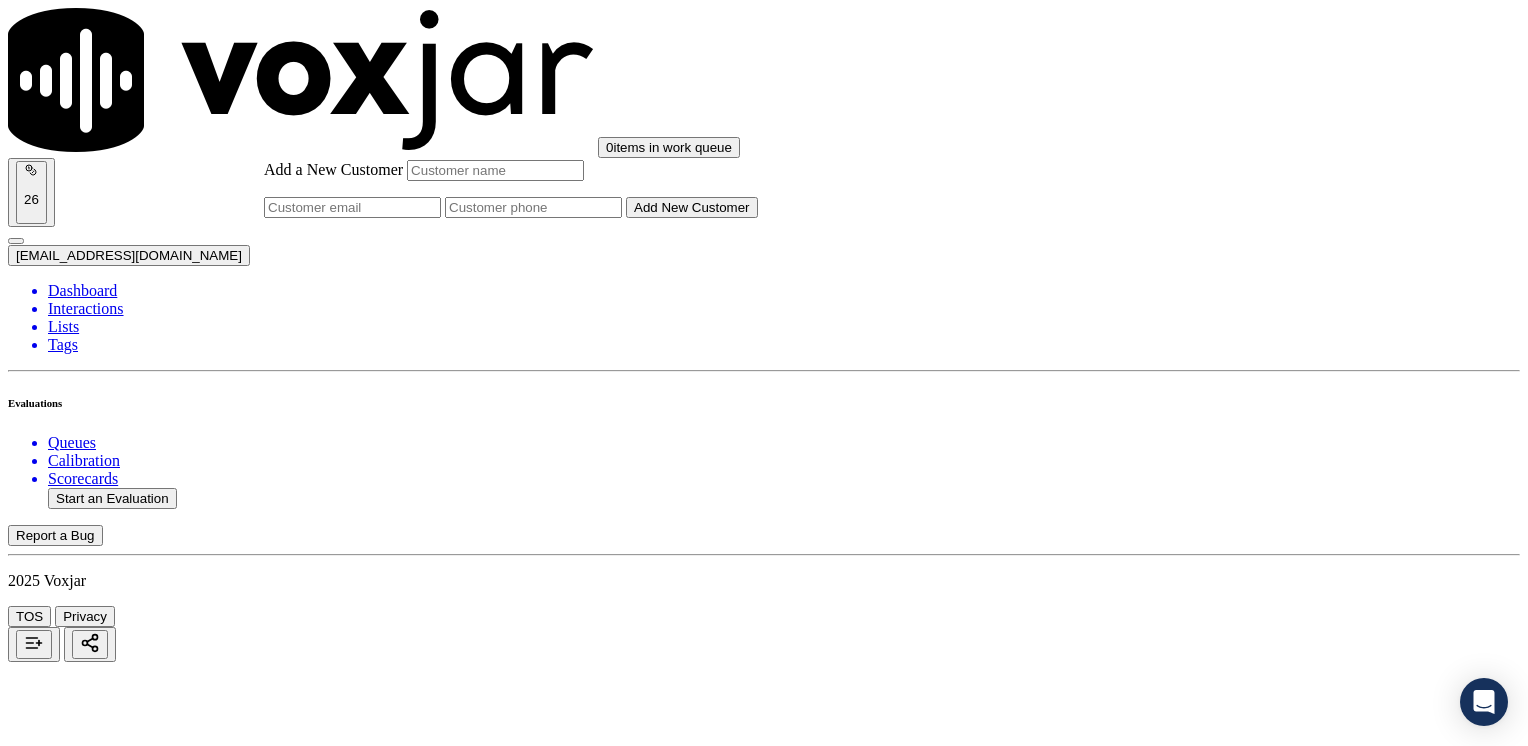 click on "Add a New Customer" 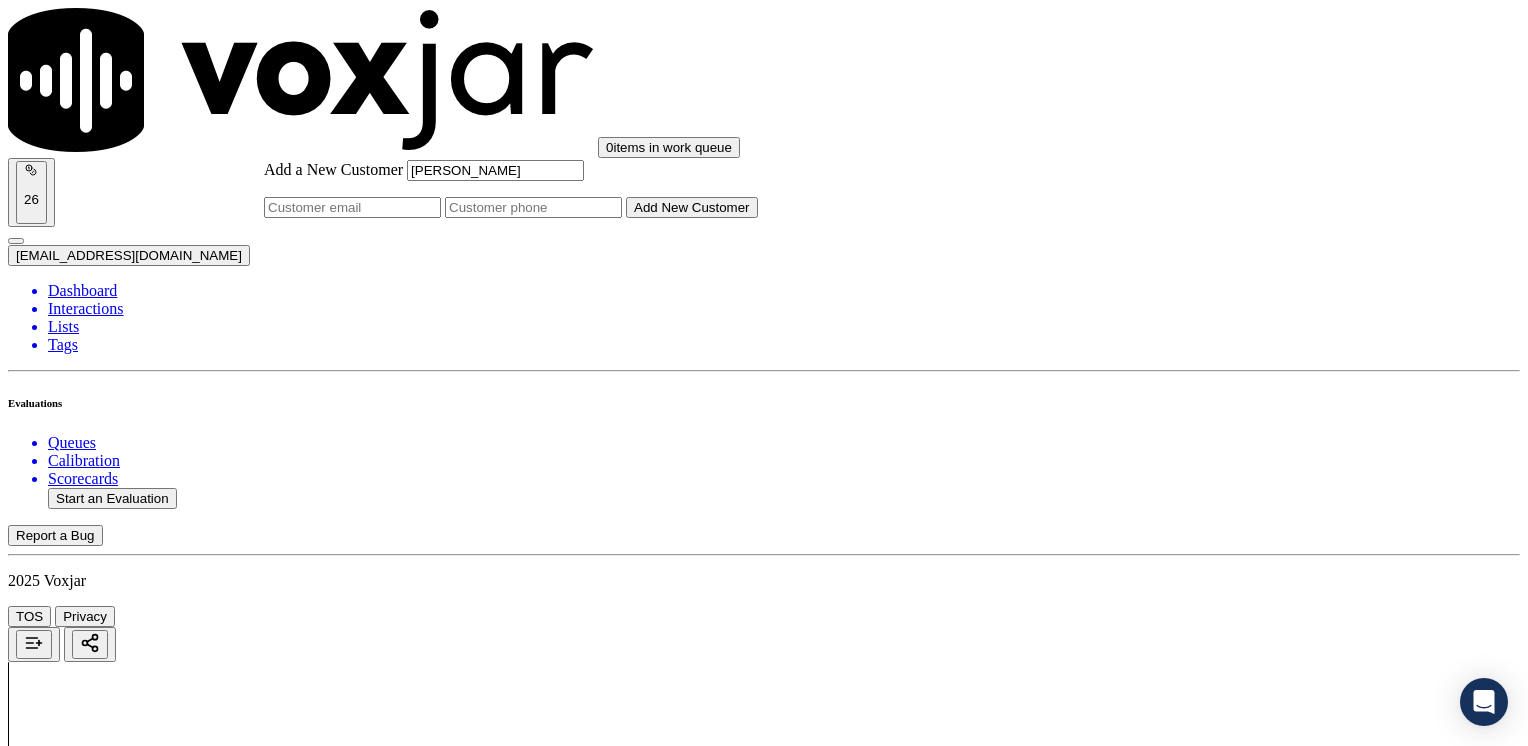 click on "0  items in work queue     26         [EMAIL_ADDRESS][DOMAIN_NAME]             Dashboard   Interactions   Lists   Tags       Evaluations     Queues   Calibration   Scorecards   Start an Evaluation
Report a Bug       2025   Voxjar   TOS   Privacy             Your browser does not support the audio element.   0:00     1x   18:59   Voxjar ID   2dd42d5e-a171-4e7a-8830-b166d749ed5c   Source ID   8352278156-all.mp3   Timestamp
[DATE] 10:47 pm     Agent
[PERSON_NAME] Molina_MDE3008_INDRA     Customer Name     n/a     Customer Phone     n/a     Tags
INDRA     Source     manualUpload   Type     AUDIO       Transcript   Comments  0   No Transcript? Generate one now!   Generate  Transcription         Add Comment   Scores   Transcript   Metadata   Comments         Human Score   --   0  evaluation s   AI Score   --   0  evaluation s     AI Evaluations
Queue an AI Evaluation   No AI evaluations yet   Human Evaluations   Start a Manual Evaluation" at bounding box center [764, 1097] 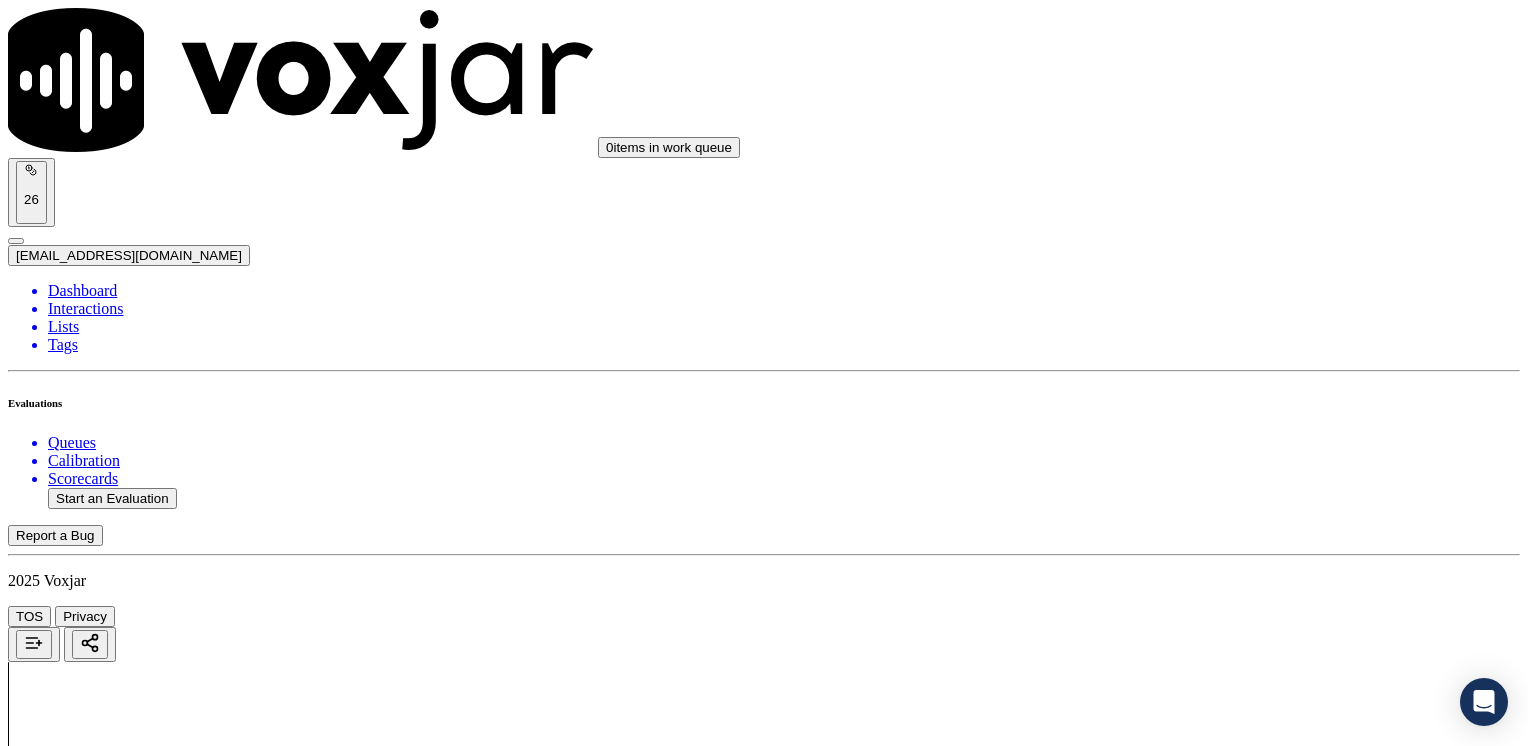 drag, startPoint x: 777, startPoint y: 177, endPoint x: 872, endPoint y: 200, distance: 97.74457 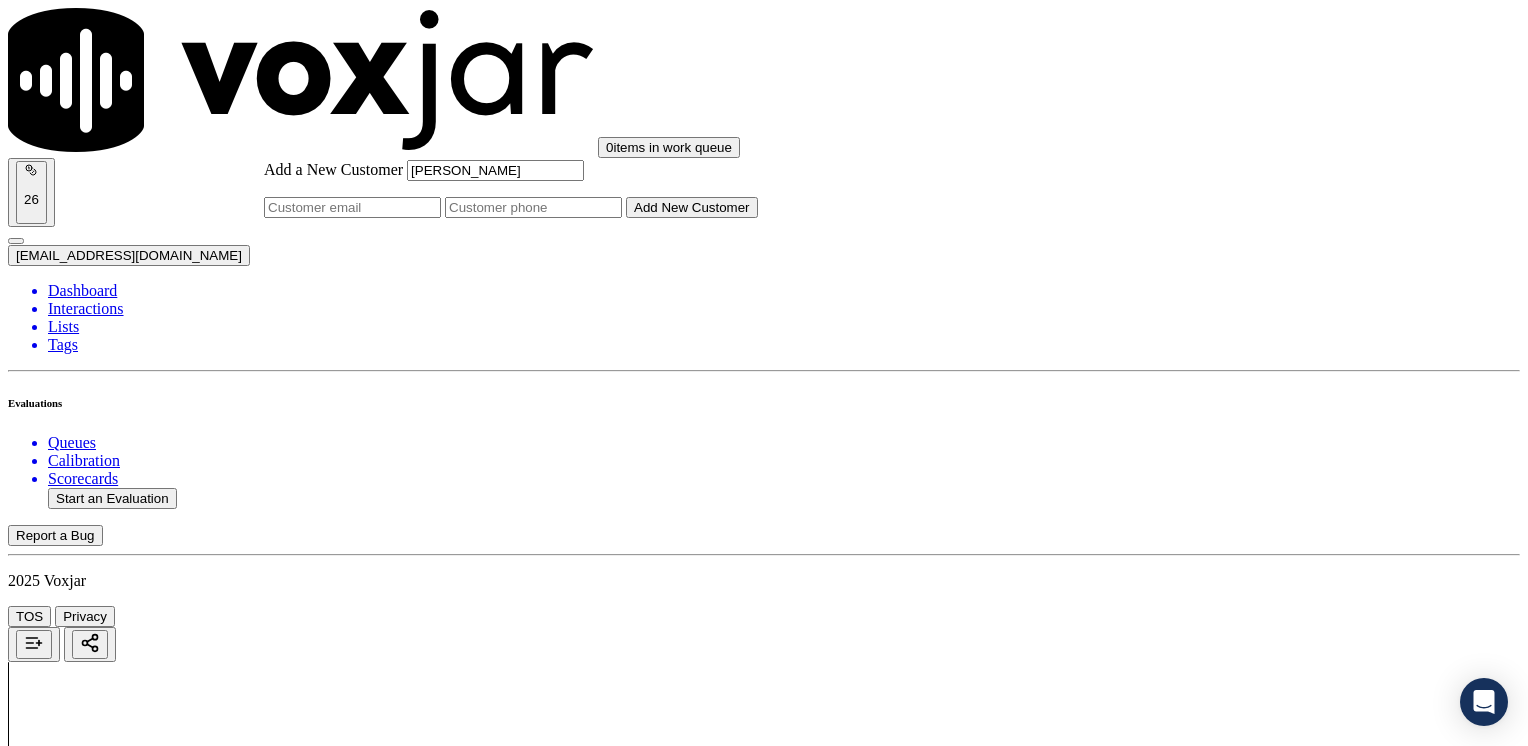 click on "Add a New Customer" 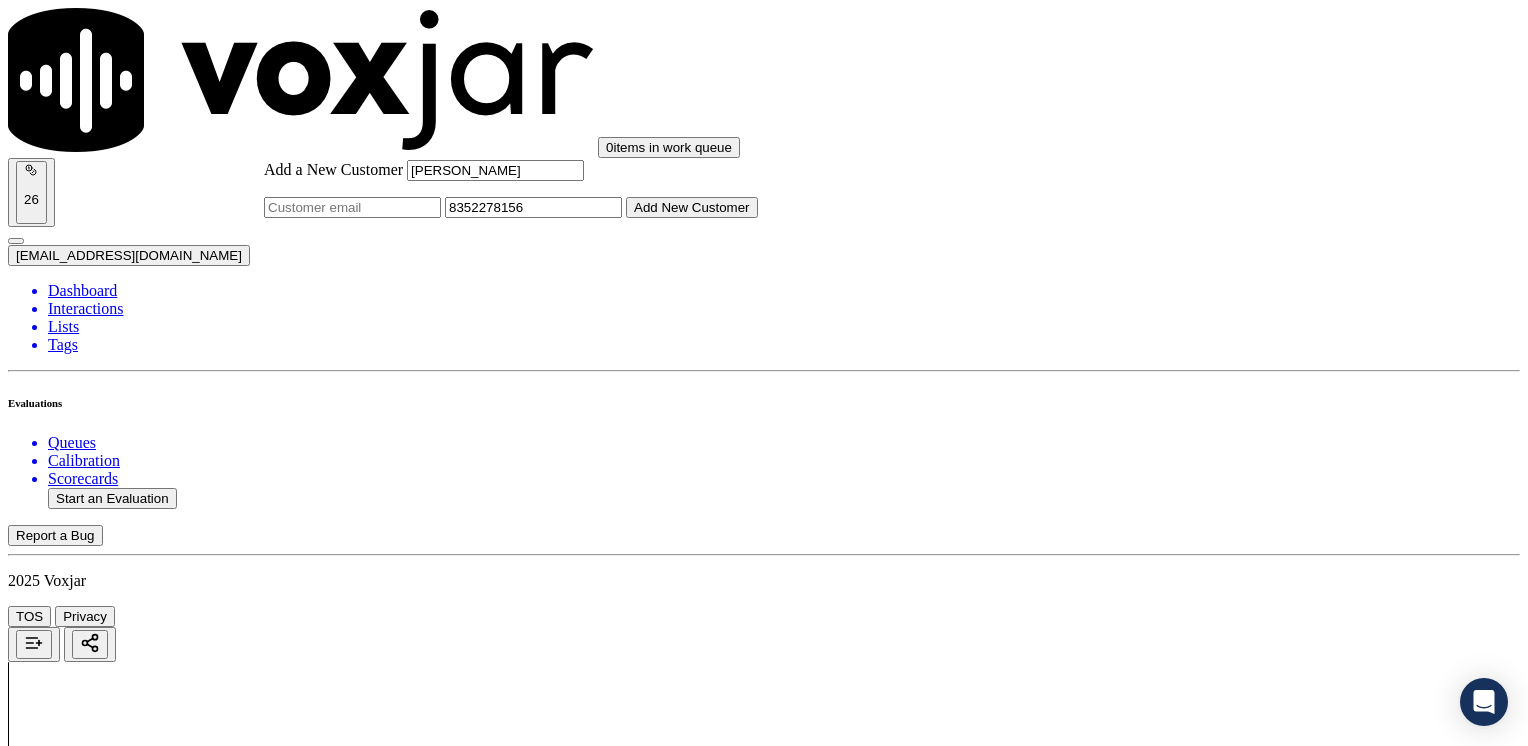 click on "Add New Customer" 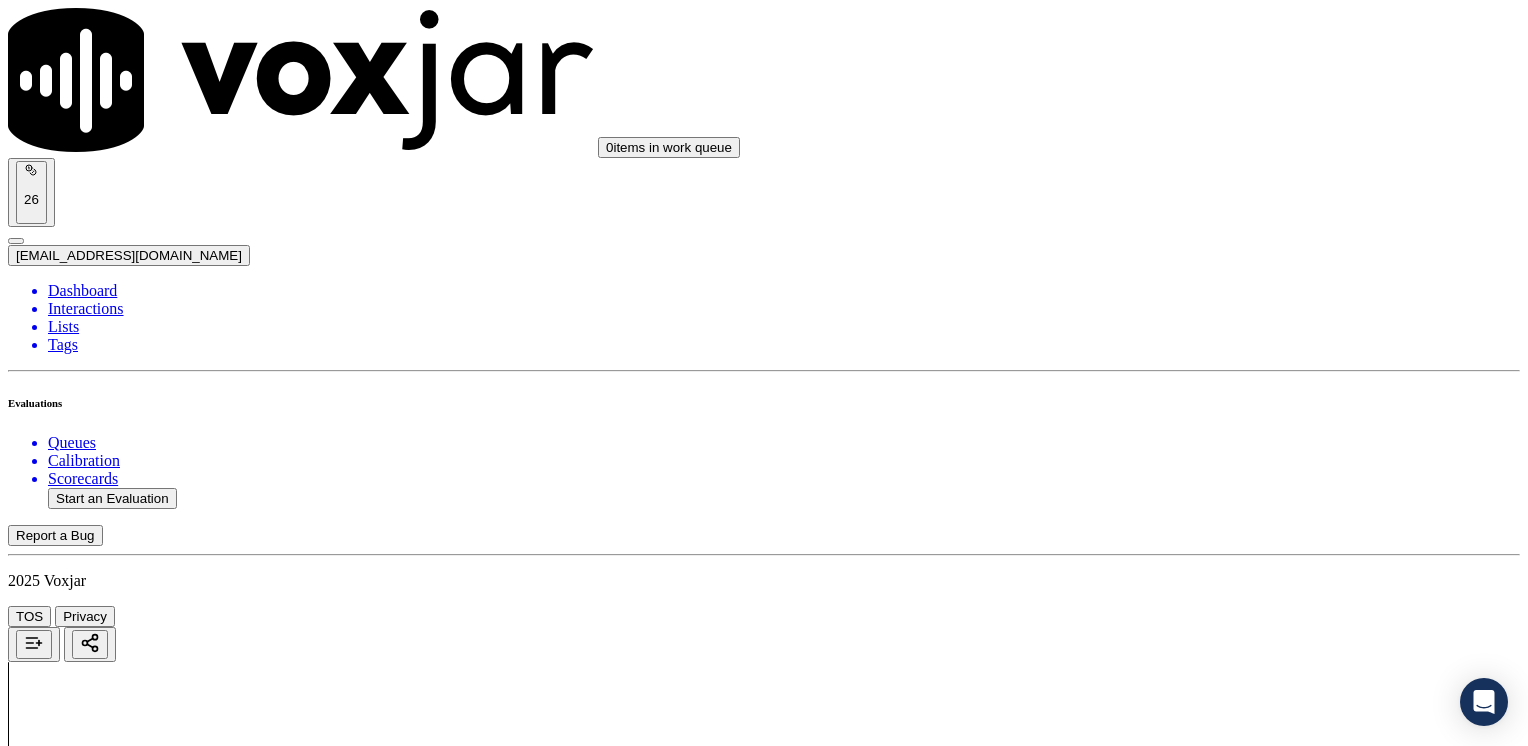 click on "8352278156" at bounding box center (764, 2198) 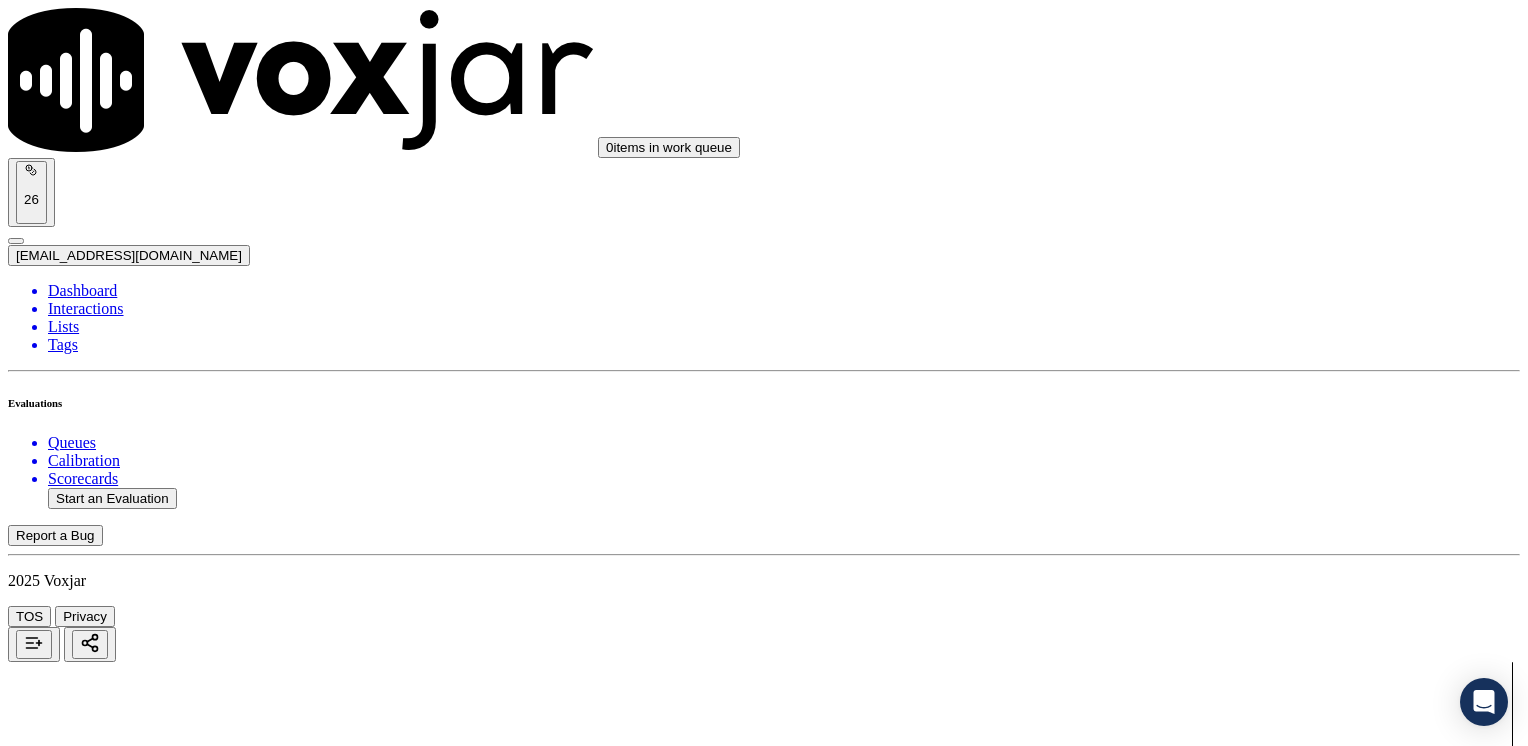 scroll, scrollTop: 179, scrollLeft: 0, axis: vertical 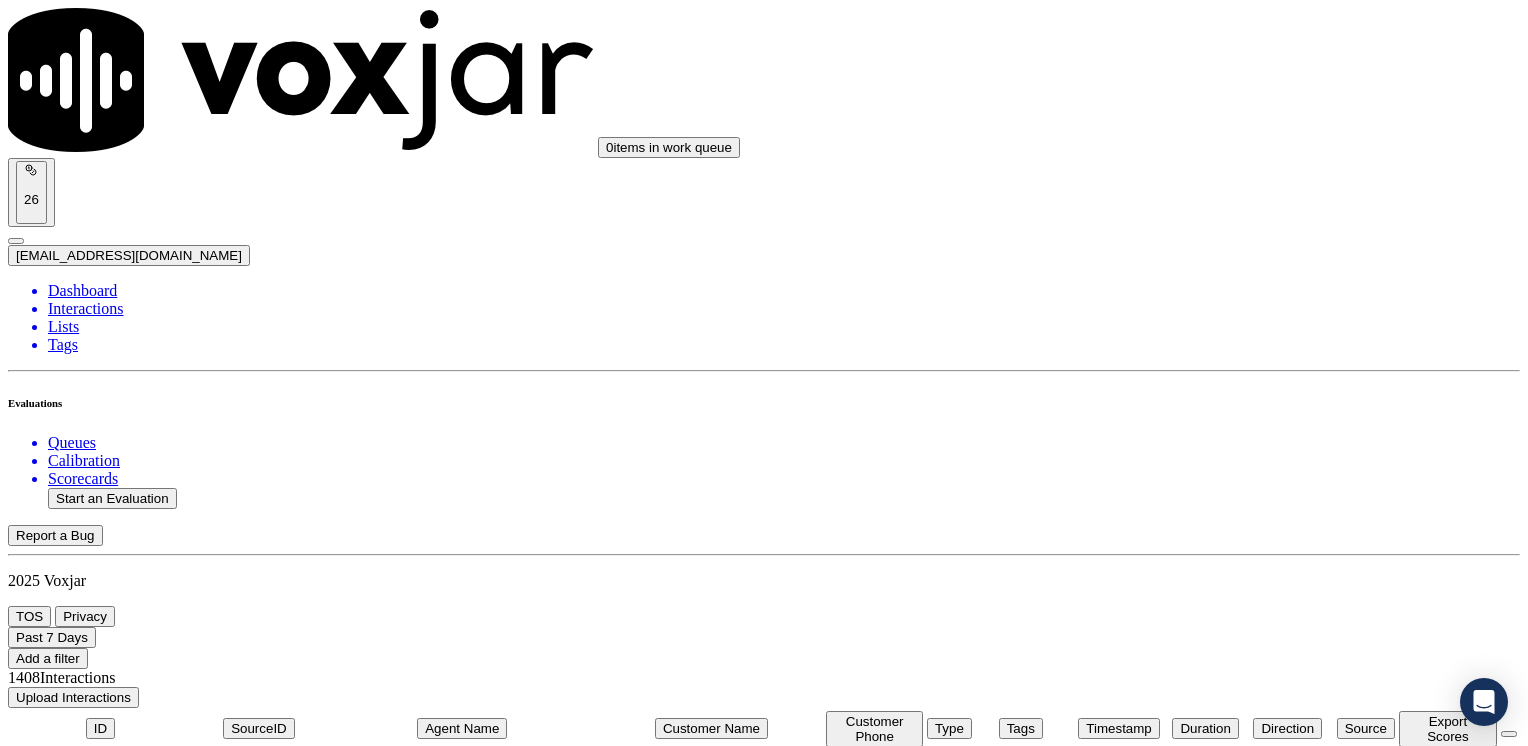 click on "98.7 %" at bounding box center [1448, 3330] 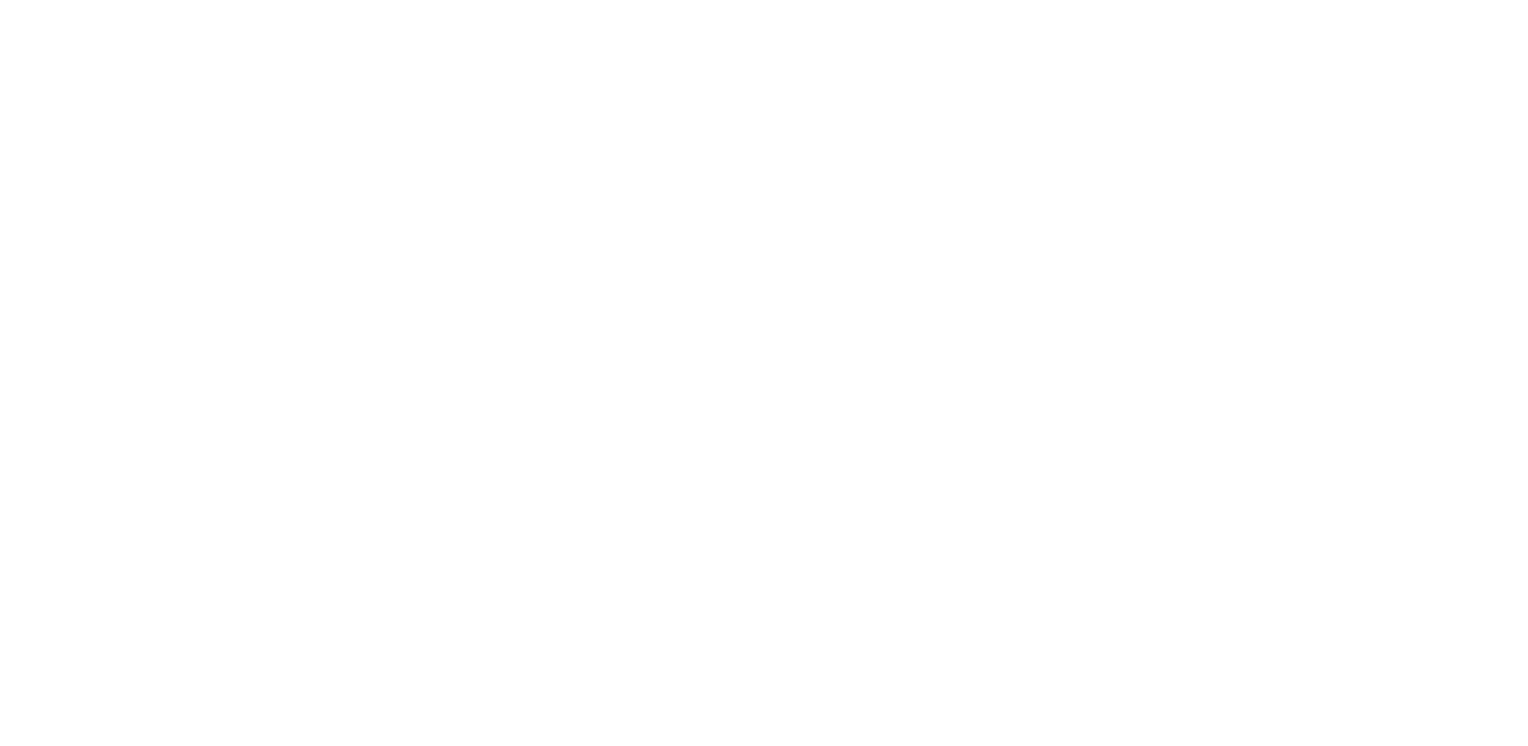 scroll, scrollTop: 0, scrollLeft: 0, axis: both 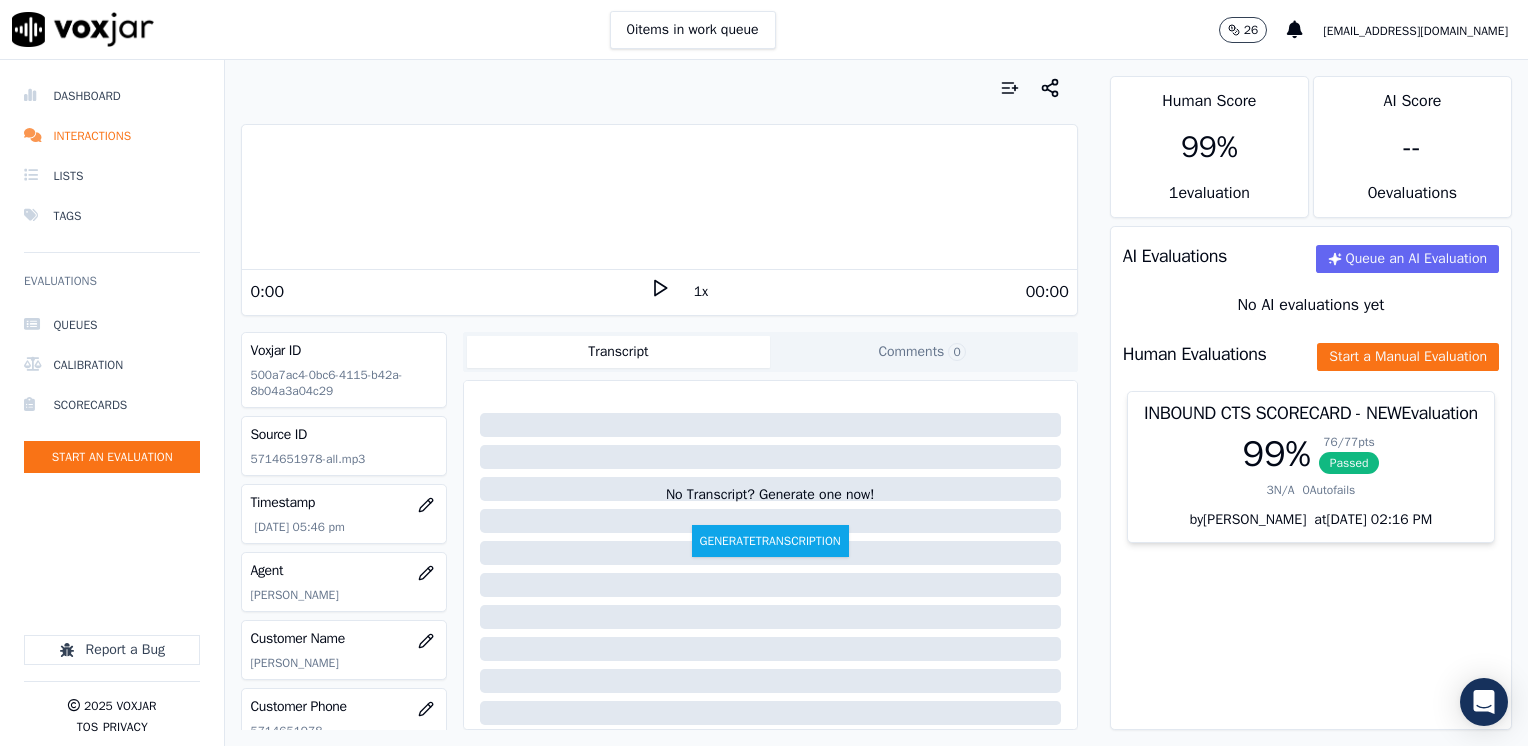 click on "Interactions" at bounding box center [112, 136] 